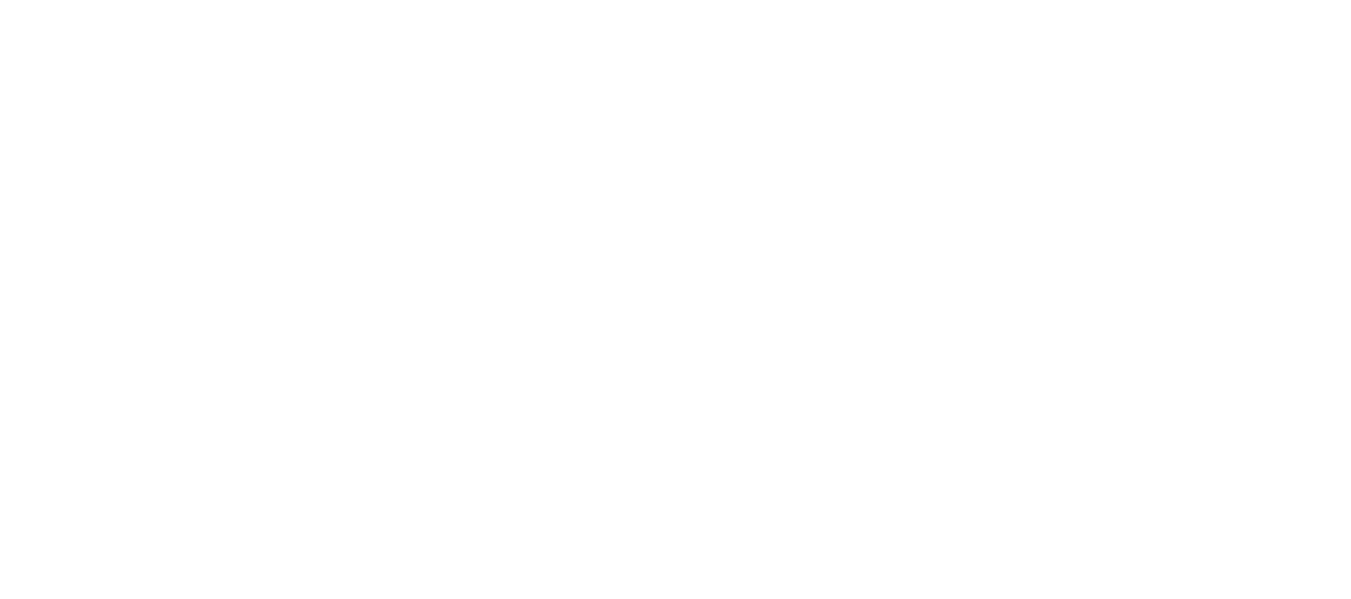 scroll, scrollTop: 0, scrollLeft: 0, axis: both 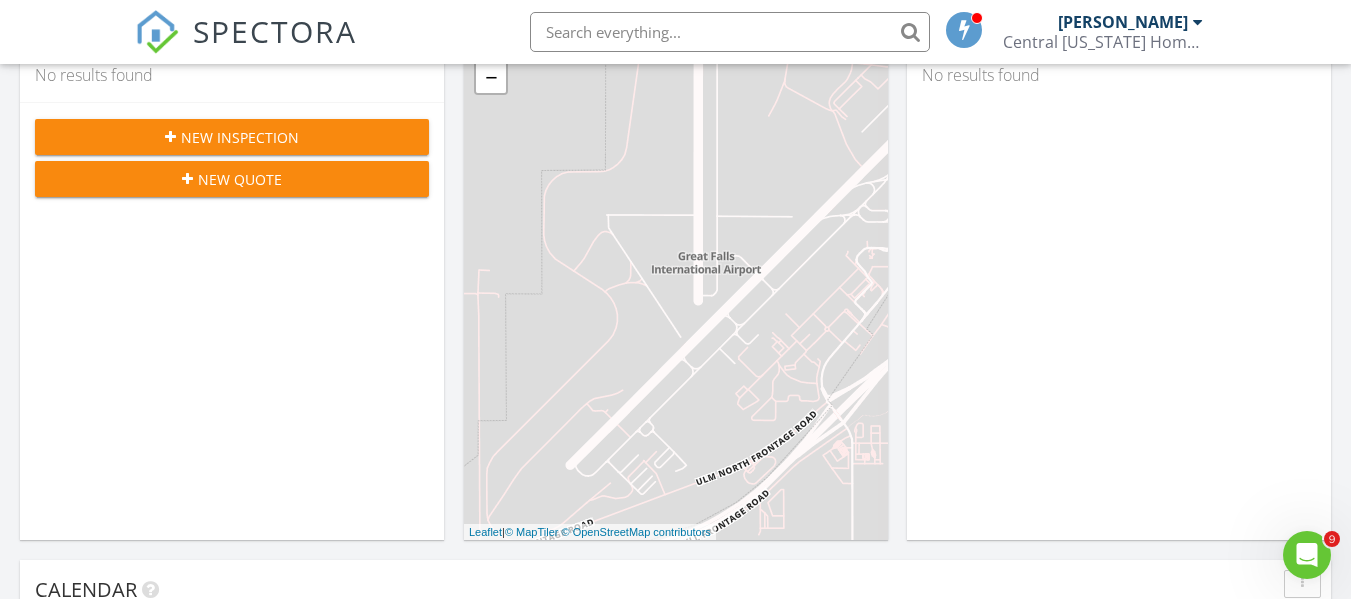 click on "New Inspection" at bounding box center (232, 137) 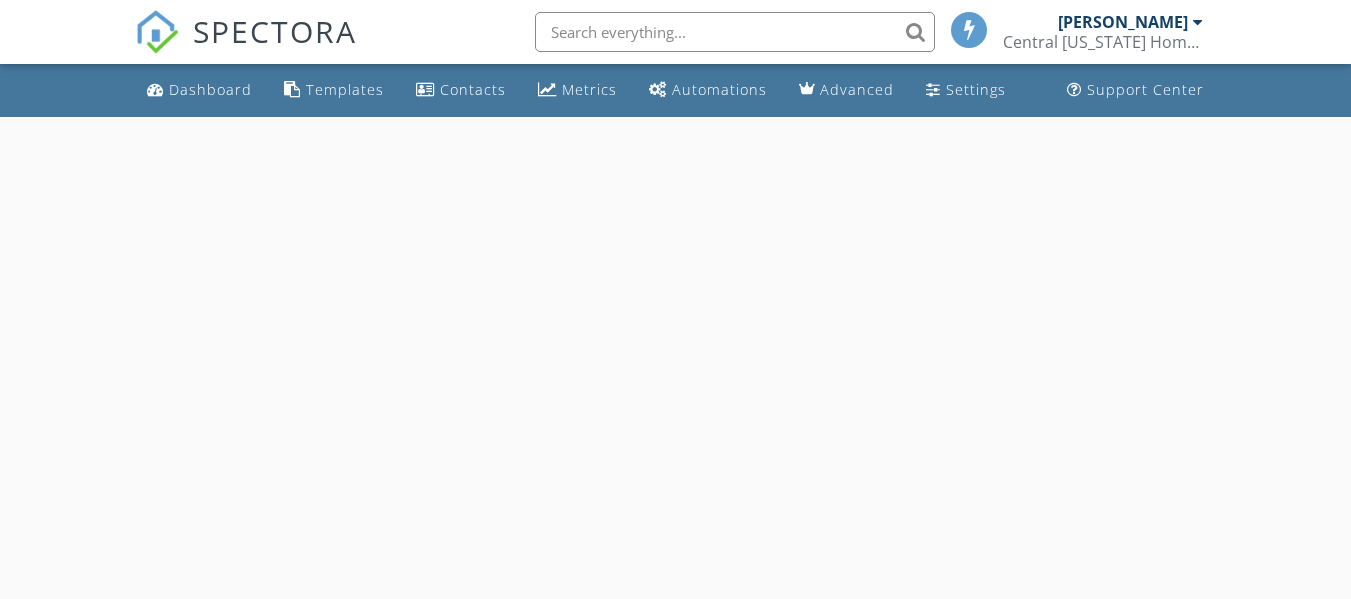scroll, scrollTop: 0, scrollLeft: 0, axis: both 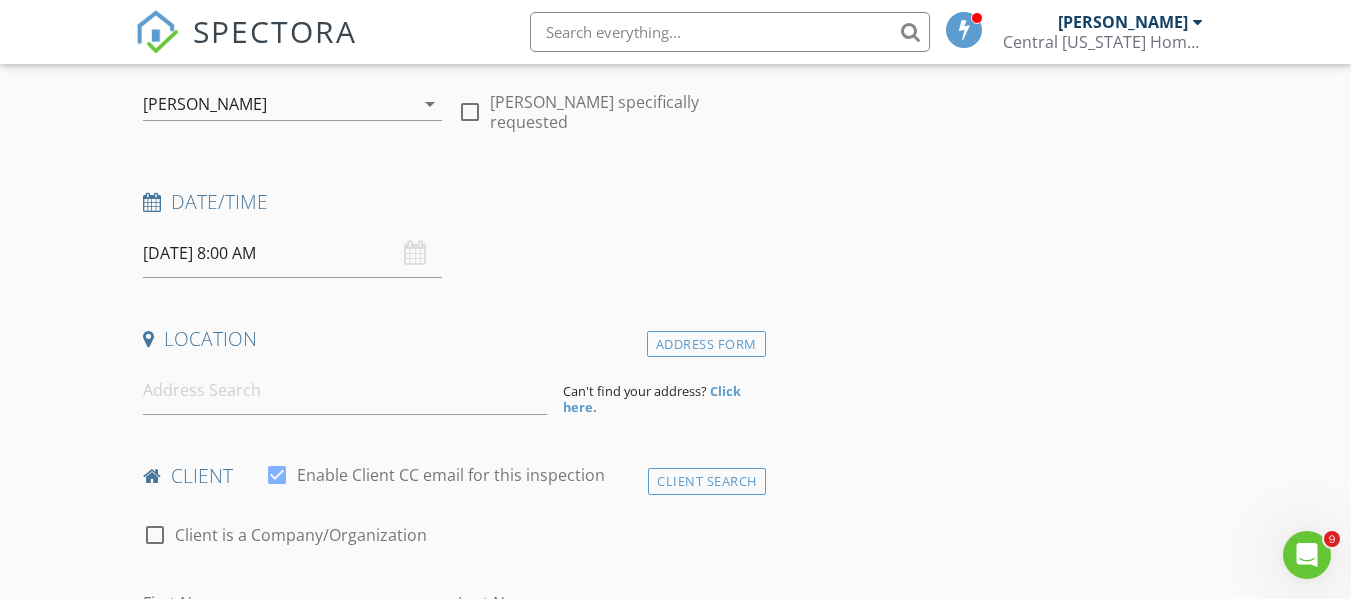click on "07/28/2025 8:00 AM" at bounding box center [292, 253] 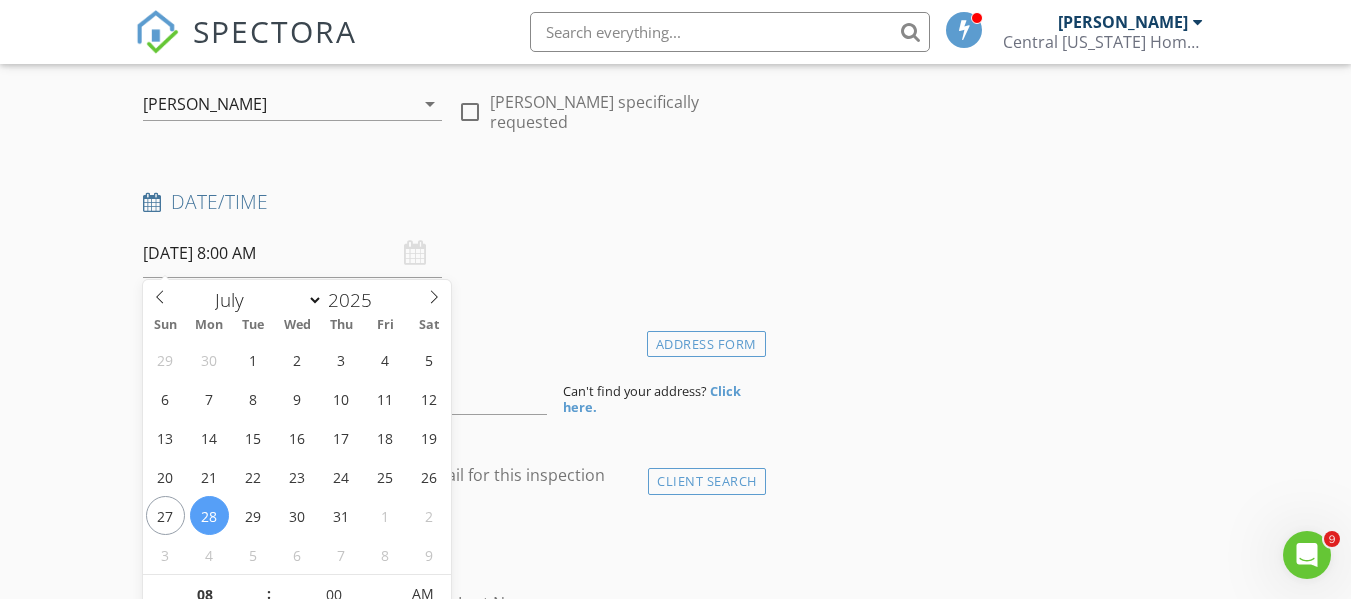 click on "07/28/2025 8:00 AM" at bounding box center (292, 253) 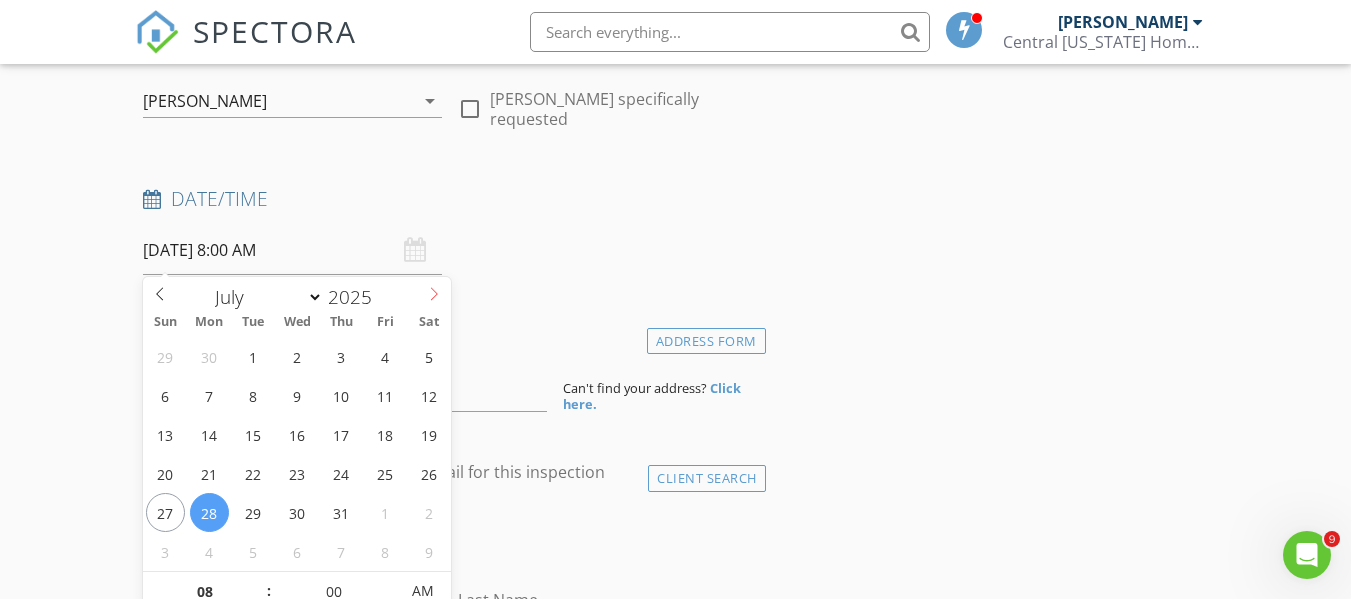 select on "7" 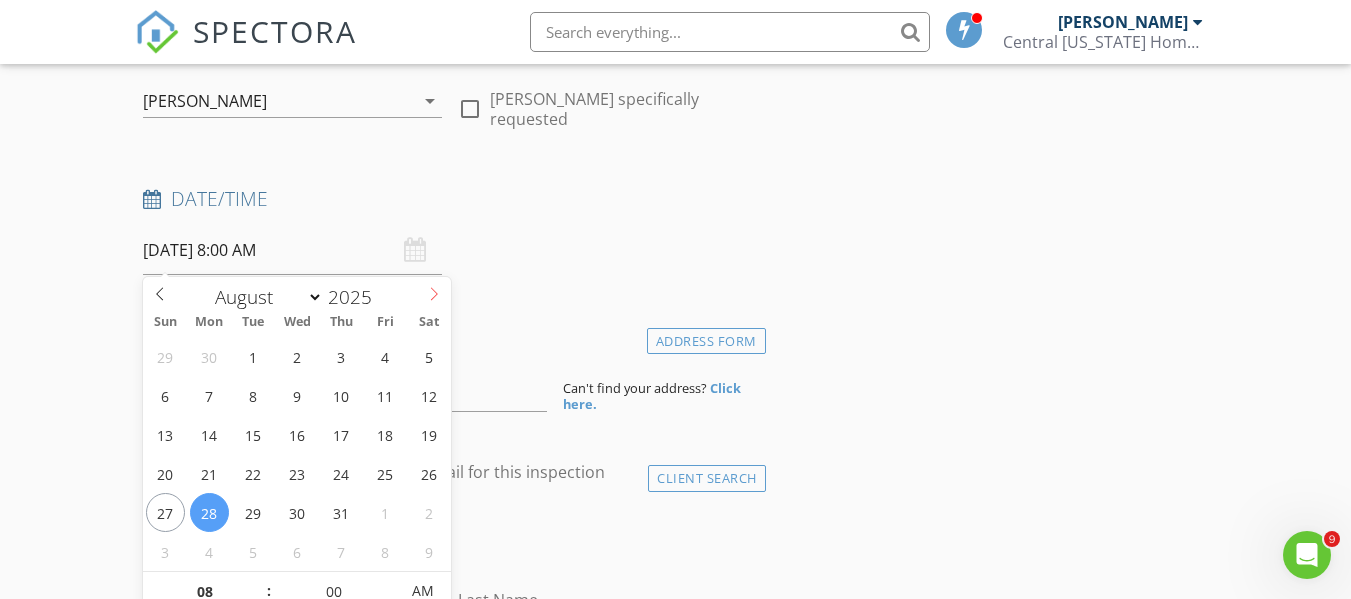 click 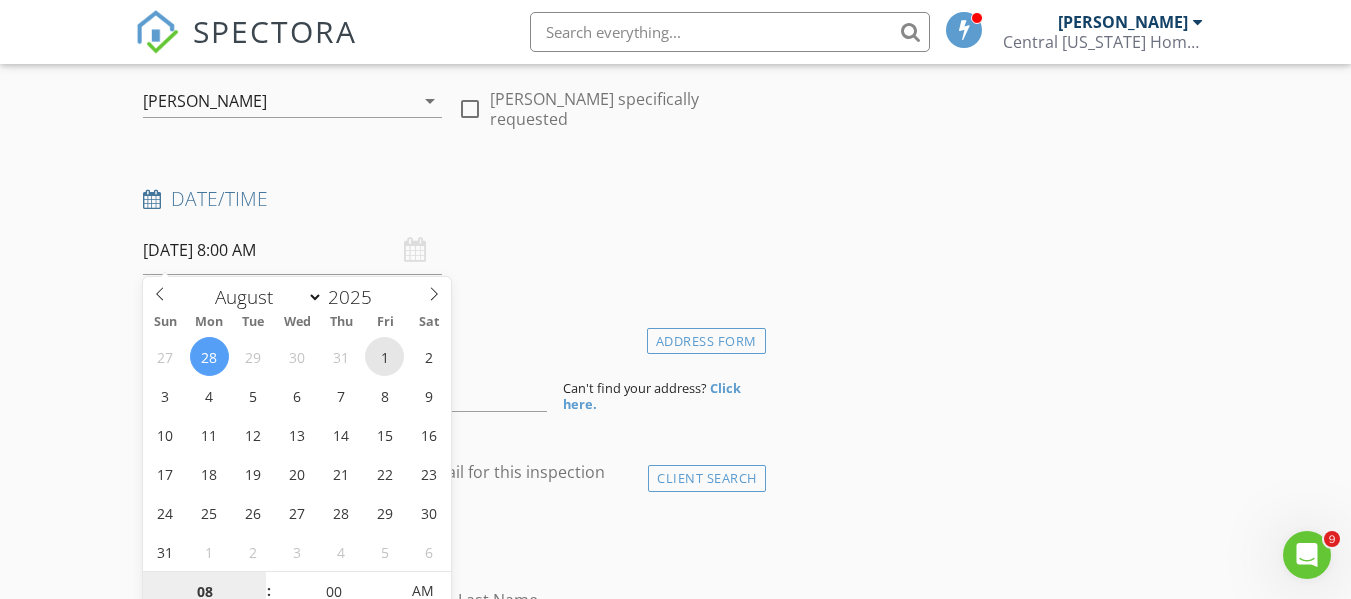 type on "[DATE] 8:00 AM" 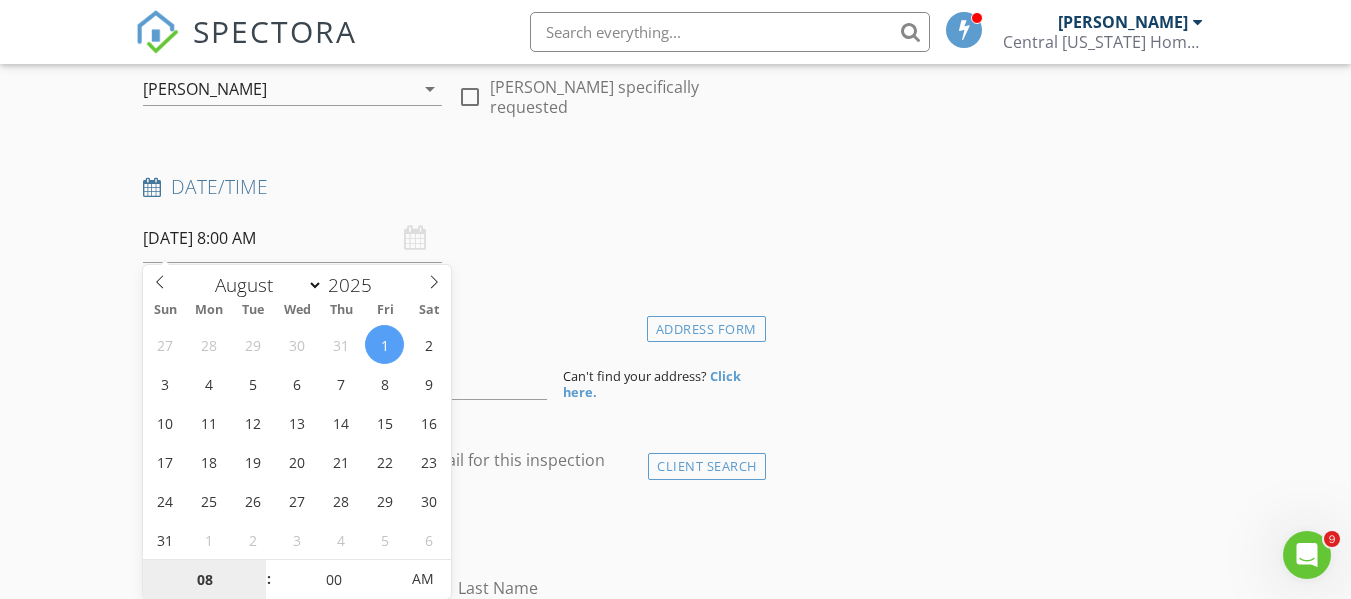 scroll, scrollTop: 451, scrollLeft: 0, axis: vertical 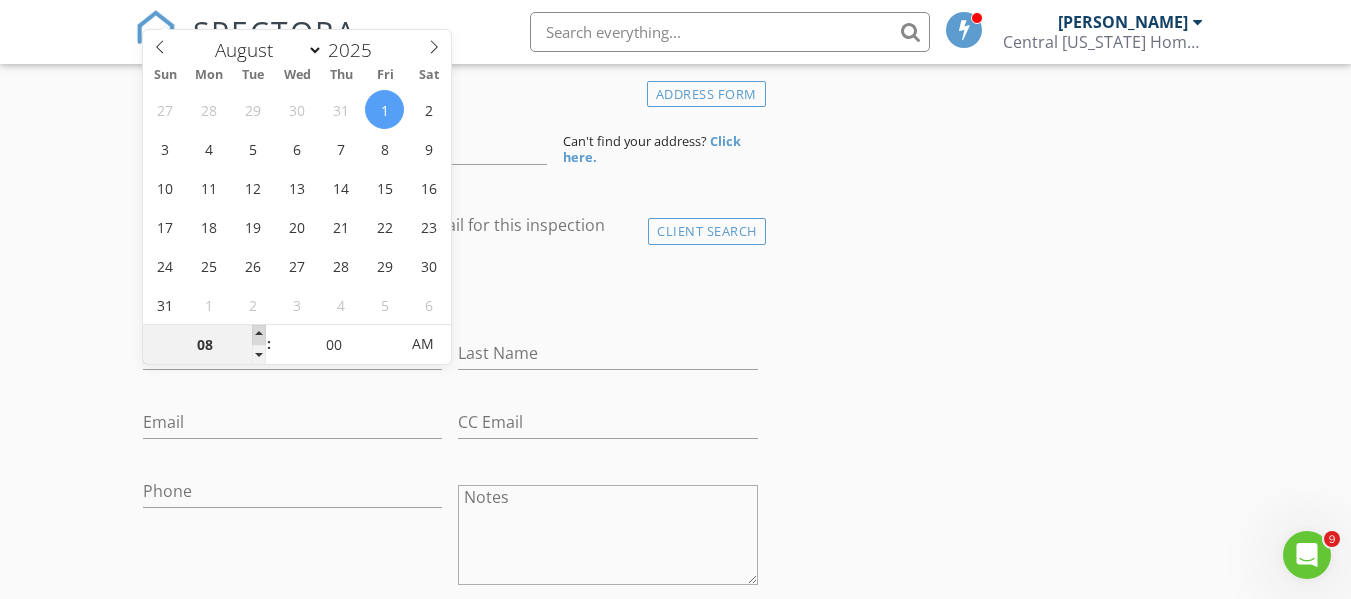 type on "09" 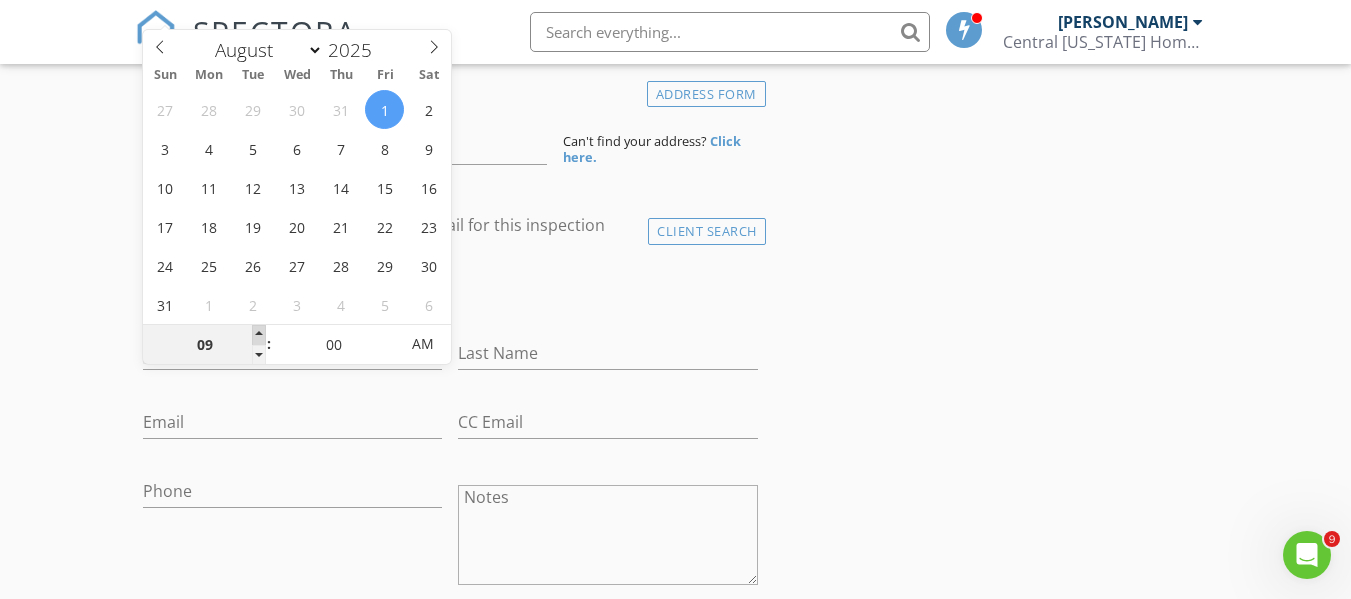 type on "08/01/2025 9:00 AM" 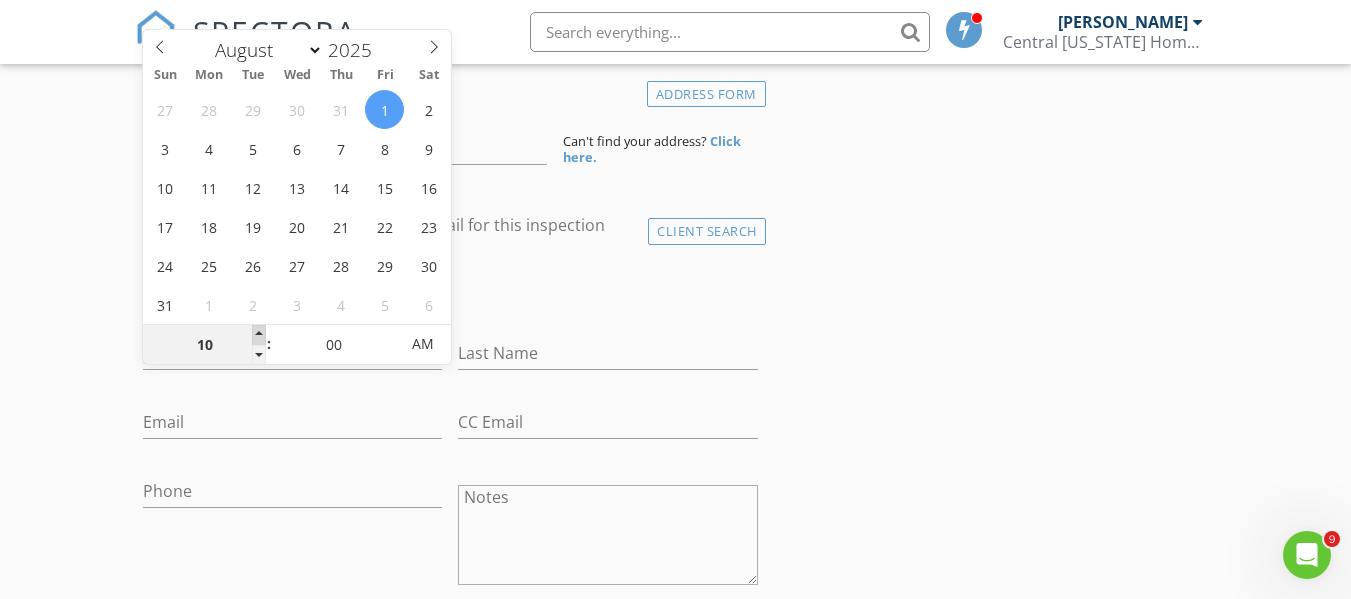 click at bounding box center (259, 335) 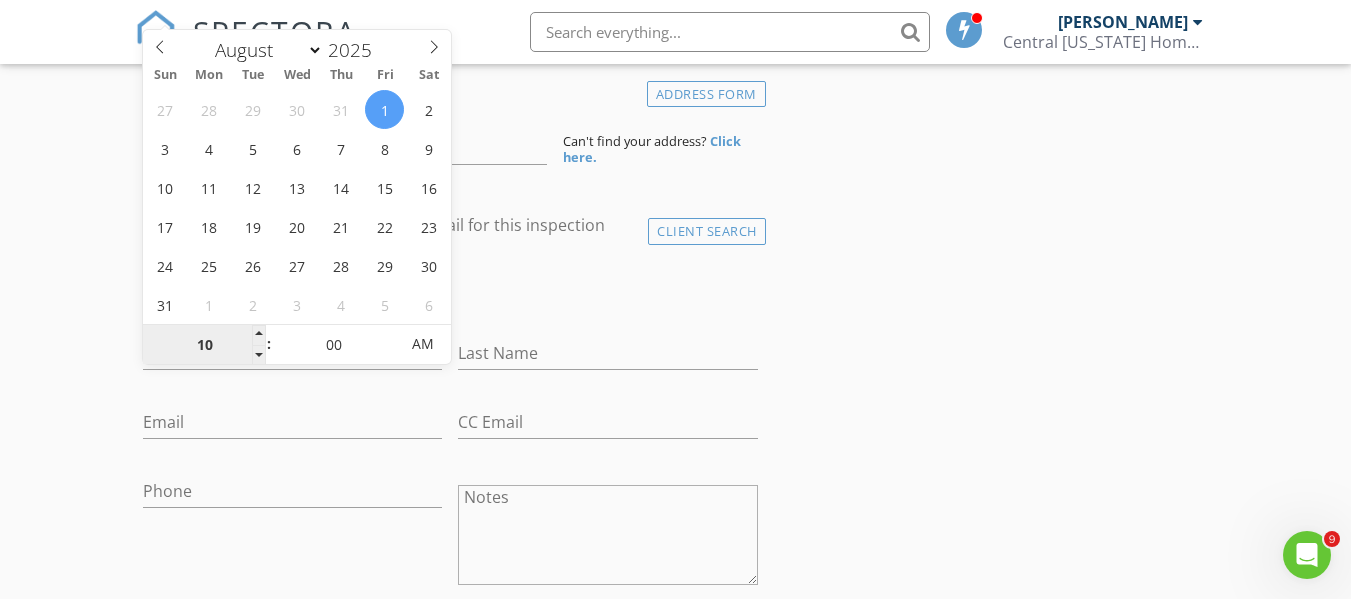 click on "10" at bounding box center (204, 345) 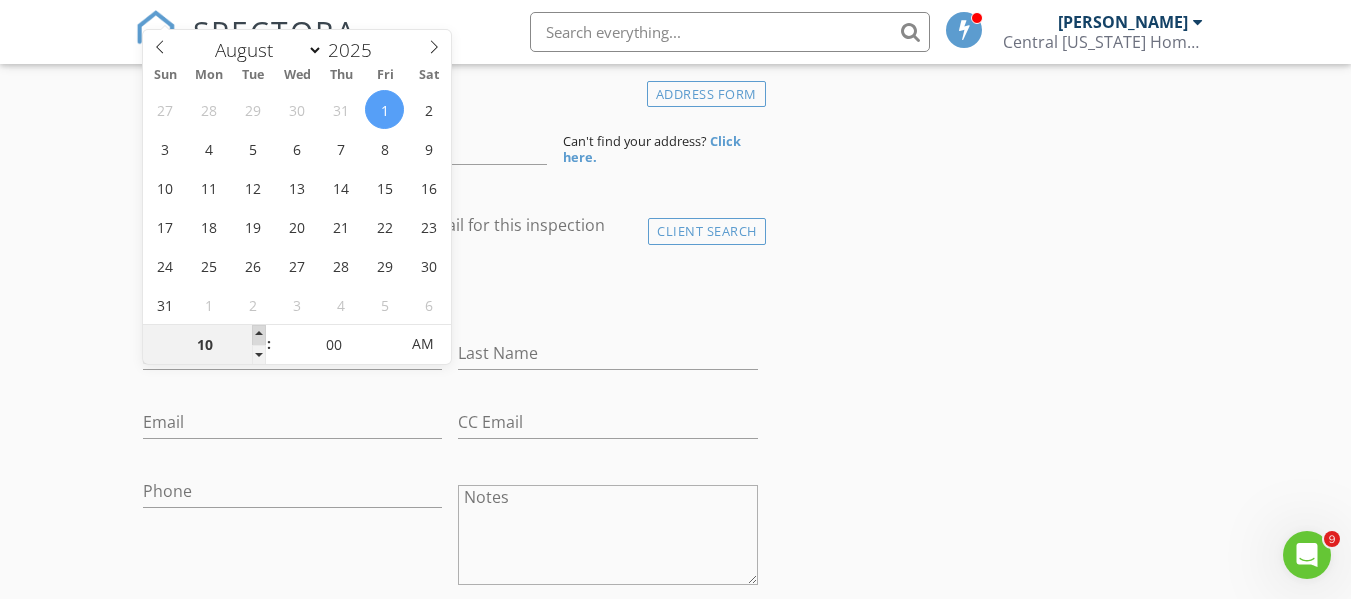 type on "11" 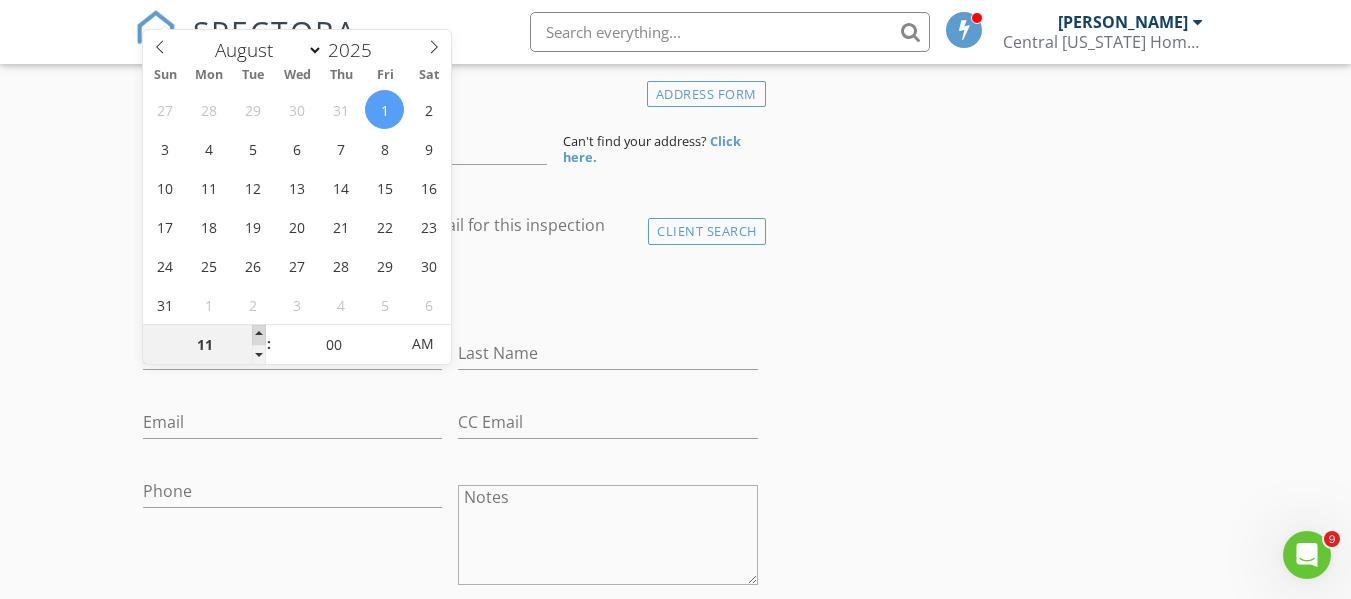 click at bounding box center [259, 335] 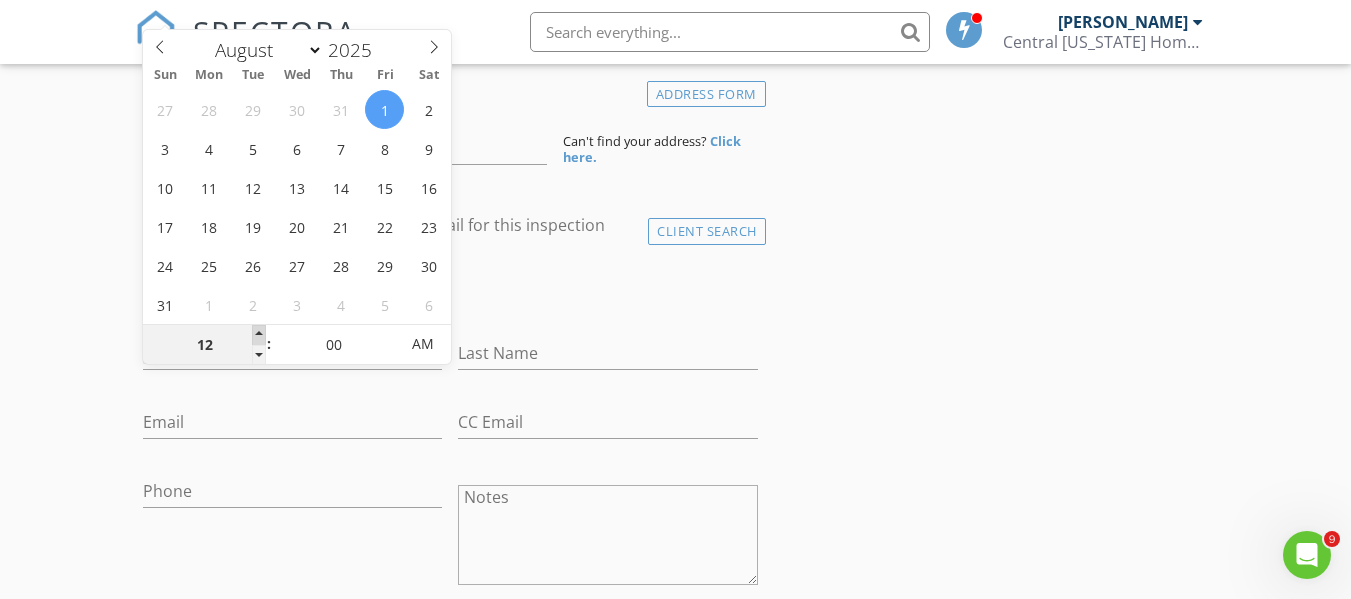 click at bounding box center [259, 335] 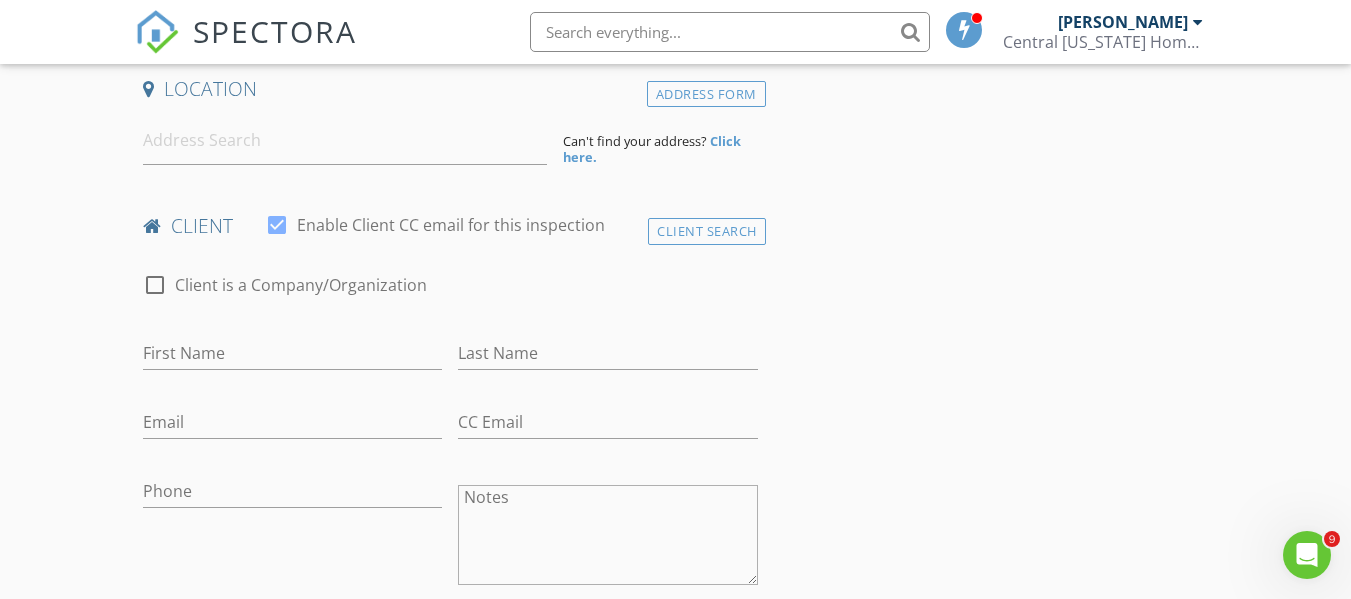 click on "New Inspection
Click here to use the New Order Form
INSPECTOR(S)
check_box   Clayton Parsons   PRIMARY   Clayton Parsons arrow_drop_down   check_box_outline_blank Clayton Parsons specifically requested
Date/Time
08/01/2025 12:00 PM
Location
Address Form       Can't find your address?   Click here.
client
check_box Enable Client CC email for this inspection   Client Search     check_box_outline_blank Client is a Company/Organization     First Name   Last Name   Email   CC Email   Phone           Notes   Private Notes
ADD ADDITIONAL client
SERVICES
arrow_drop_down     Select Discount Code arrow_drop_down    Charges       TOTAL   $0.00    Duration    No services with durations selected      Templates    No templates selected    Agreements    No agreements selected" at bounding box center (675, 1182) 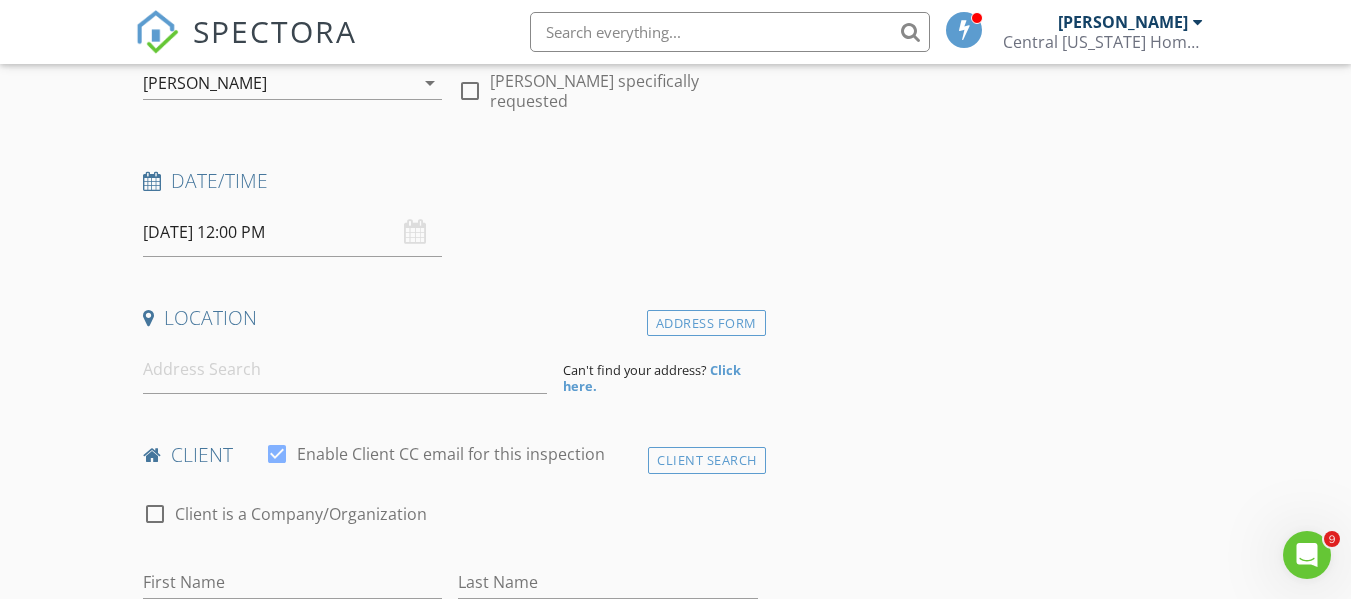 scroll, scrollTop: 221, scrollLeft: 0, axis: vertical 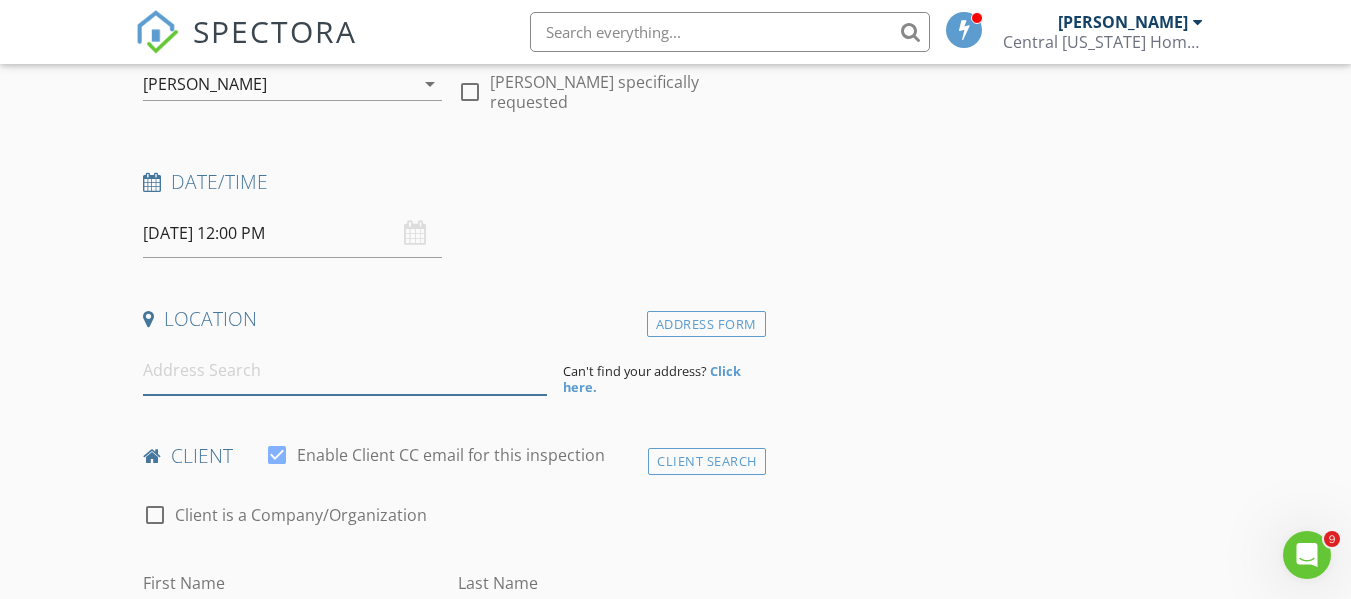 click at bounding box center (345, 370) 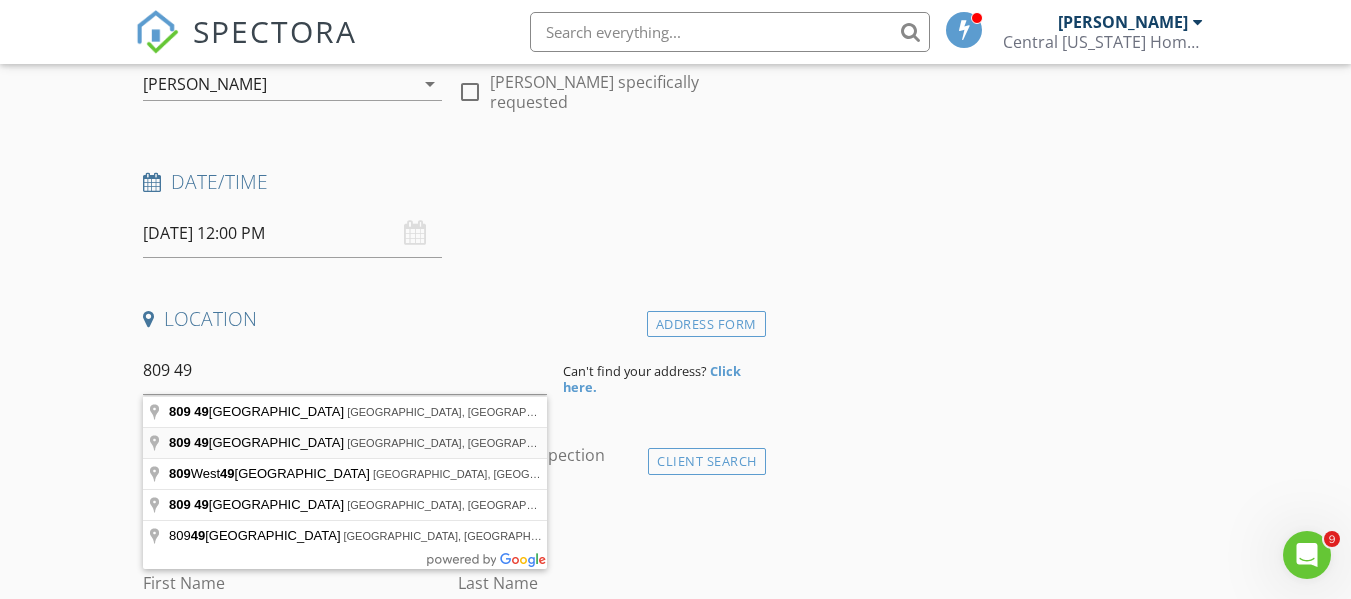 type on "809 49th Street North, Great Falls, MT, USA" 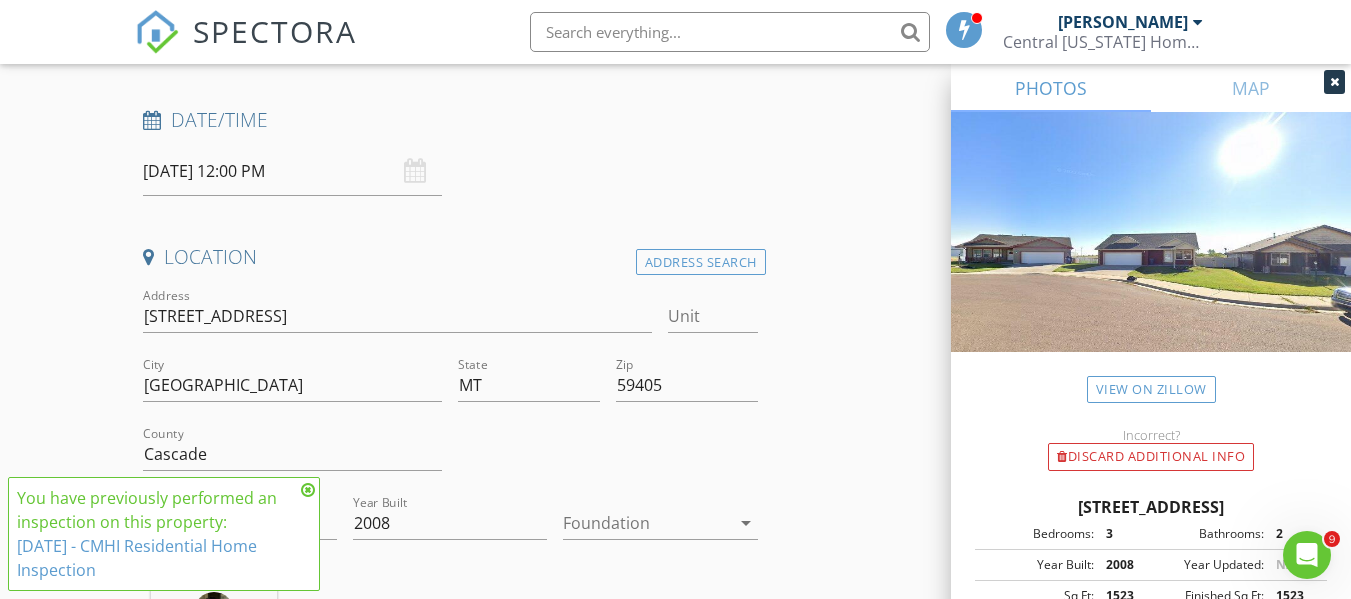 scroll, scrollTop: 297, scrollLeft: 0, axis: vertical 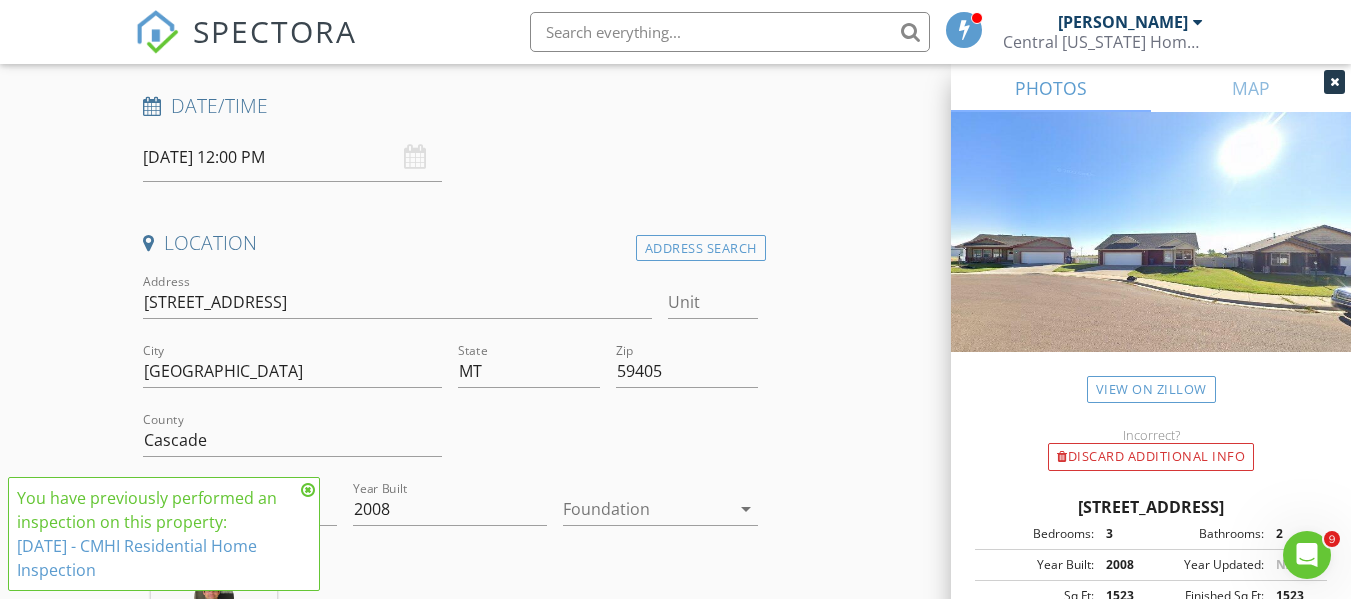 click on "6/18/2025 - CMHI Residential Home Inspection" at bounding box center [137, 558] 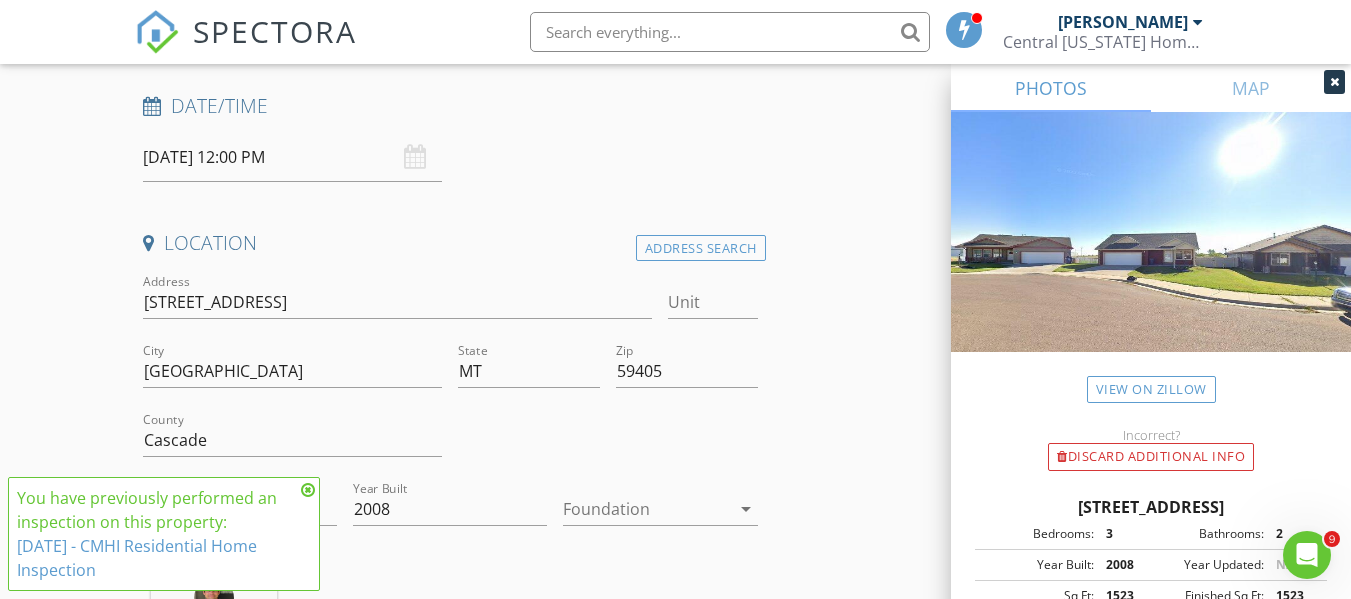 click at bounding box center (308, 490) 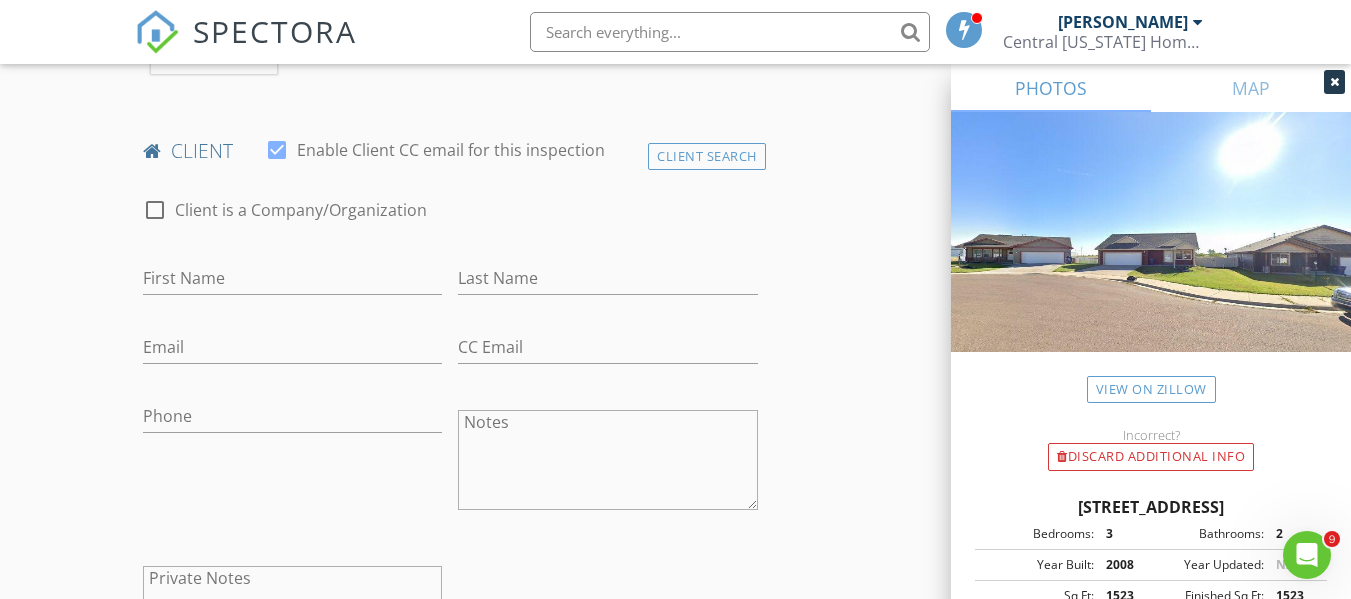 scroll, scrollTop: 936, scrollLeft: 0, axis: vertical 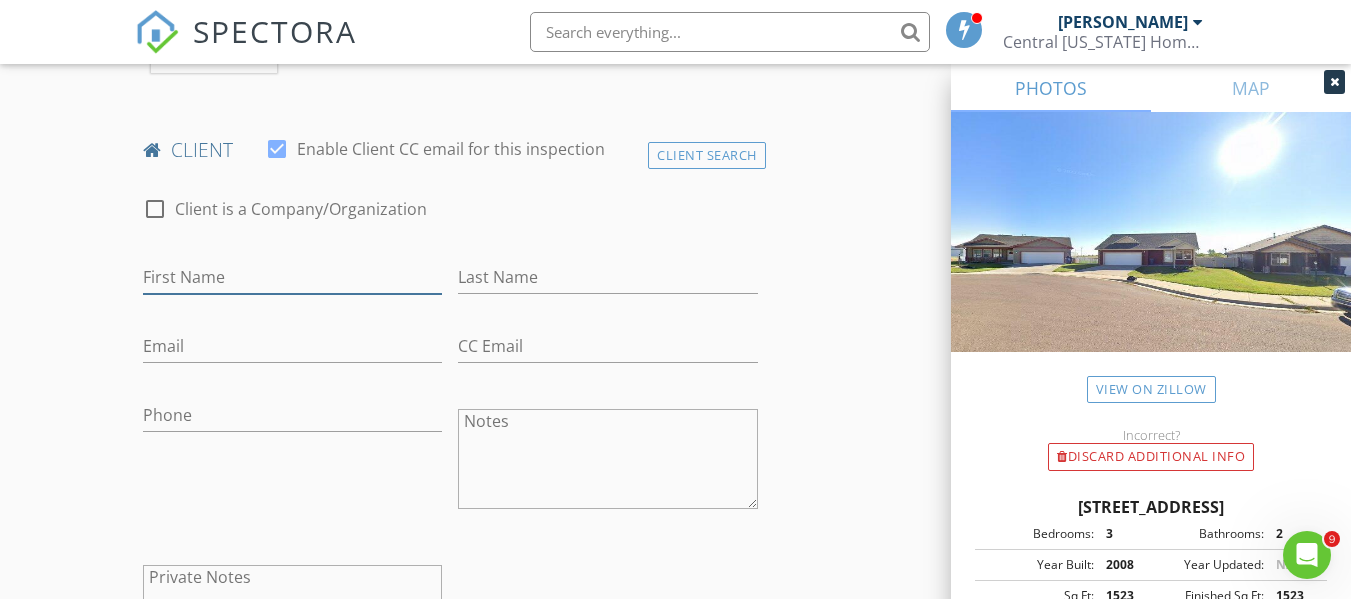 click on "First Name" at bounding box center [292, 277] 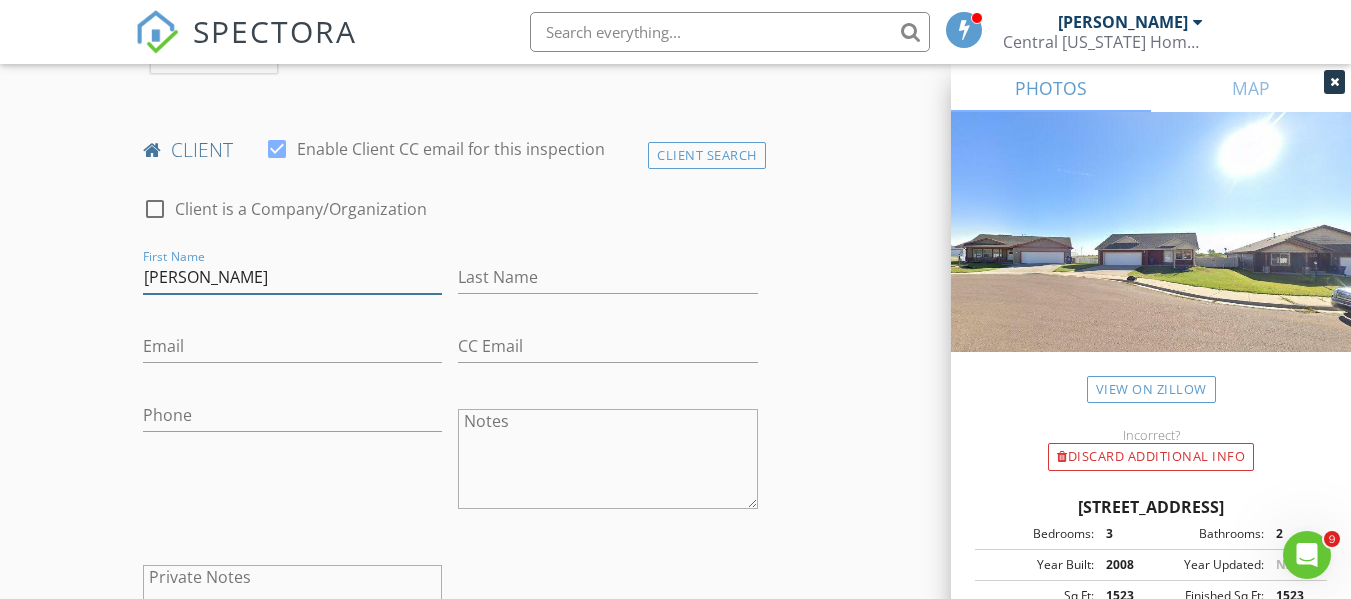 type on "Tyrone" 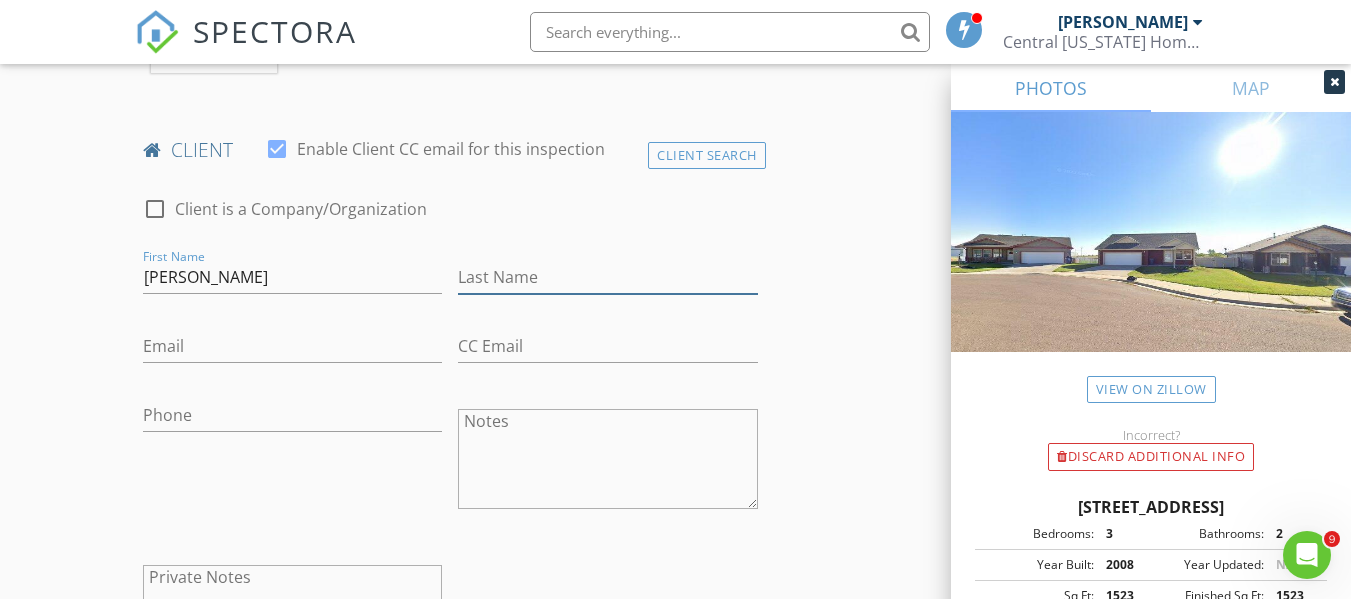 click on "Last Name" at bounding box center [607, 277] 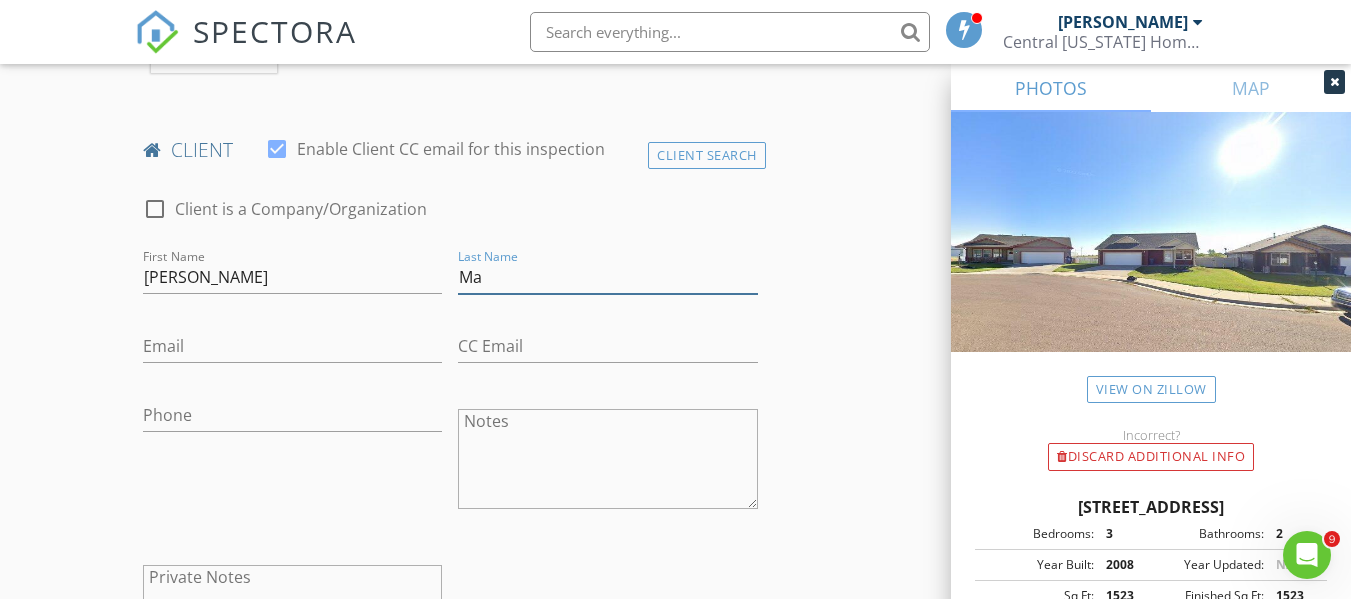 type on "Maxey" 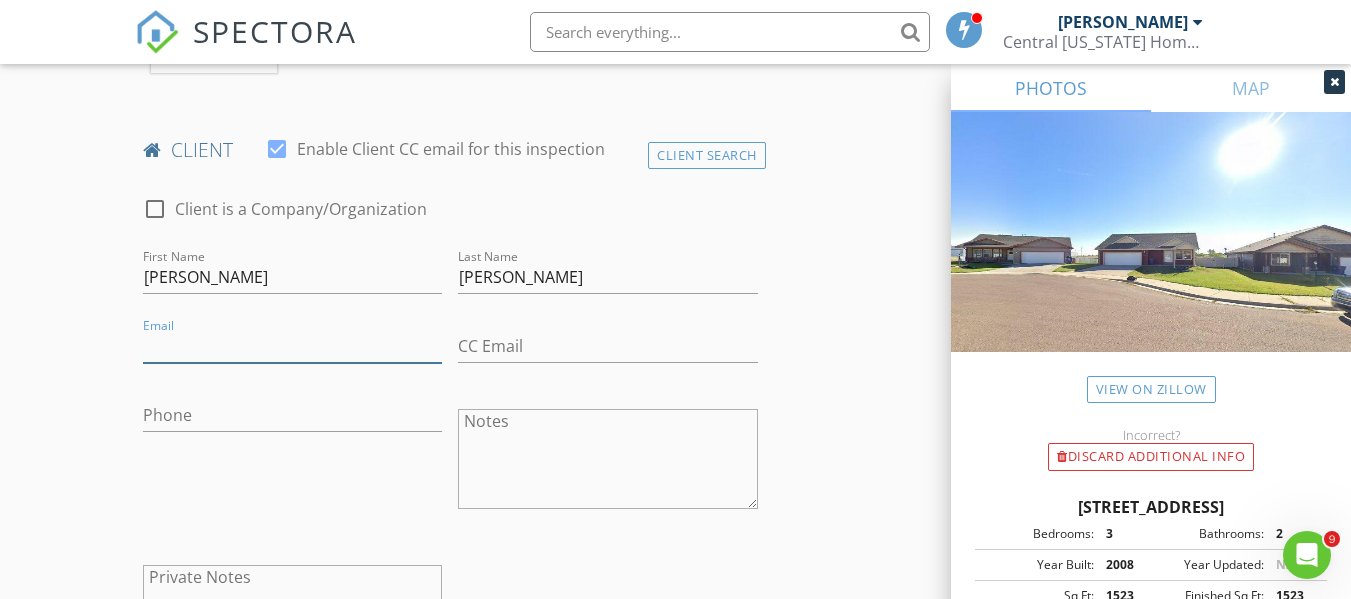 type on "y" 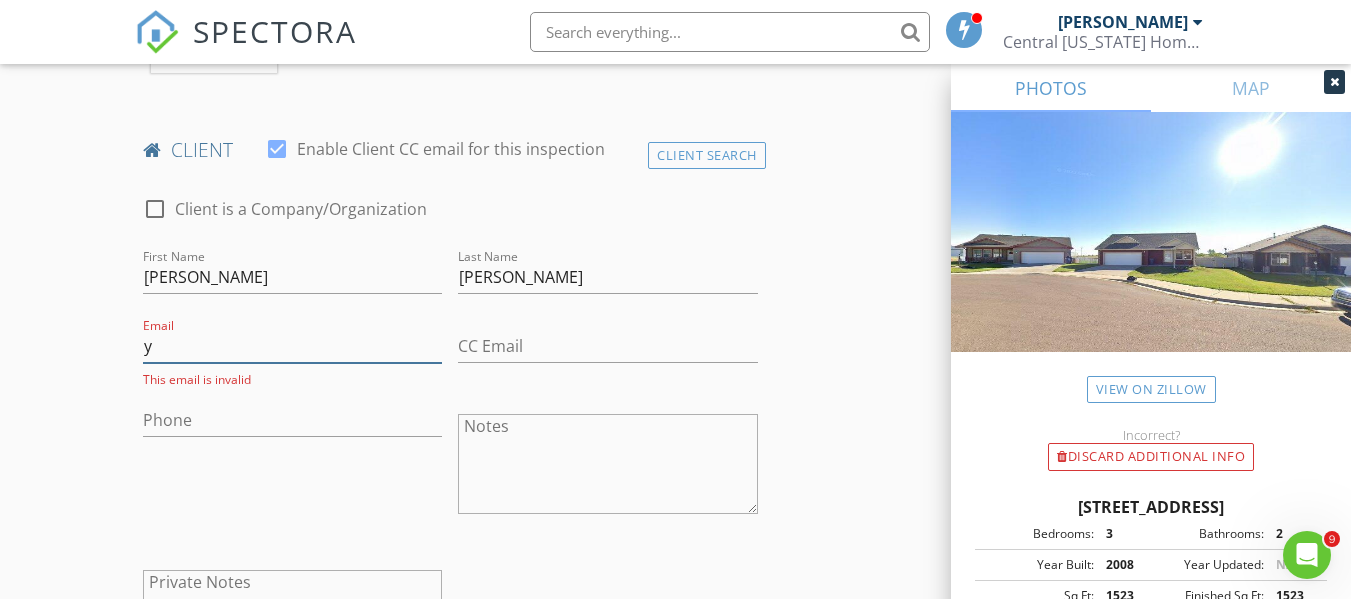 click on "y" at bounding box center (292, 346) 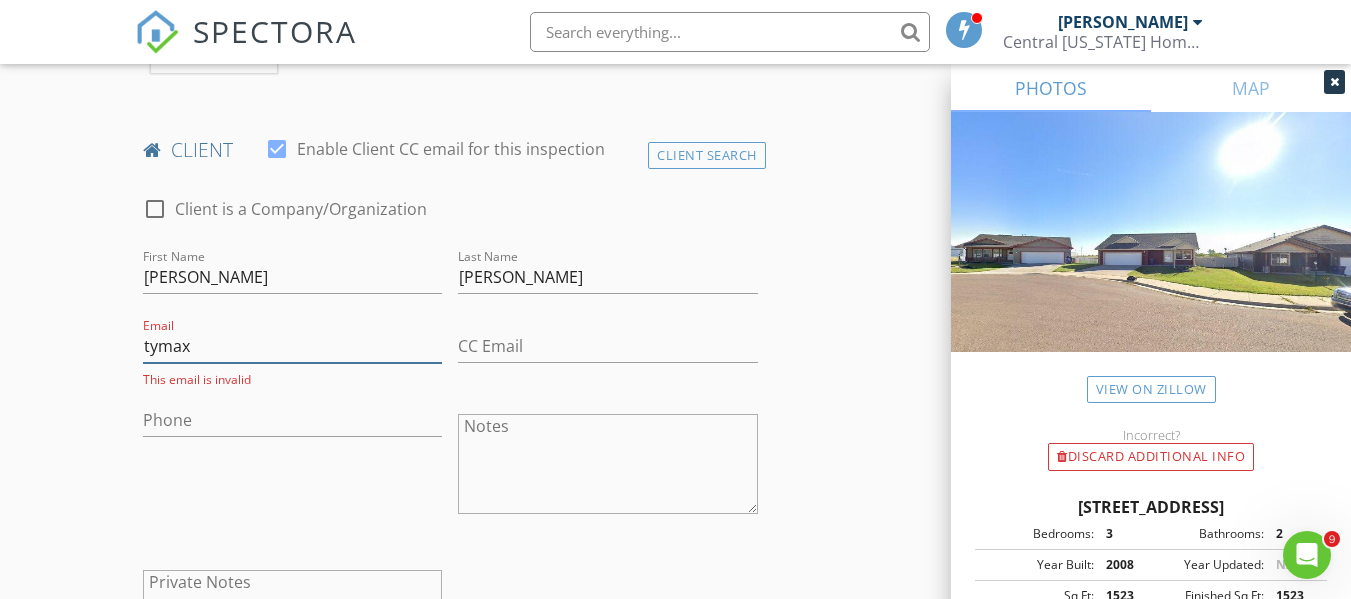 type on "tymaxey89@gmail.com" 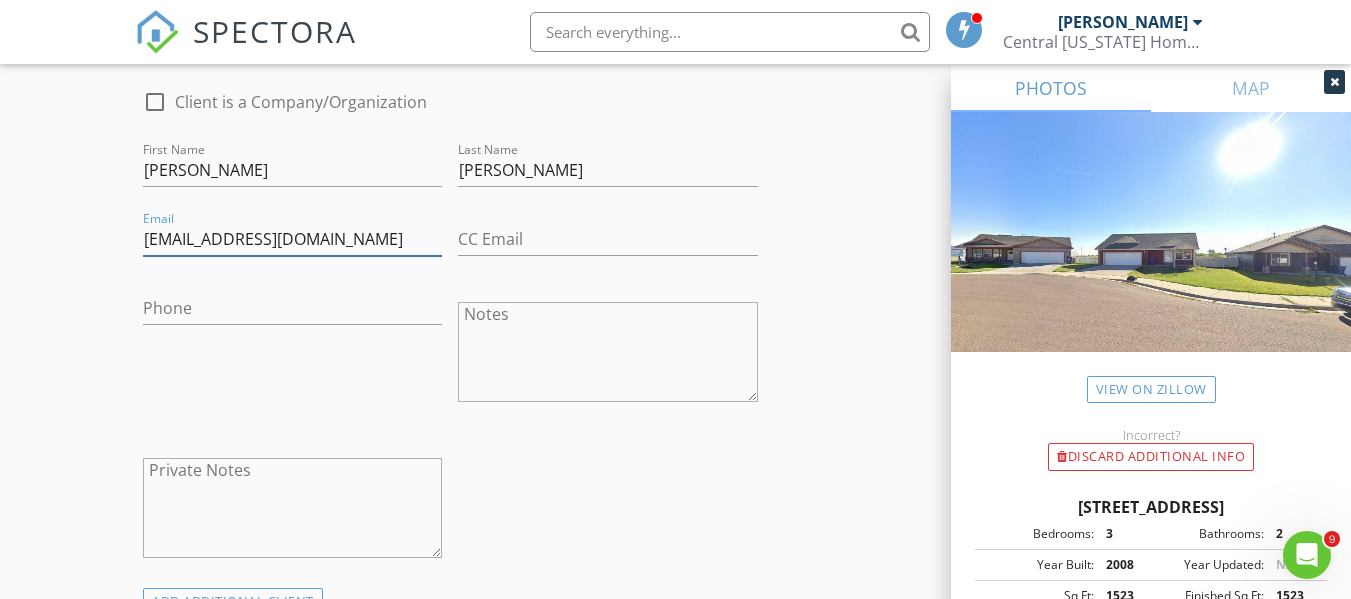 scroll, scrollTop: 1039, scrollLeft: 0, axis: vertical 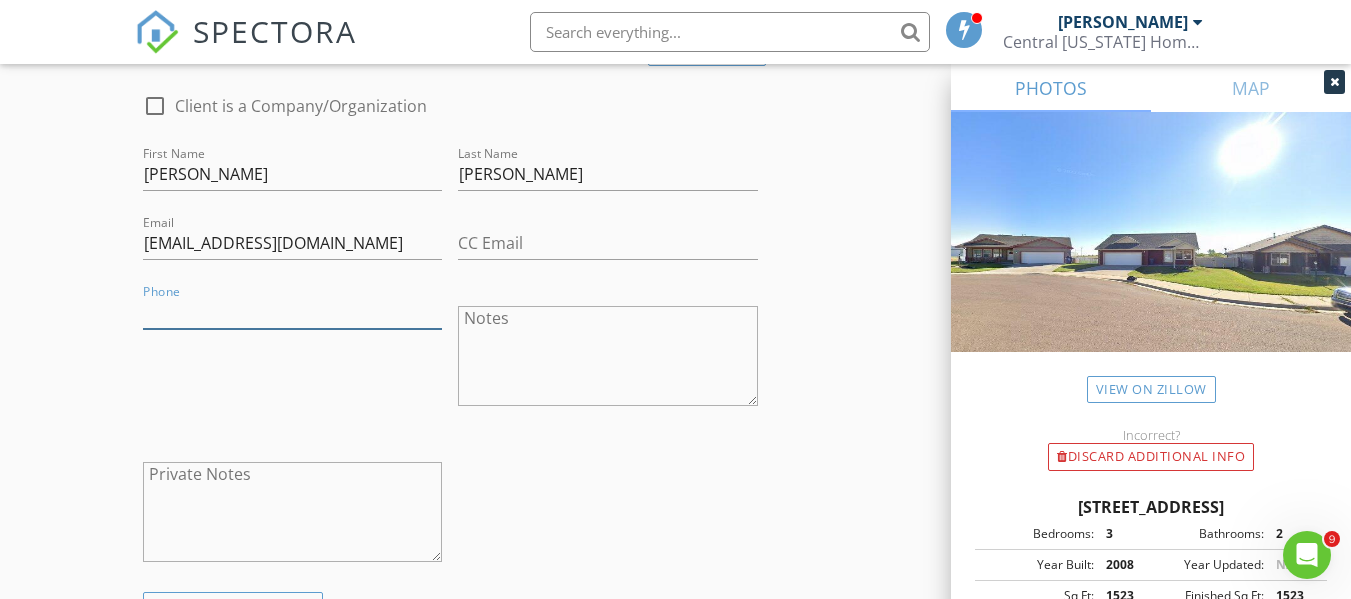 click on "Phone" at bounding box center [292, 312] 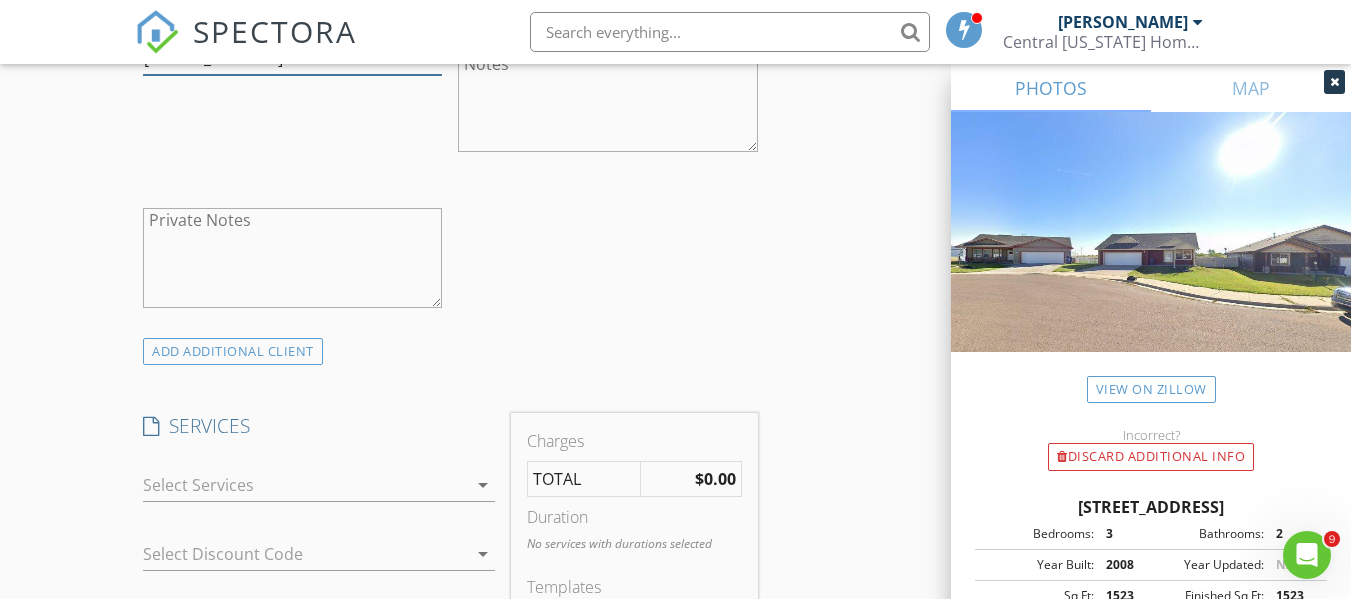 scroll, scrollTop: 1294, scrollLeft: 0, axis: vertical 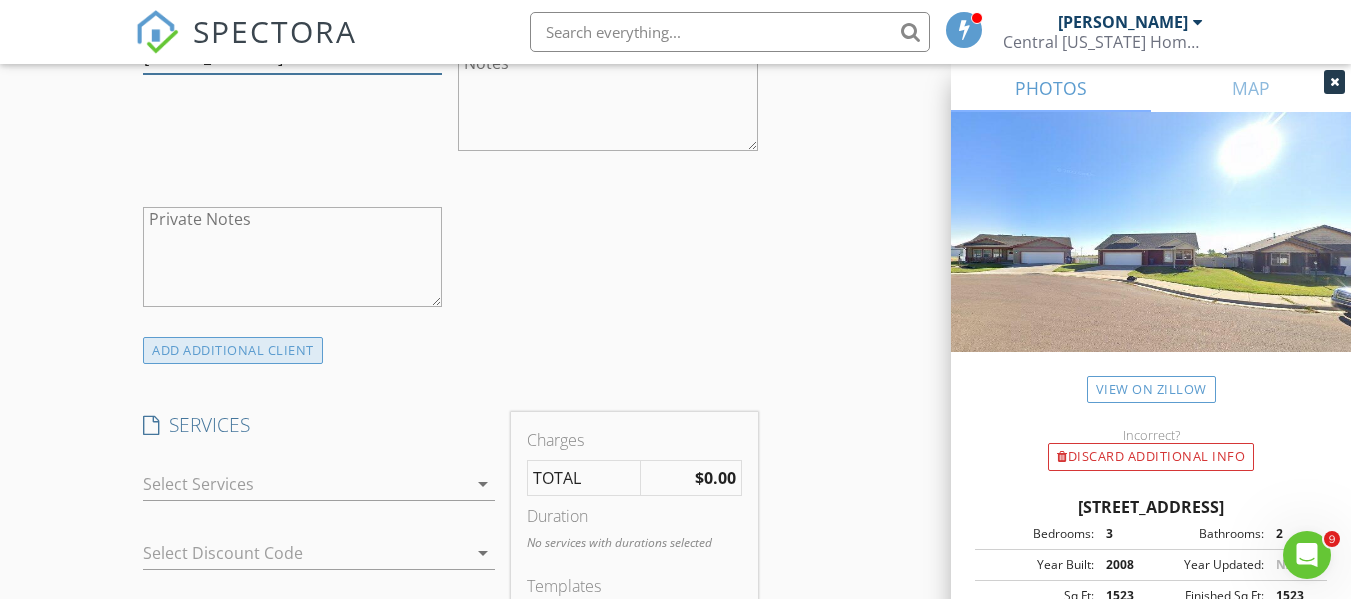 type on "406-381-3386" 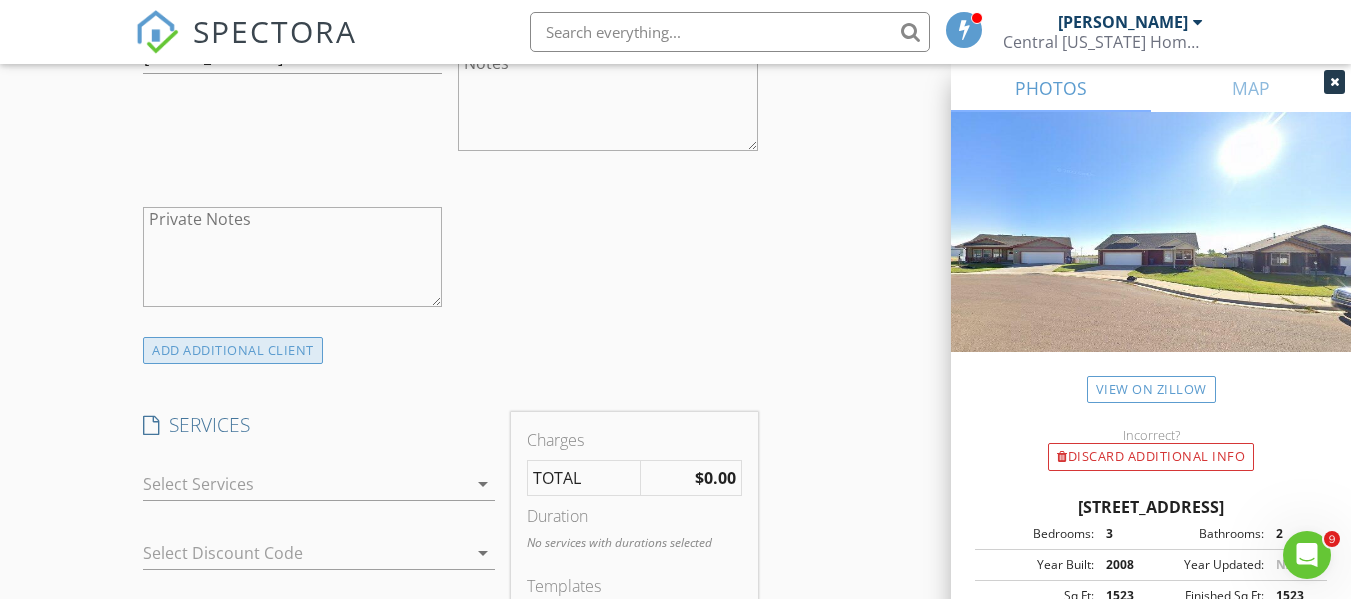 click on "ADD ADDITIONAL client" at bounding box center [233, 350] 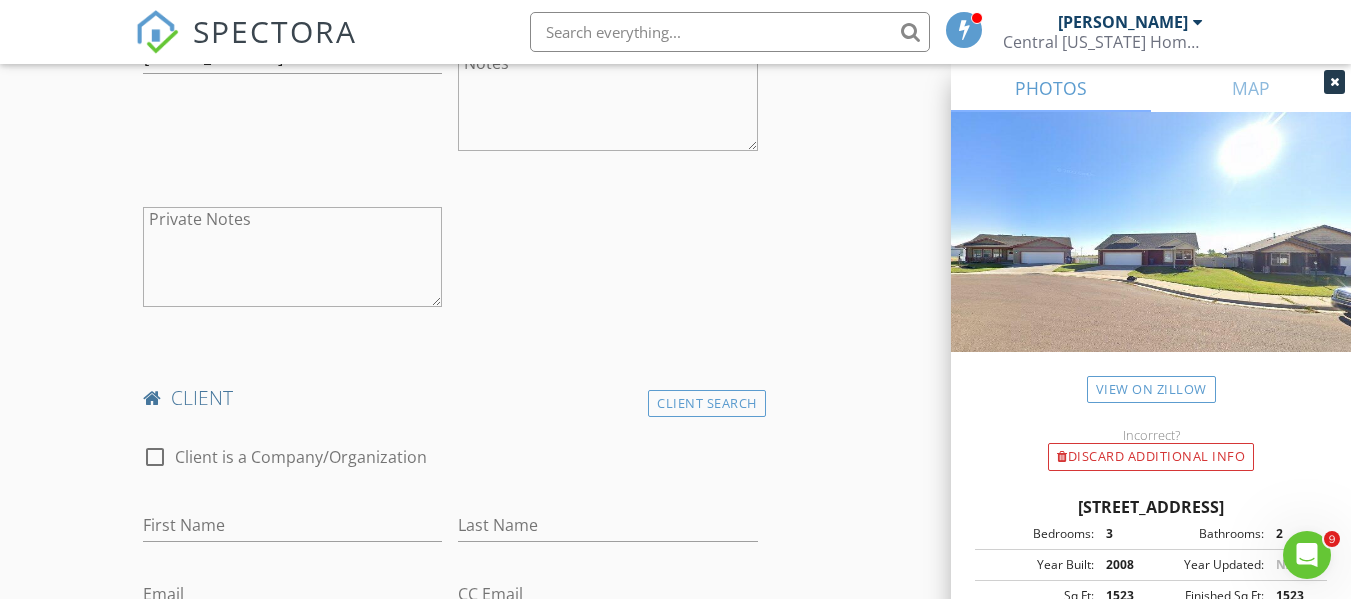 scroll, scrollTop: 1522, scrollLeft: 0, axis: vertical 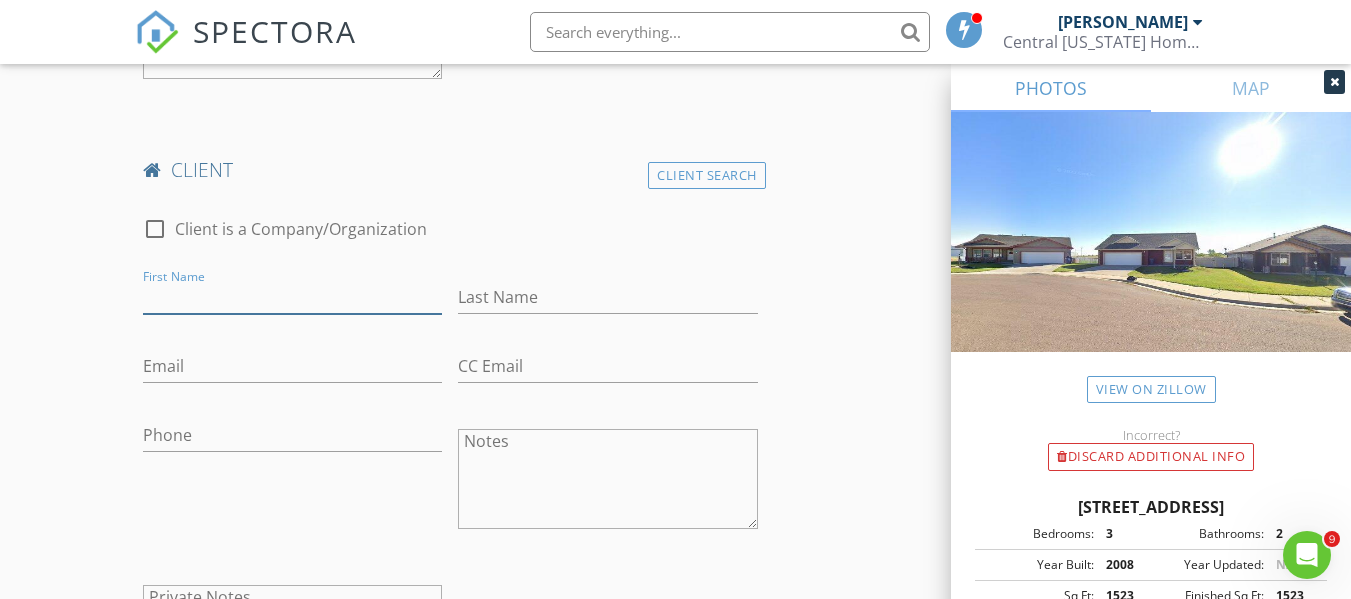 click on "First Name" at bounding box center [292, 297] 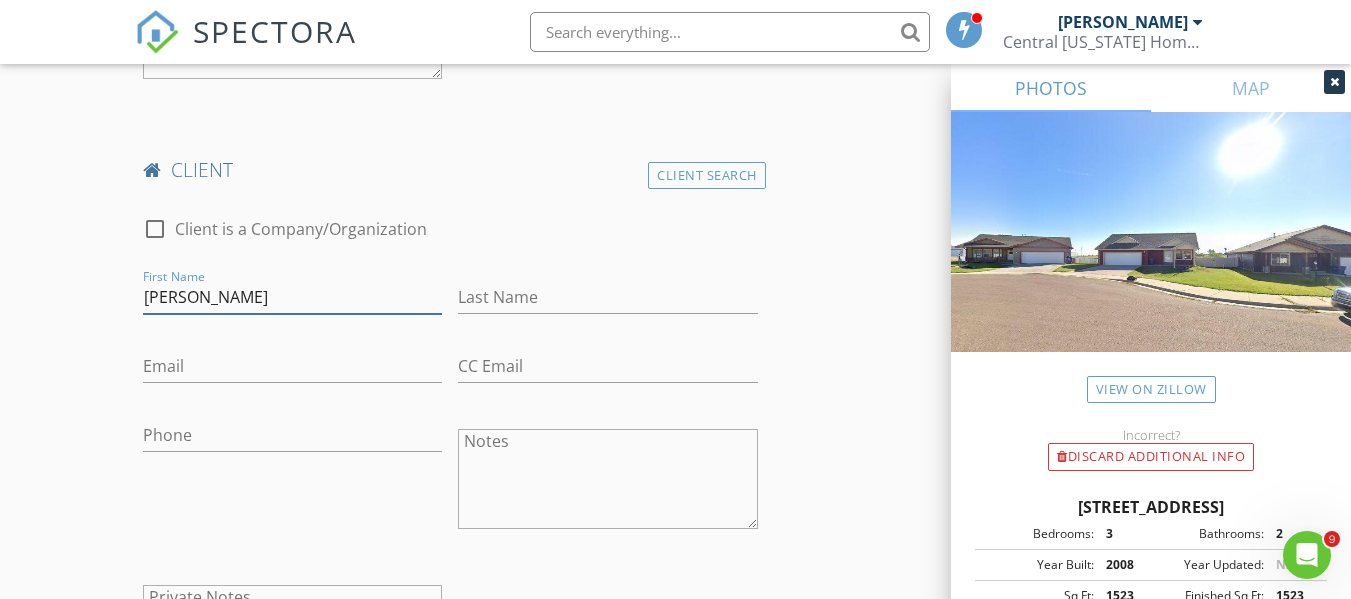 type on "[PERSON_NAME]" 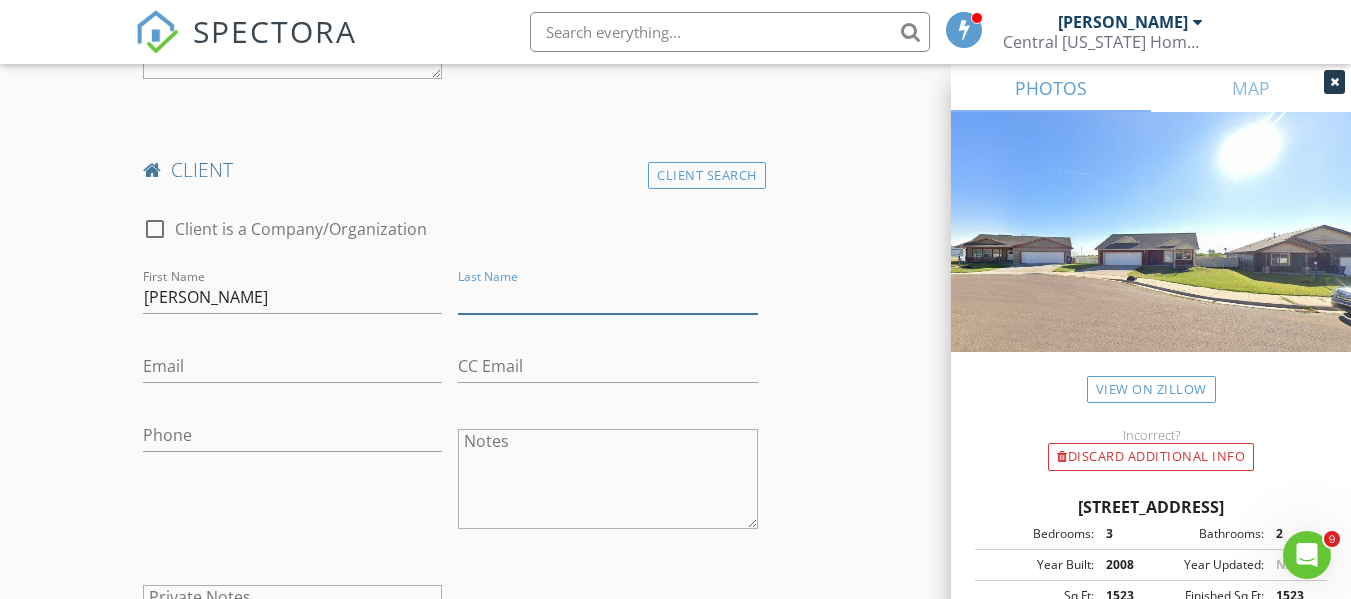 click on "Last Name" at bounding box center [607, 297] 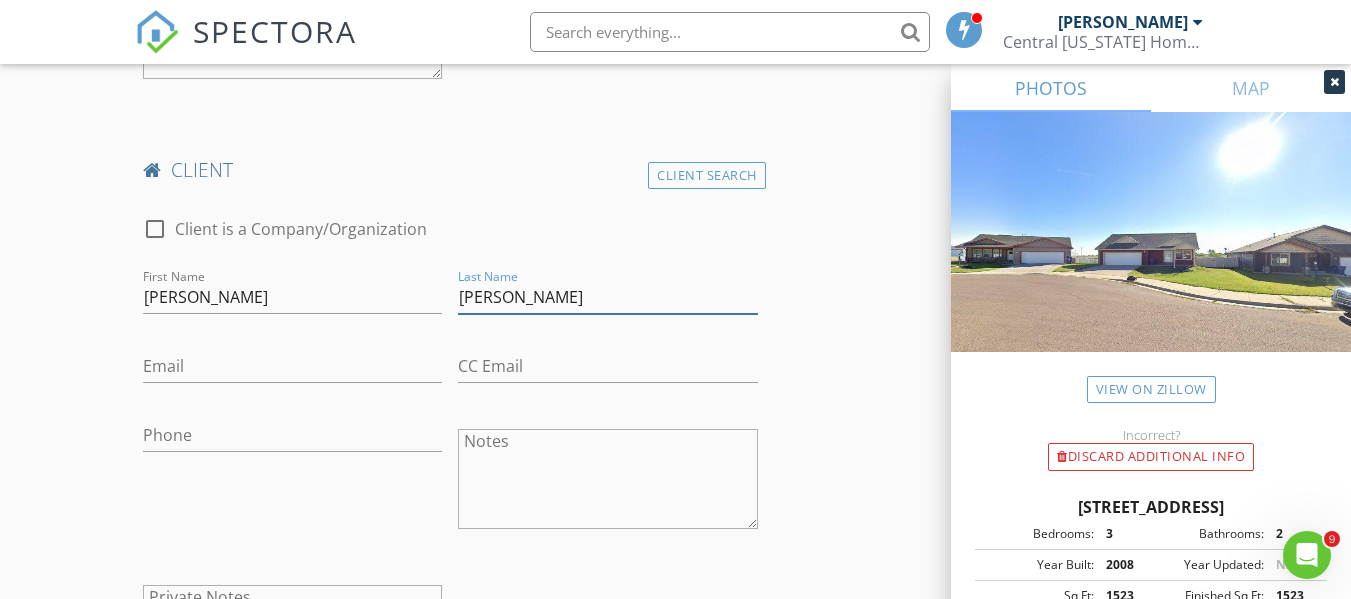 type on "[PERSON_NAME]" 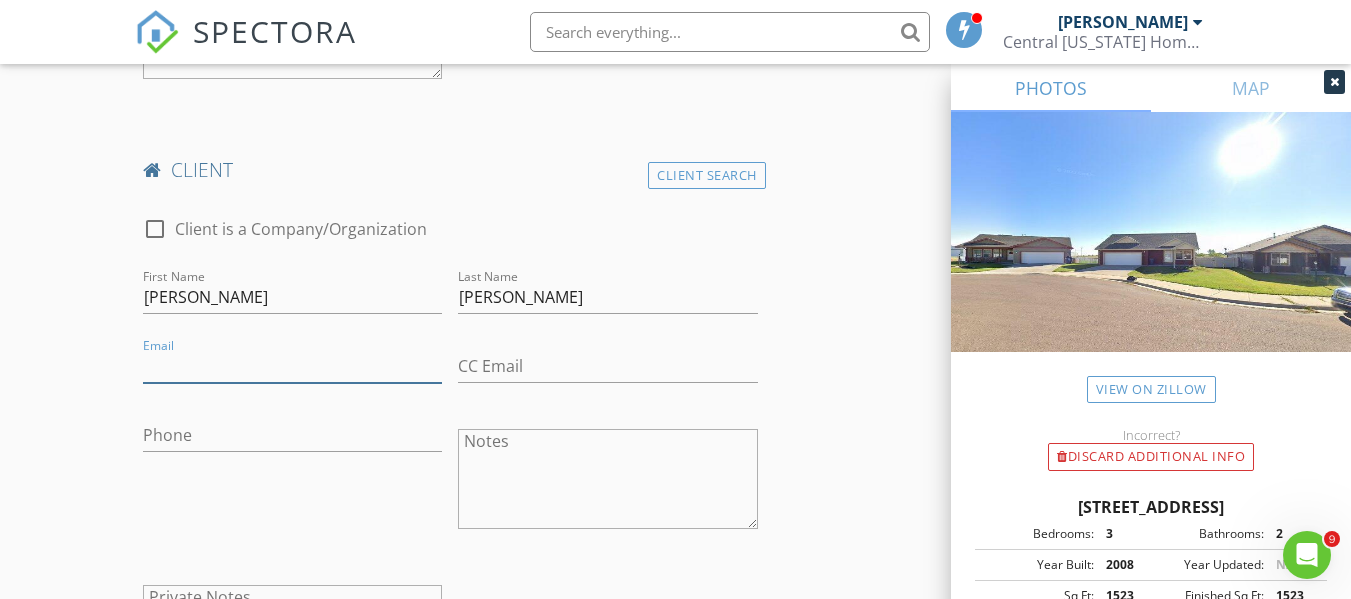 click on "Email" at bounding box center [292, 366] 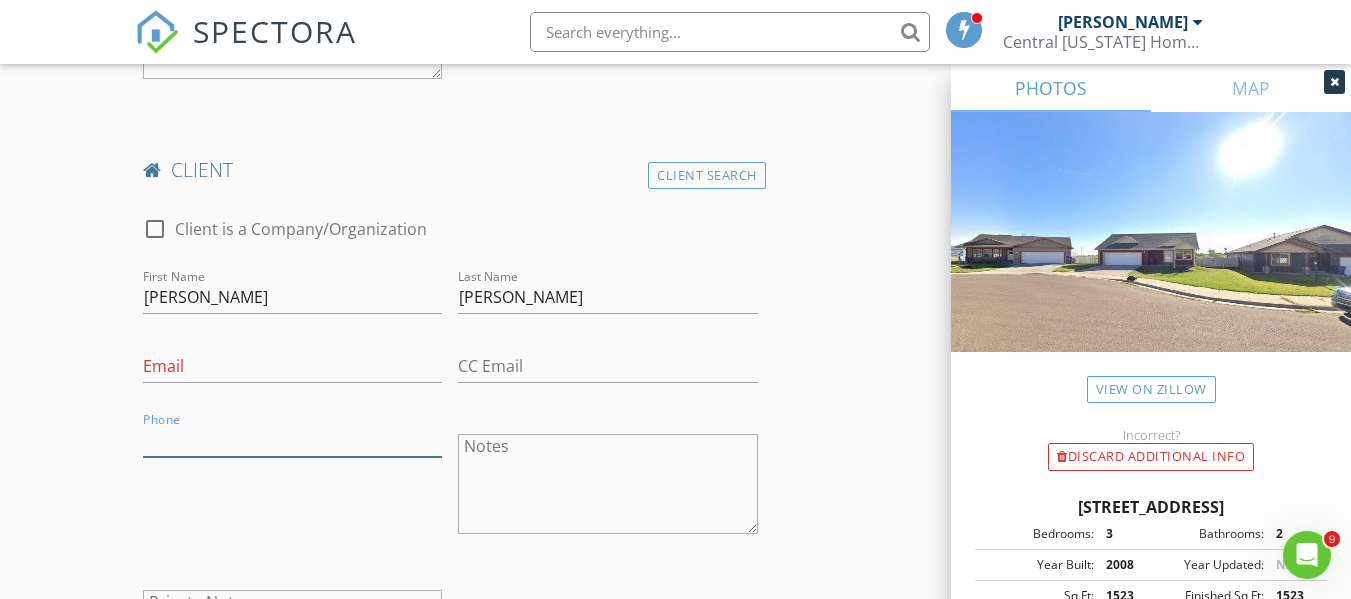 click on "Phone" at bounding box center (292, 440) 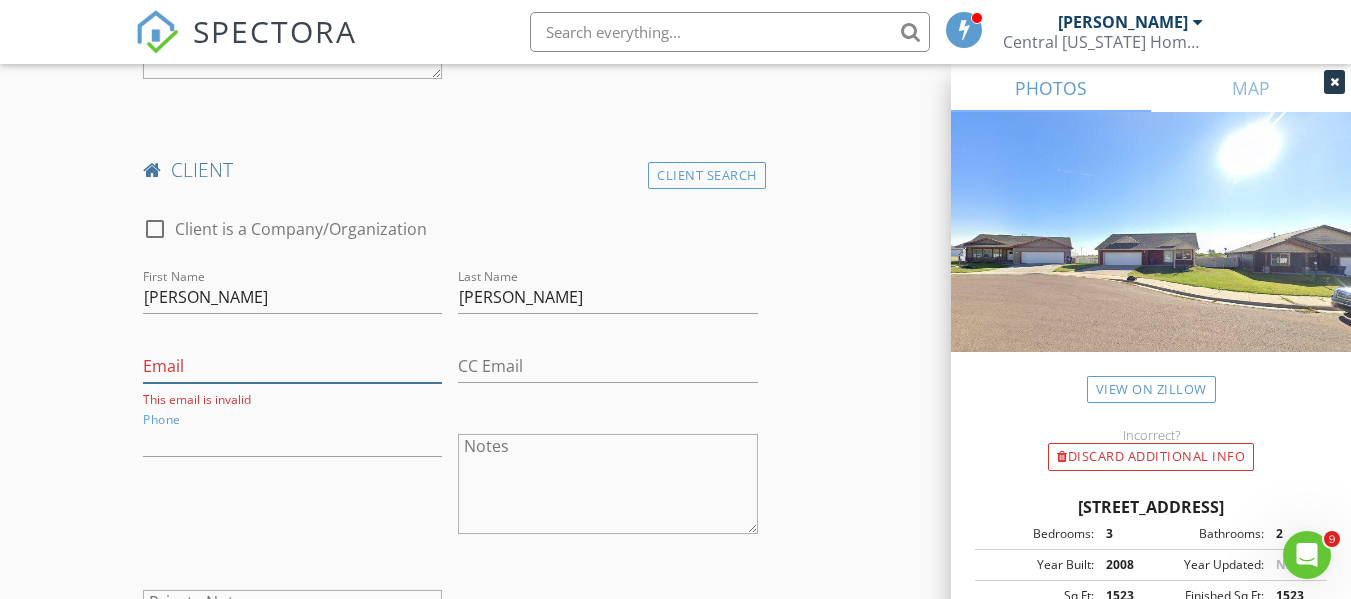 click on "Email" at bounding box center (292, 366) 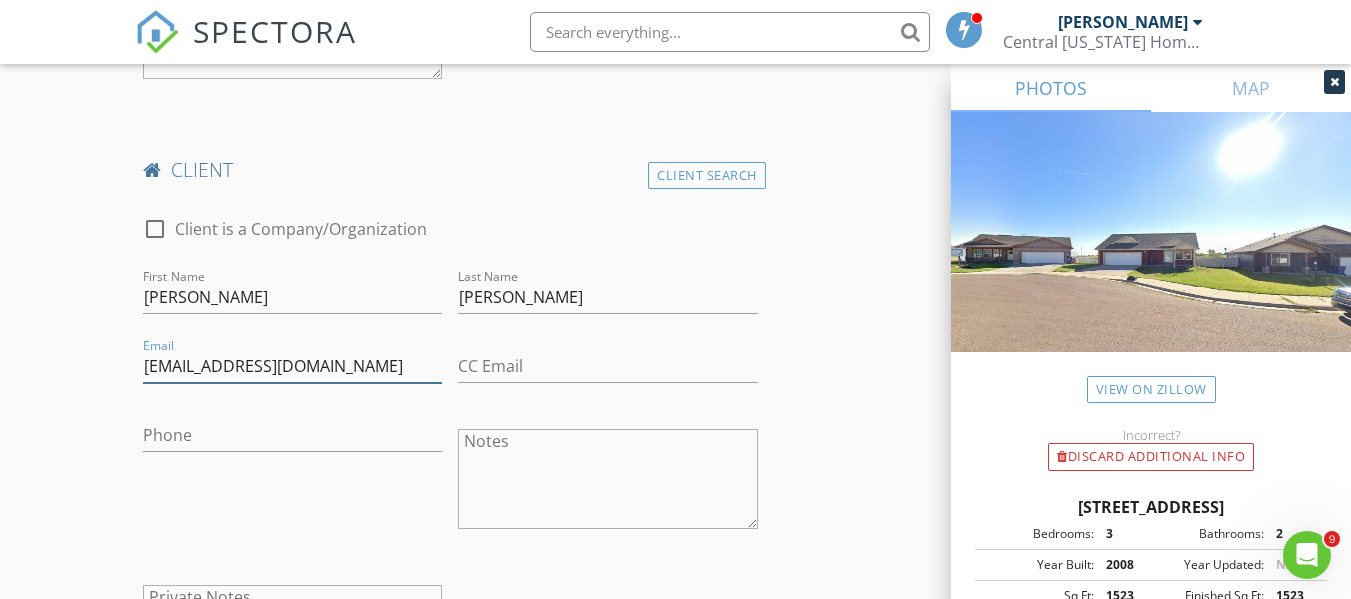 type on "Jess.d466@yahoo.com" 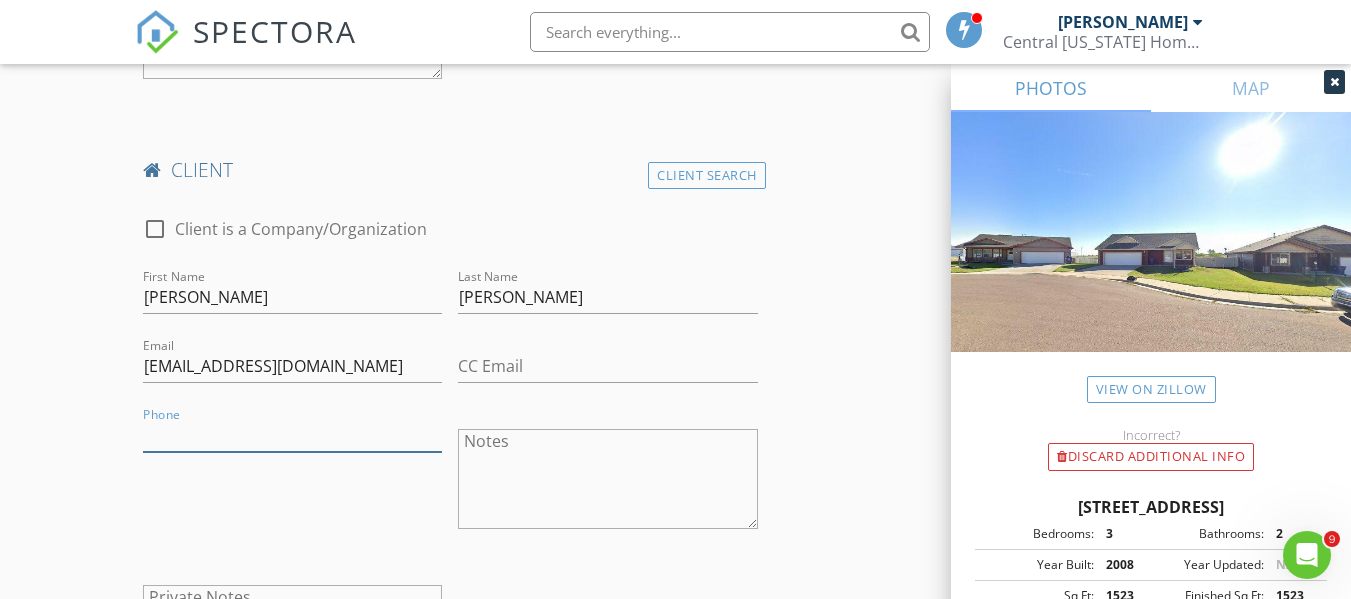 click on "Phone" at bounding box center [292, 435] 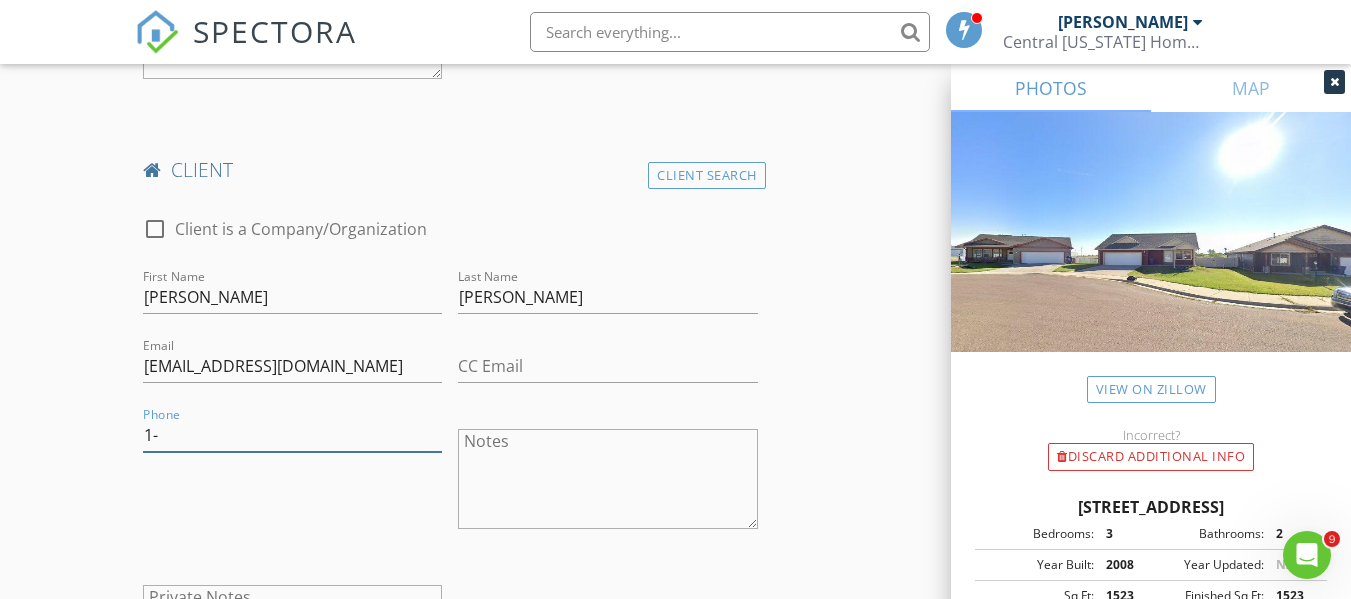 type on "1" 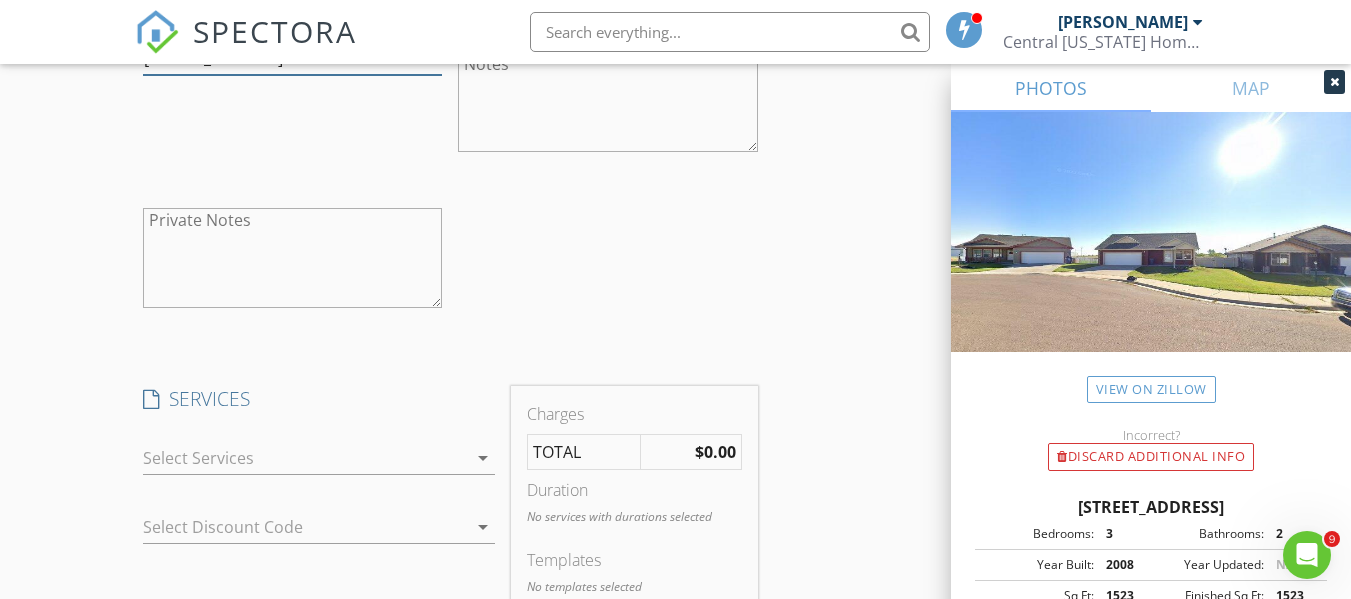 scroll, scrollTop: 1982, scrollLeft: 0, axis: vertical 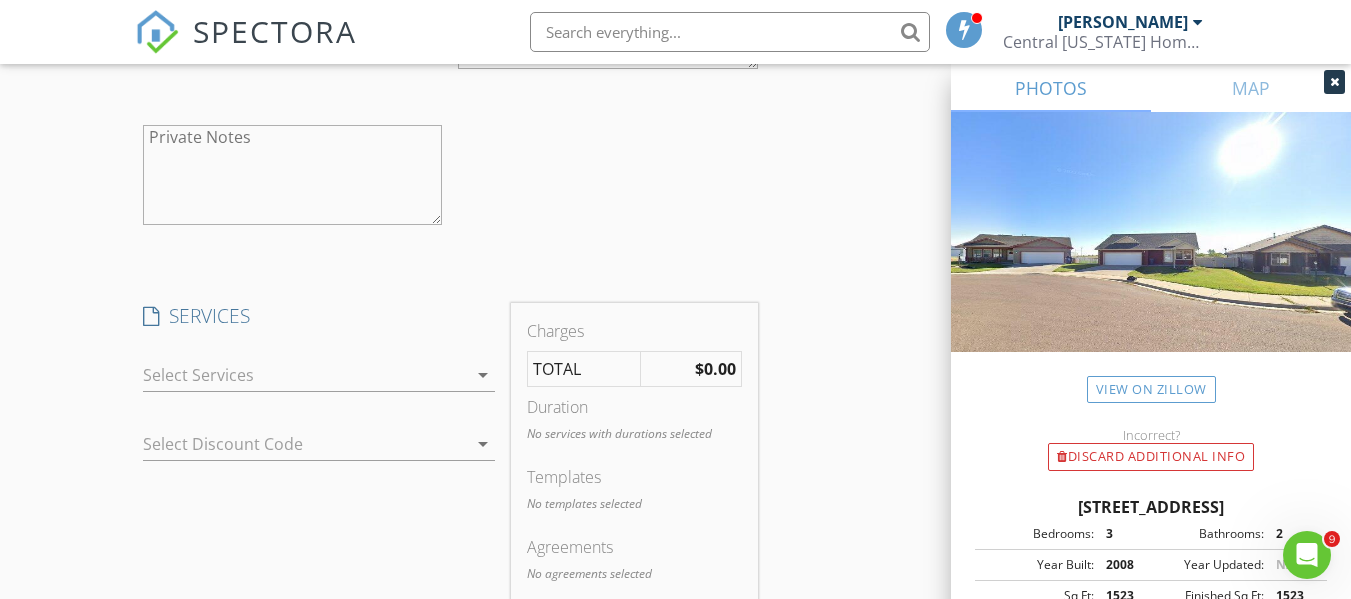 type on "[PHONE_NUMBER]" 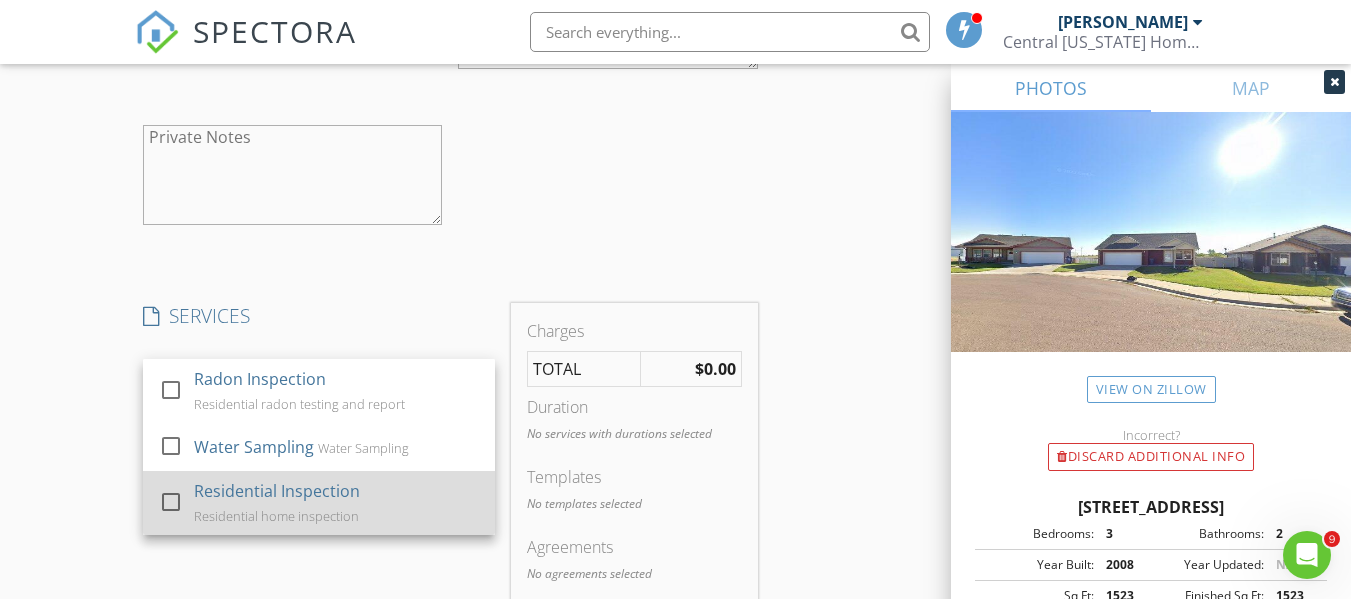 click at bounding box center [171, 502] 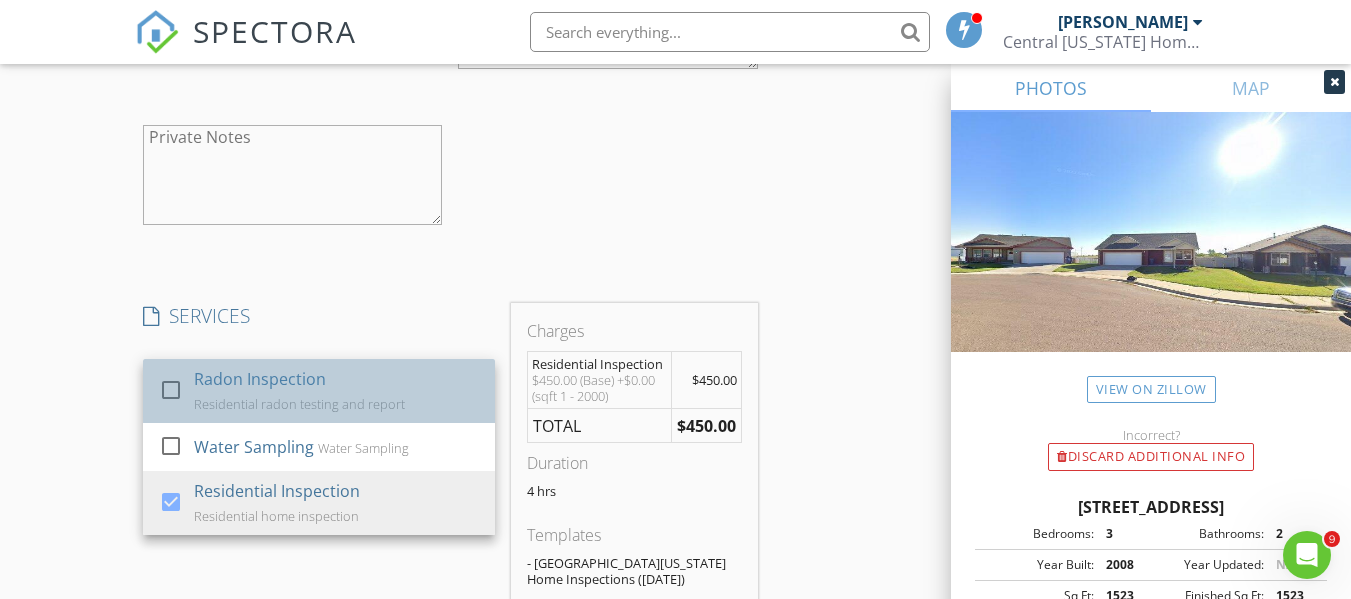 click on "Radon Inspection   Residential radon testing and report" at bounding box center (336, 391) 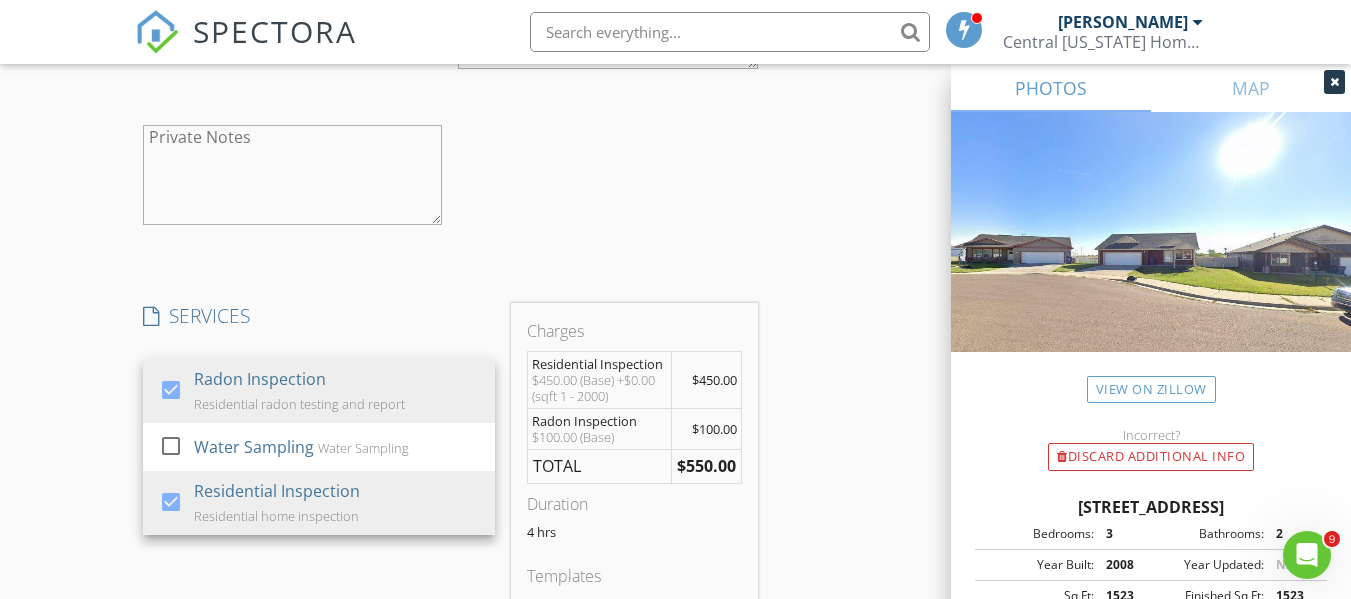 click on "New Inspection
Click here to use the New Order Form
INSPECTOR(S)
check_box   Clayton Parsons   PRIMARY   Clayton Parsons arrow_drop_down   check_box_outline_blank Clayton Parsons specifically requested
Date/Time
08/01/2025 12:00 PM
Location
Address Search       Address 809 49th St N   Unit   City Great Falls   State MT   Zip 59405   County Cascade     Square Feet 1523   Year Built 2008   Foundation arrow_drop_down     Clayton Parsons     7.8 miles     (14 minutes)
client
check_box Enable Client CC email for this inspection   Client Search     check_box_outline_blank Client is a Company/Organization     First Name Tyrone   Last Name Maxey   Email tymaxey89@gmail.com   CC Email   Phone 406-381-3386           Notes   Private Notes
client
Client Search     check_box_outline_blank     First Name Jessica   Maxey" at bounding box center [675, 213] 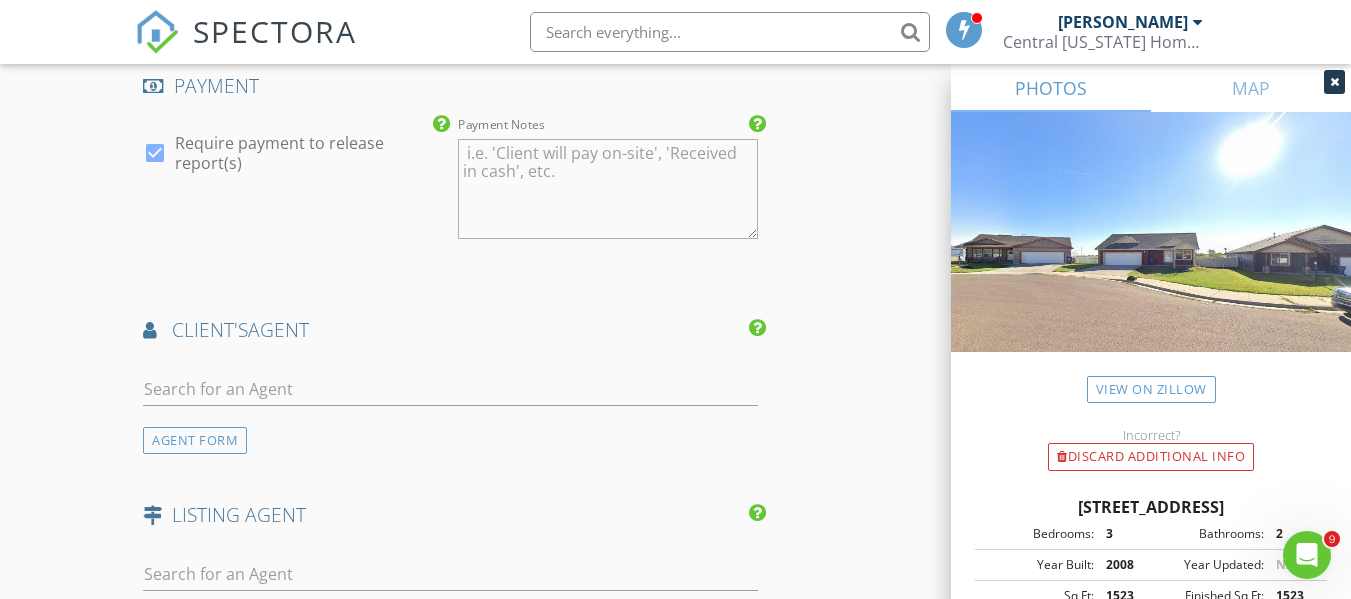 scroll, scrollTop: 2898, scrollLeft: 0, axis: vertical 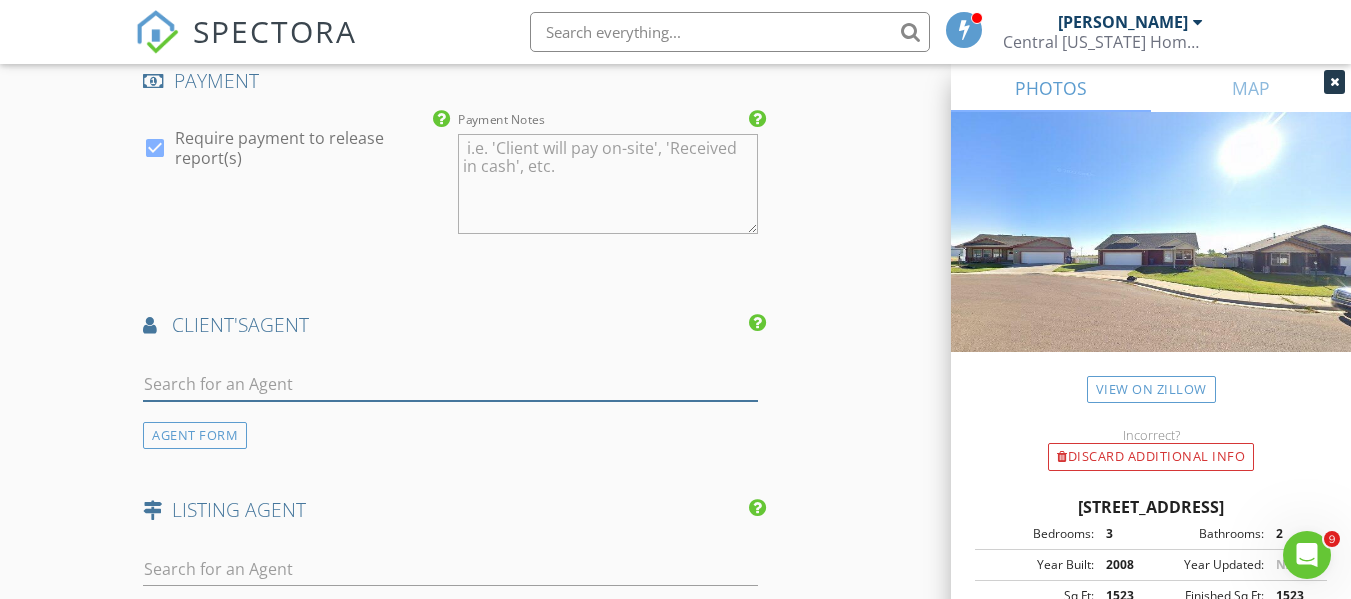 click at bounding box center [450, 384] 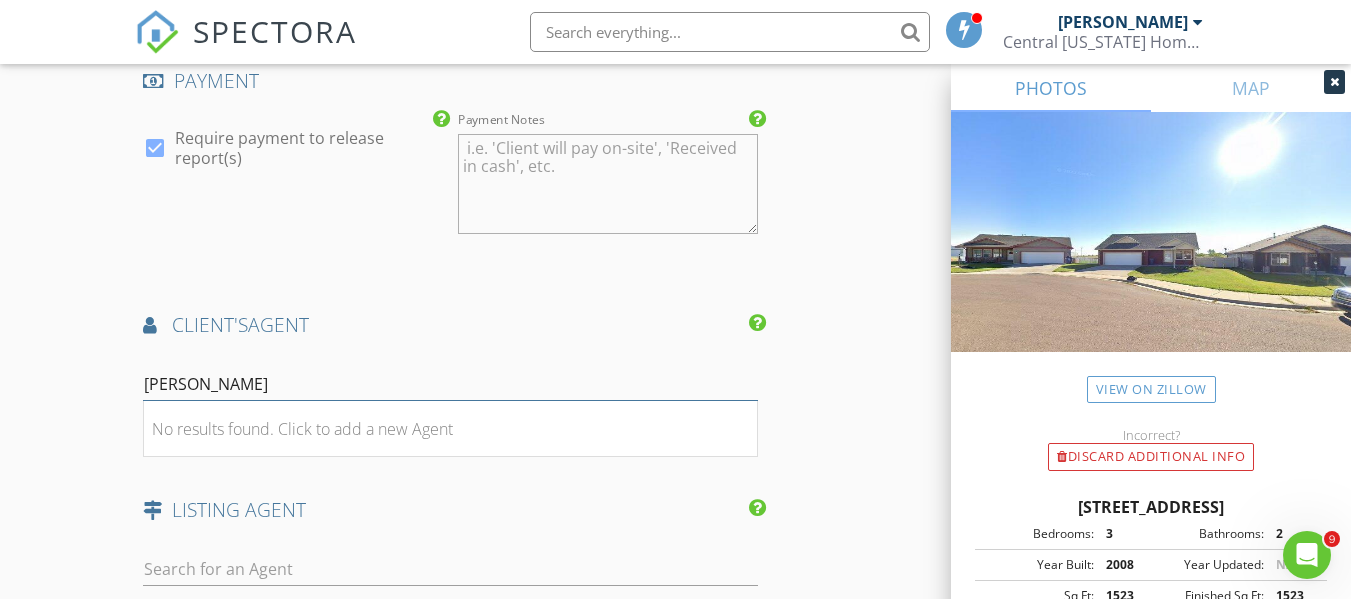 type on "Seth" 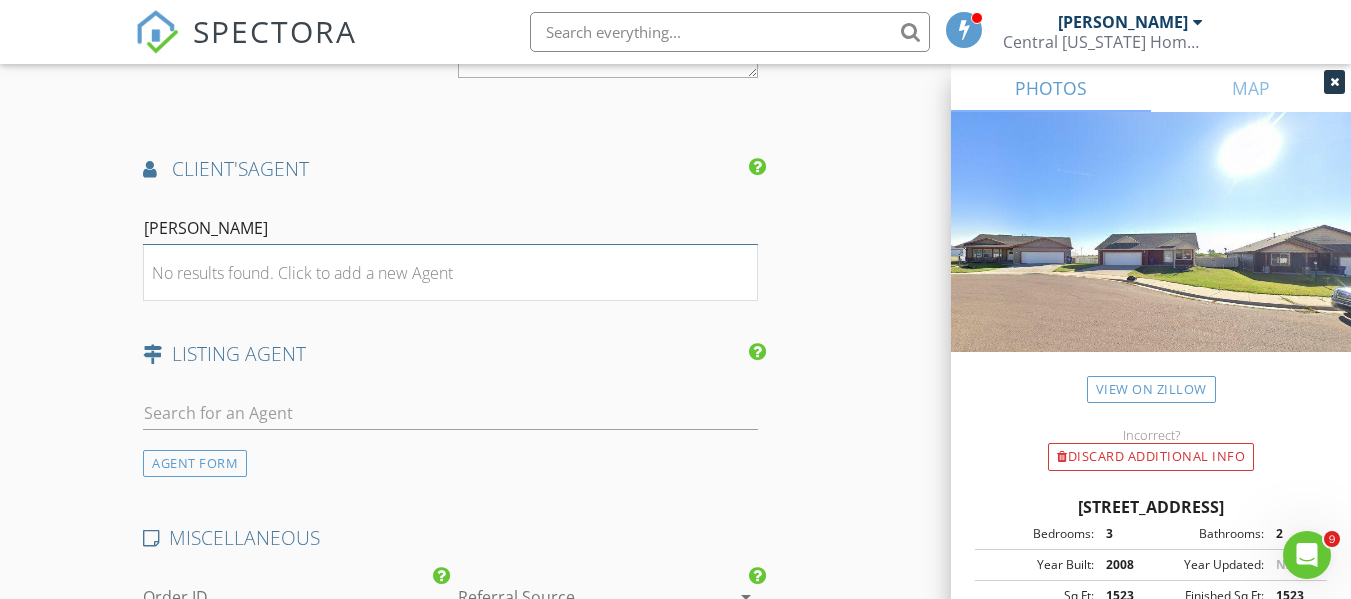 scroll, scrollTop: 3053, scrollLeft: 0, axis: vertical 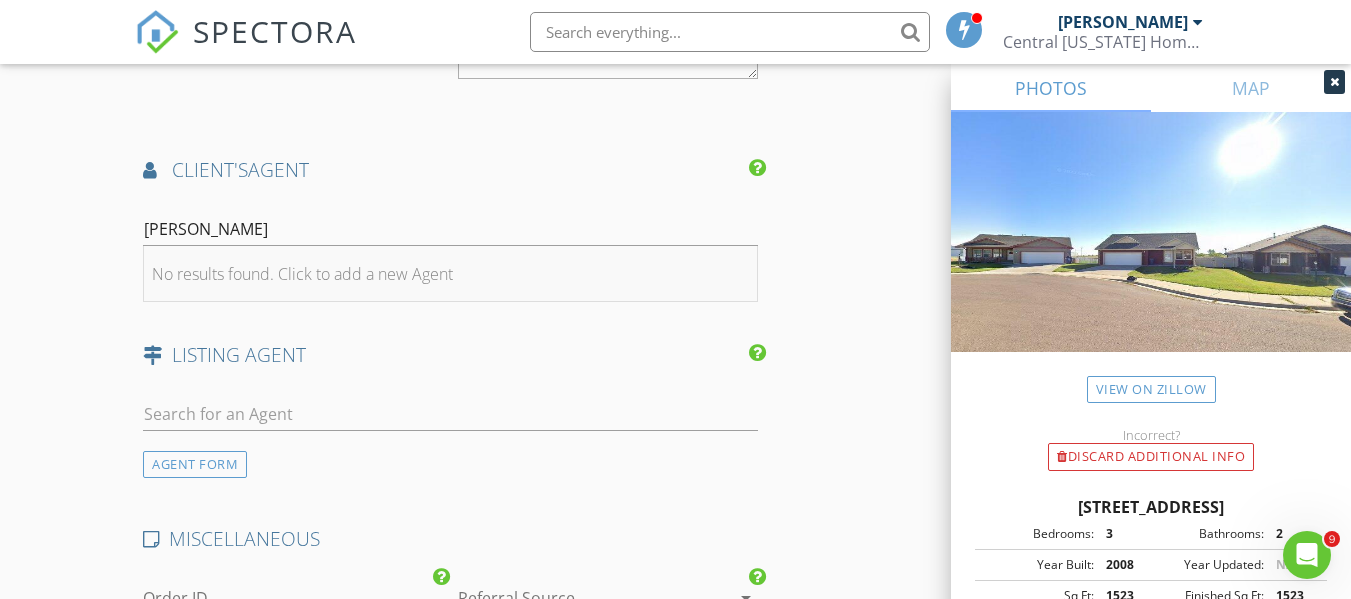 click on "No results found. Click to add a new Agent" at bounding box center [302, 274] 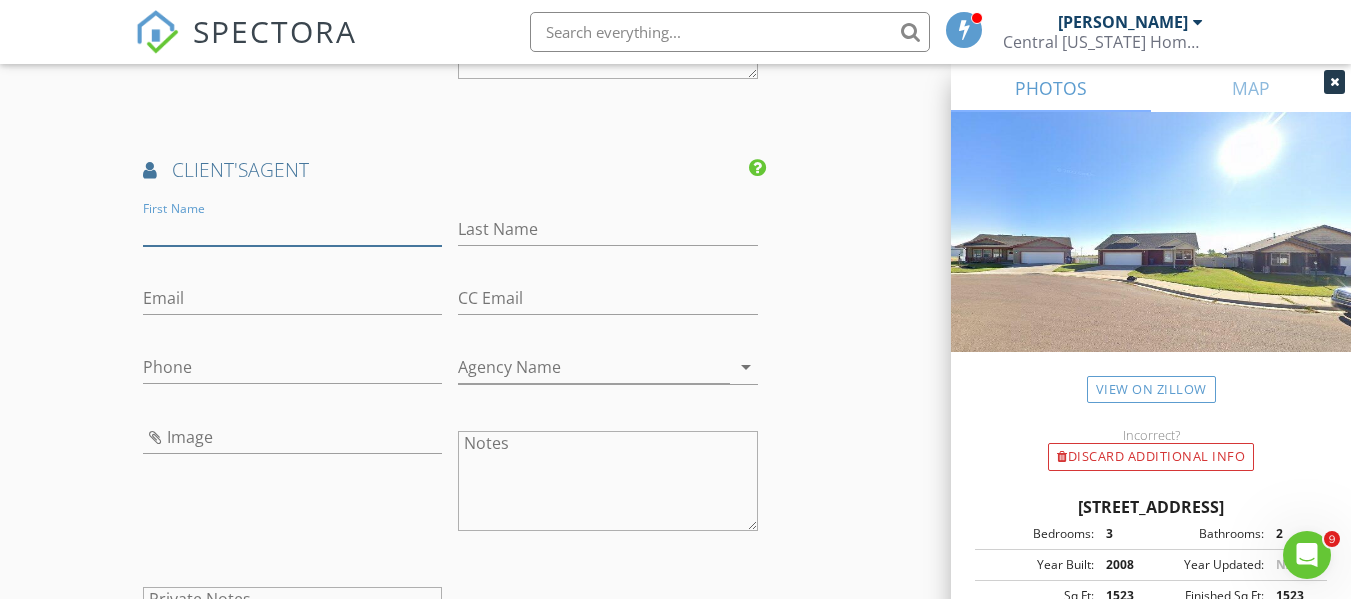 click on "First Name" at bounding box center (292, 229) 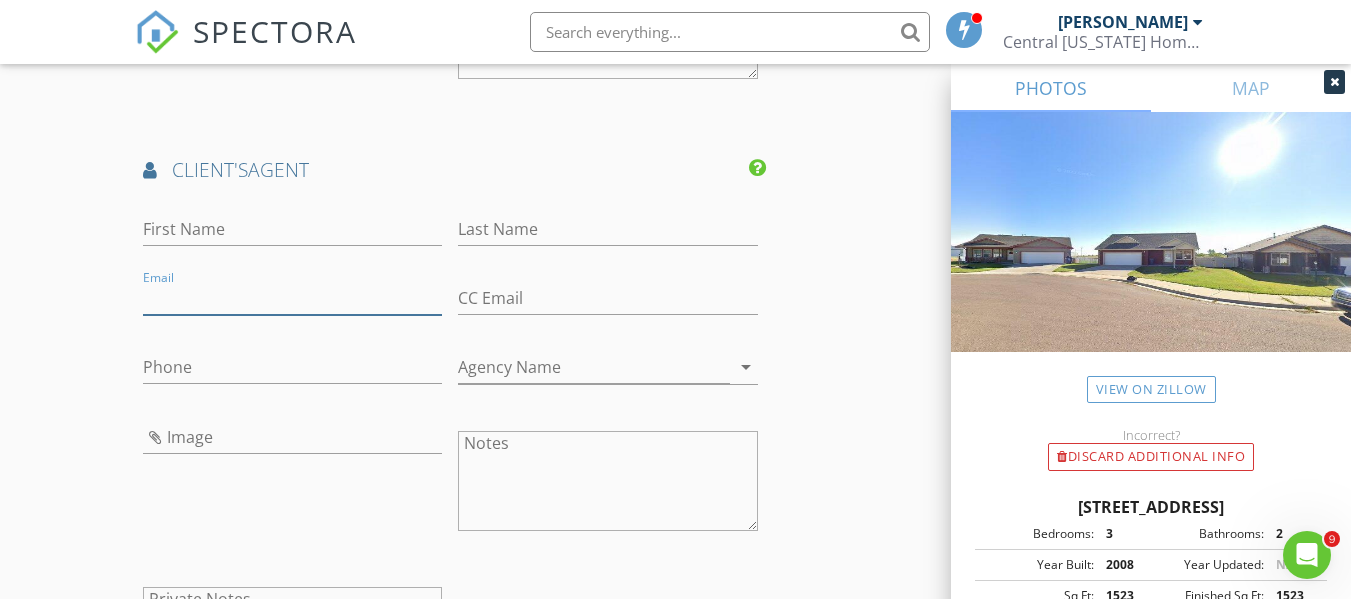 click on "Email" at bounding box center [292, 298] 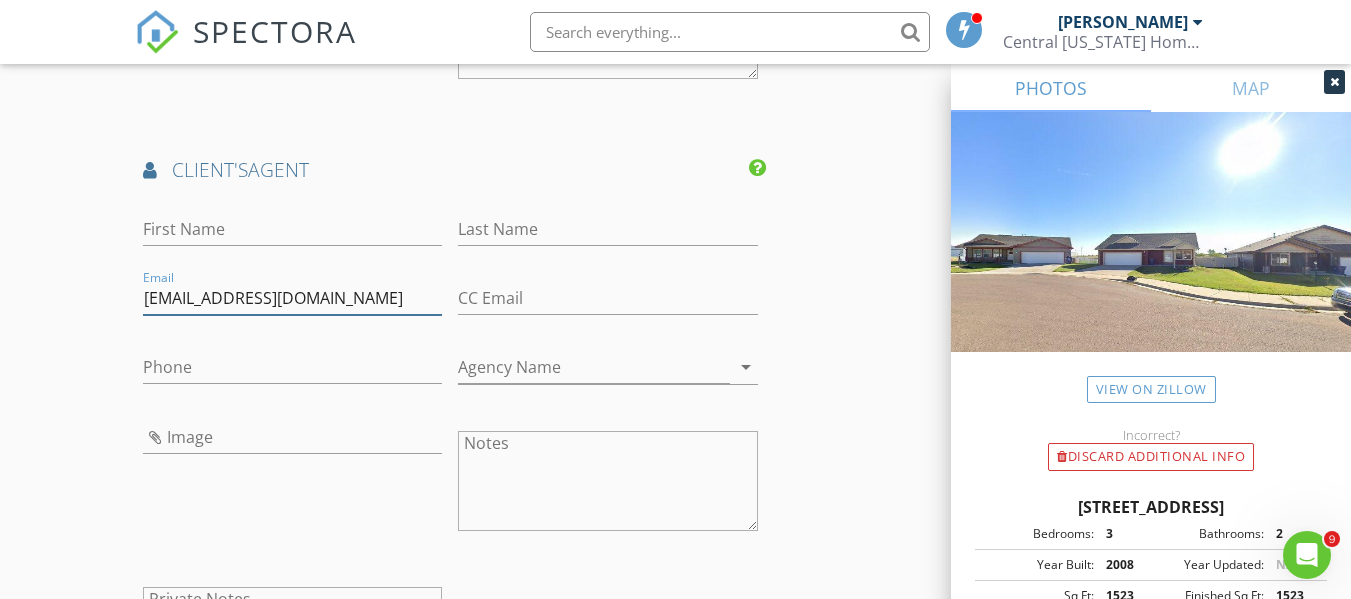 type on "[EMAIL_ADDRESS][DOMAIN_NAME]" 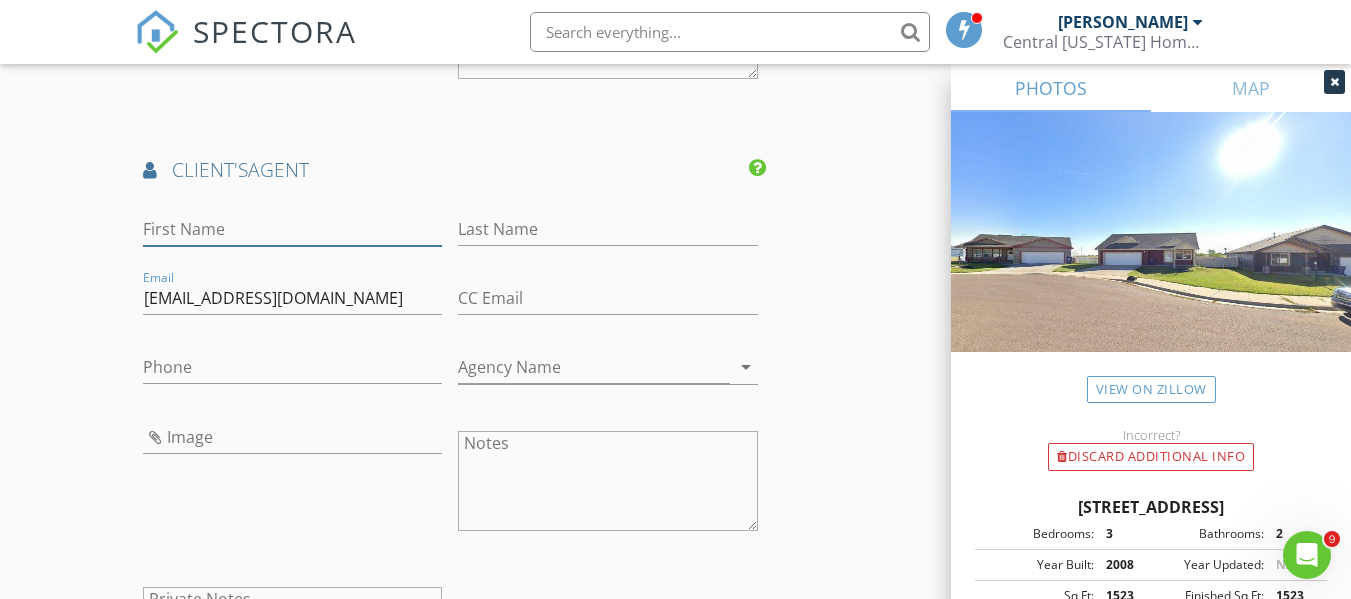 click on "First Name" at bounding box center (292, 229) 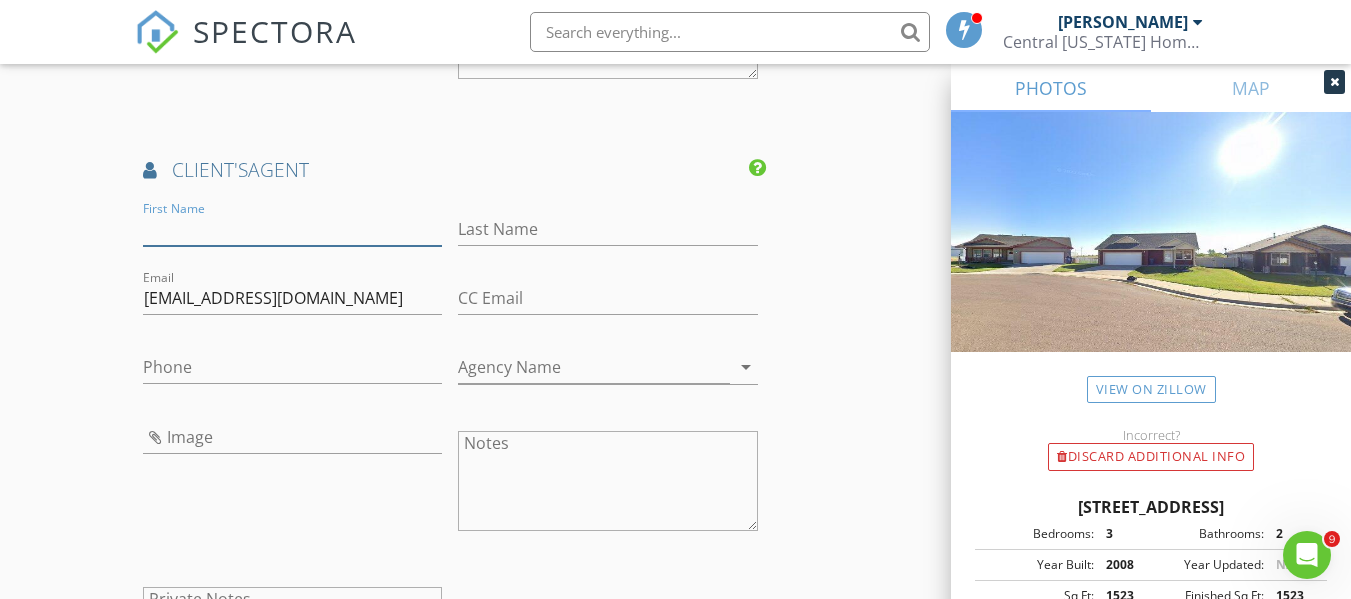 paste on "[PERSON_NAME]" 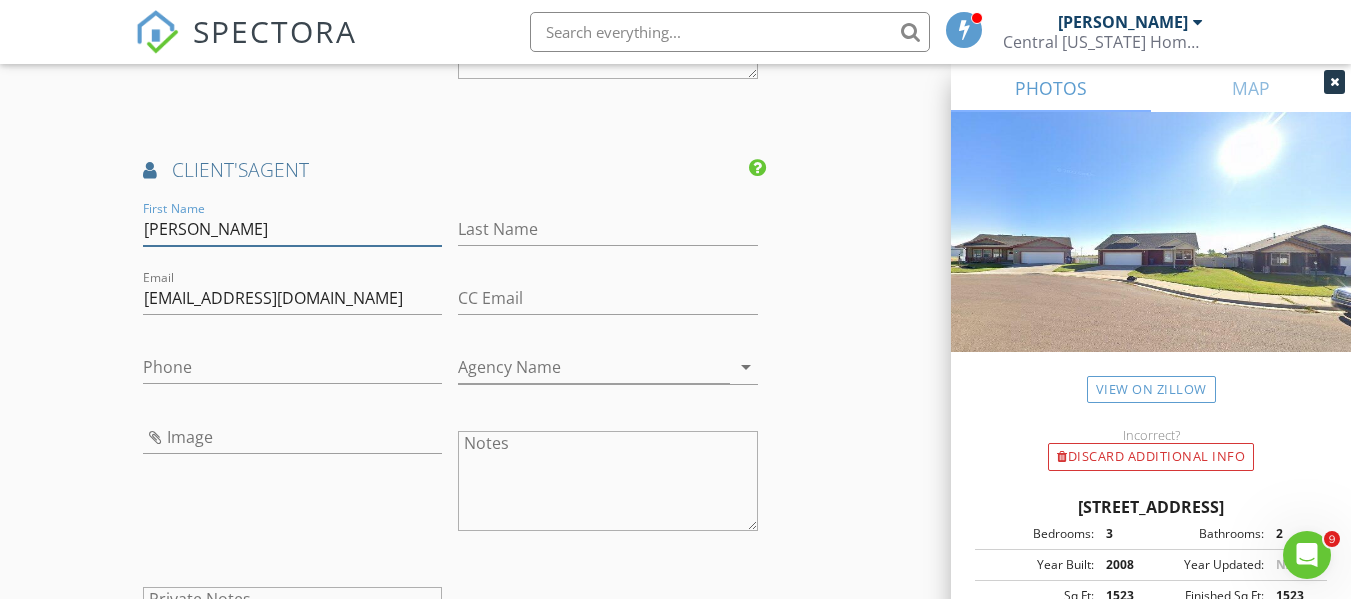 type on "Seth" 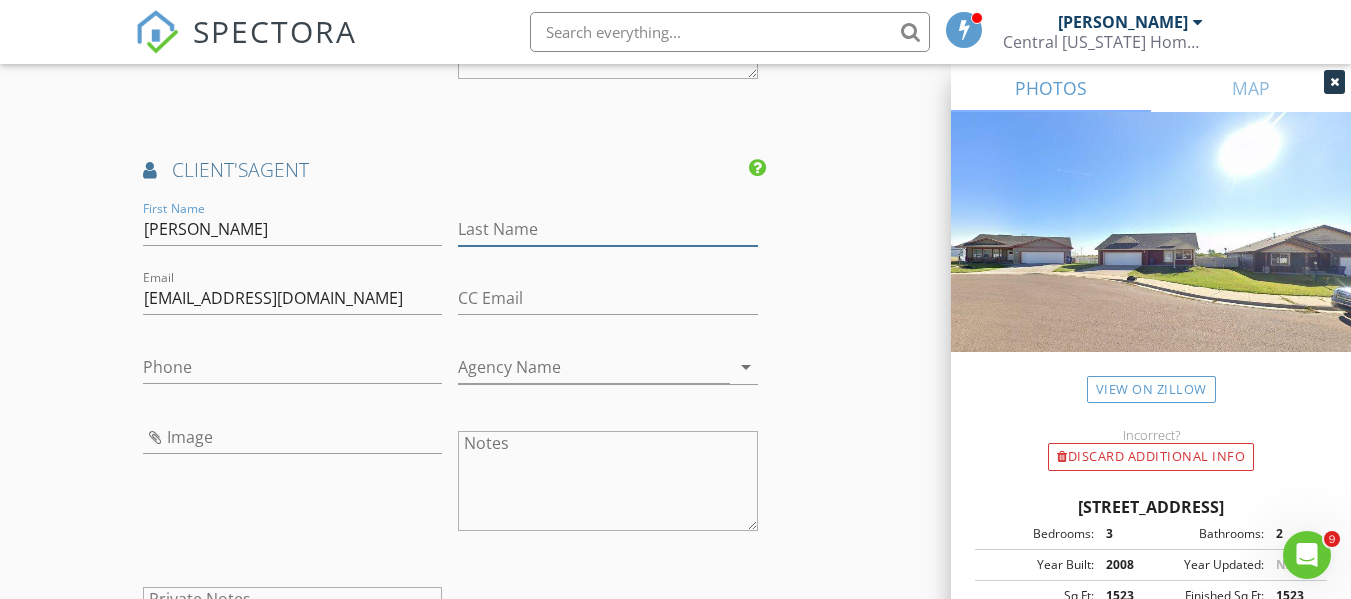 click on "Last Name" at bounding box center (607, 229) 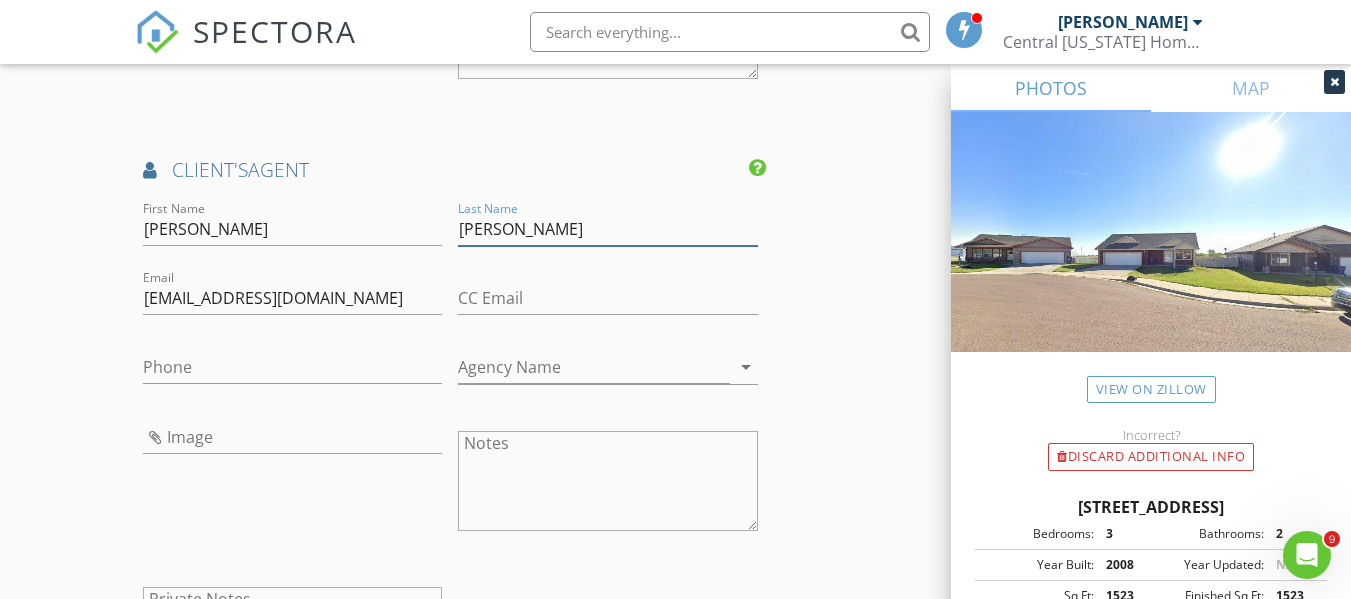 type on "Haak" 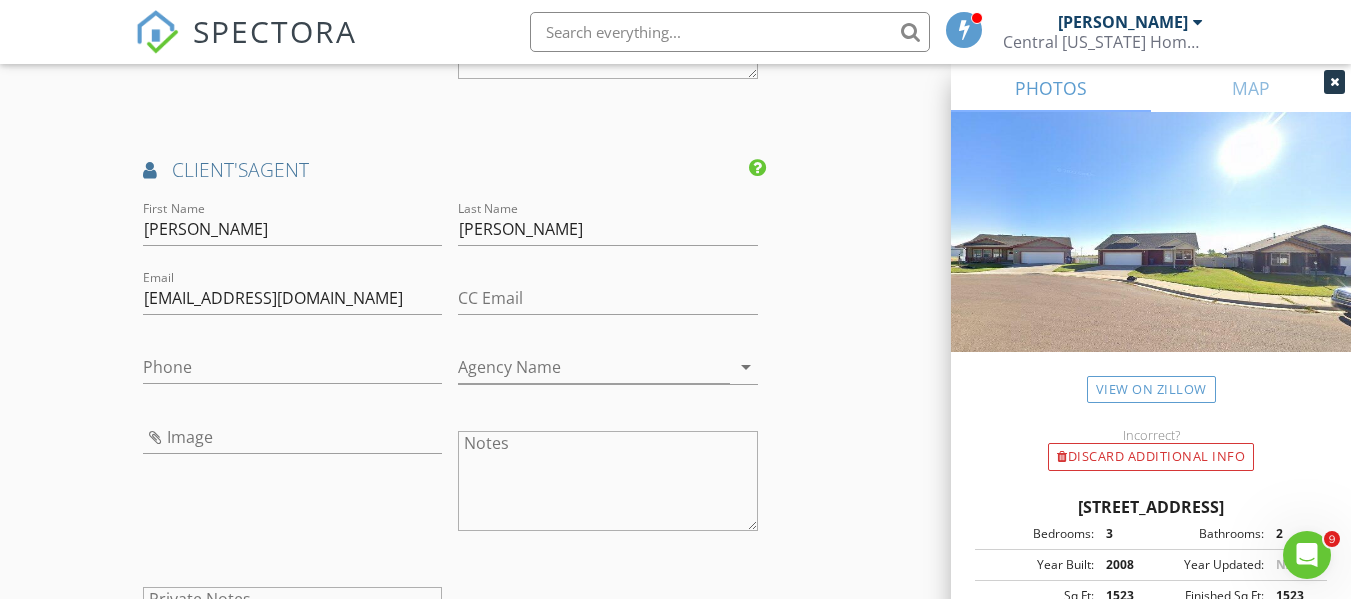 click on "Phone" at bounding box center (292, 371) 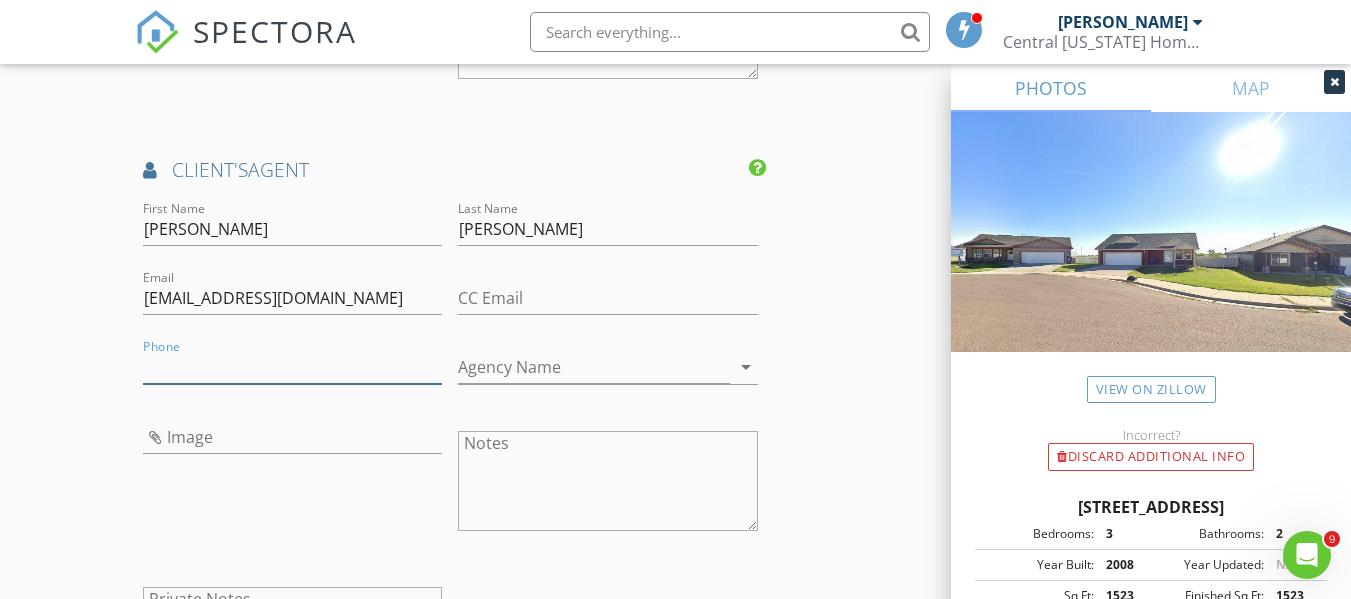 click on "Phone" at bounding box center (292, 367) 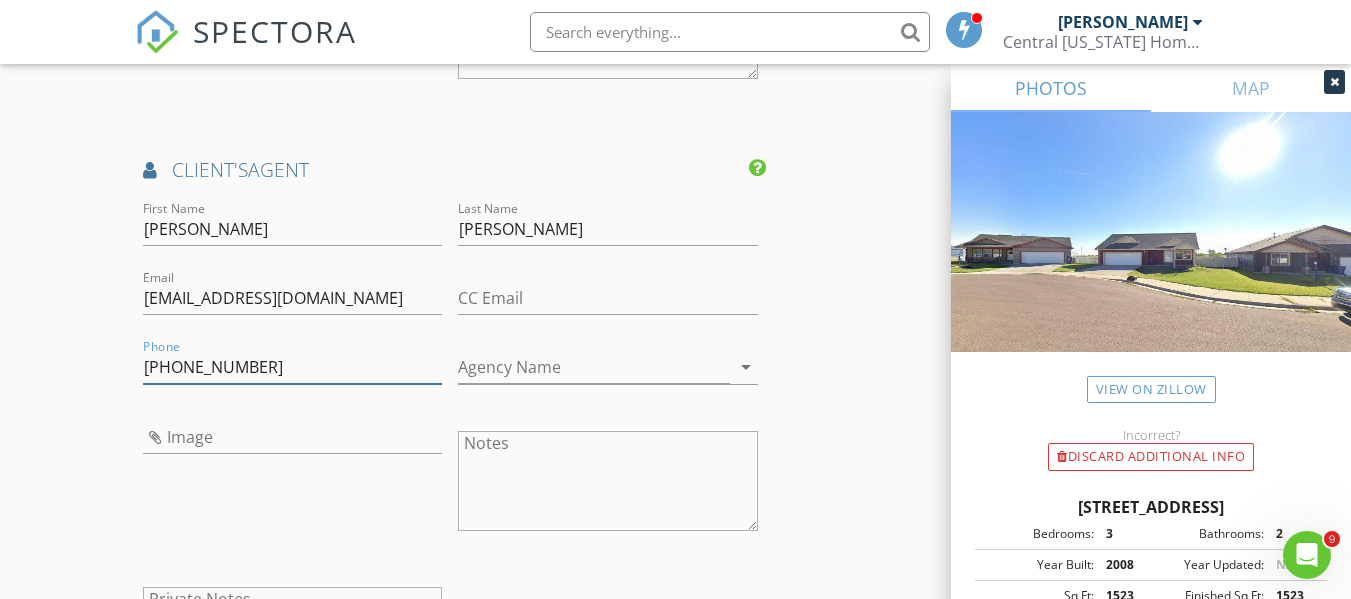 type on "[PHONE_NUMBER]" 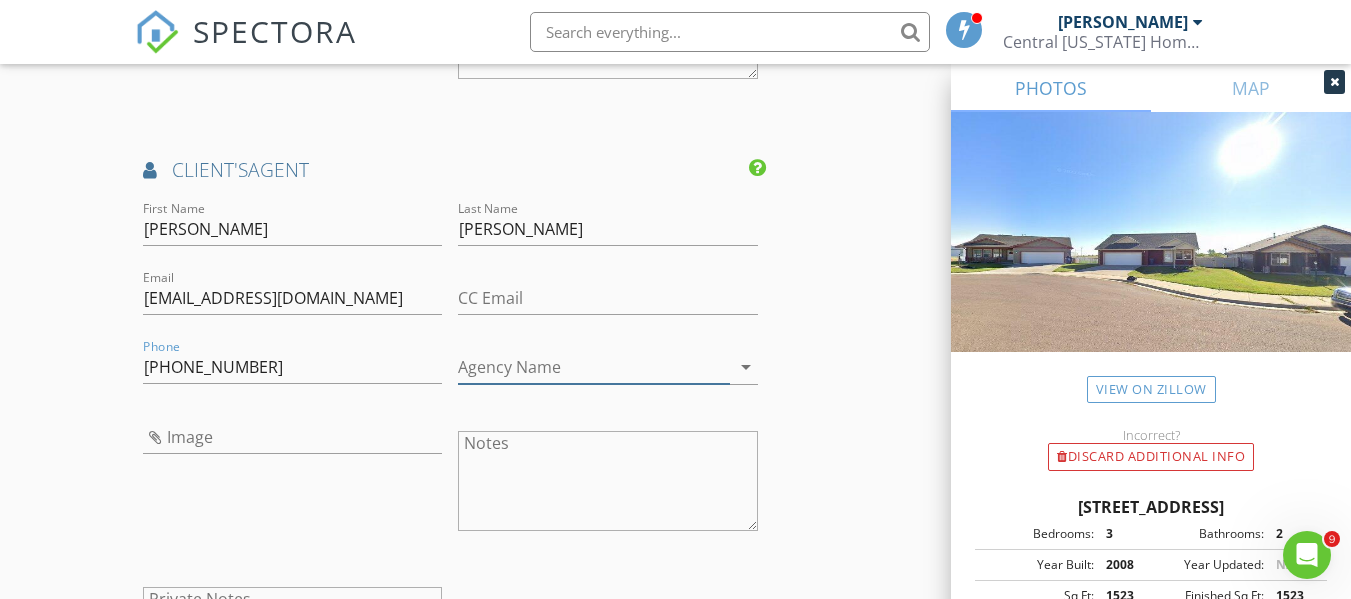 click on "arrow_drop_down" at bounding box center [746, 367] 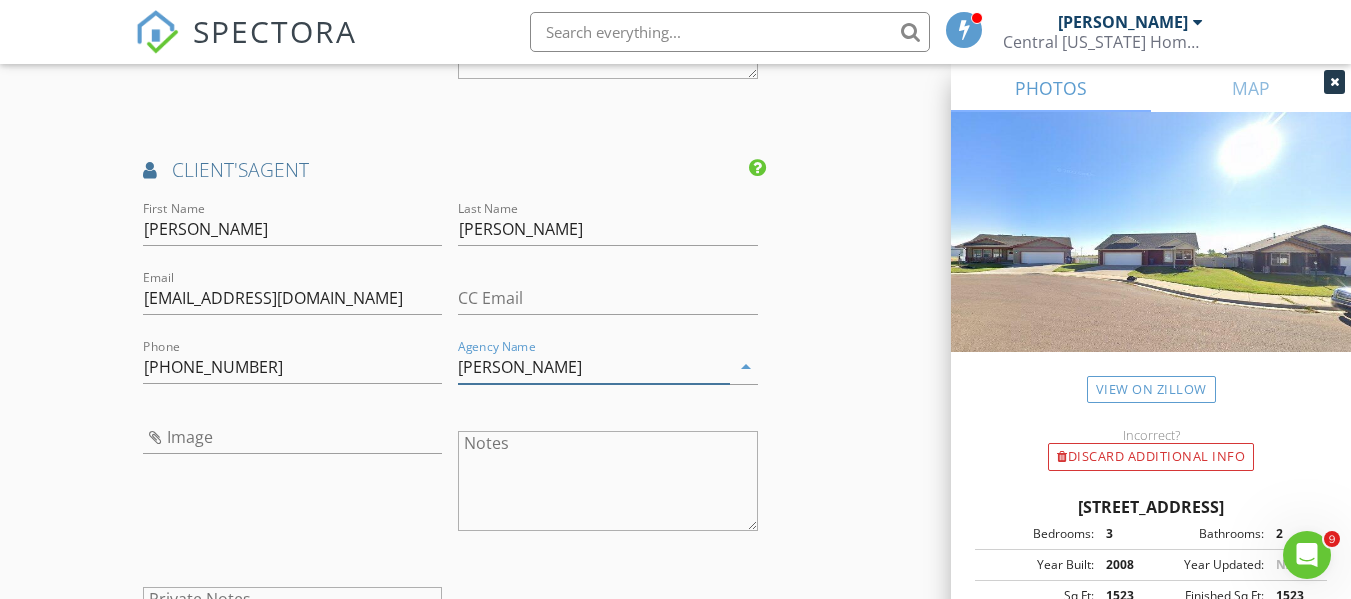 type on "[PERSON_NAME]" 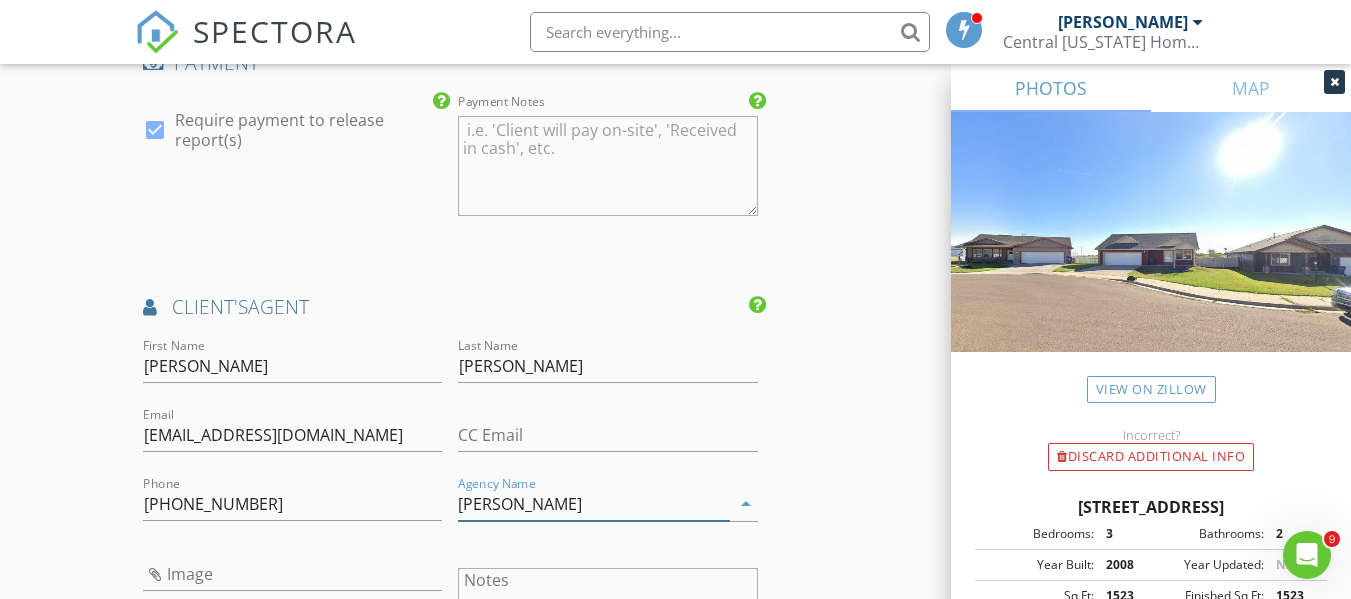 scroll, scrollTop: 2918, scrollLeft: 0, axis: vertical 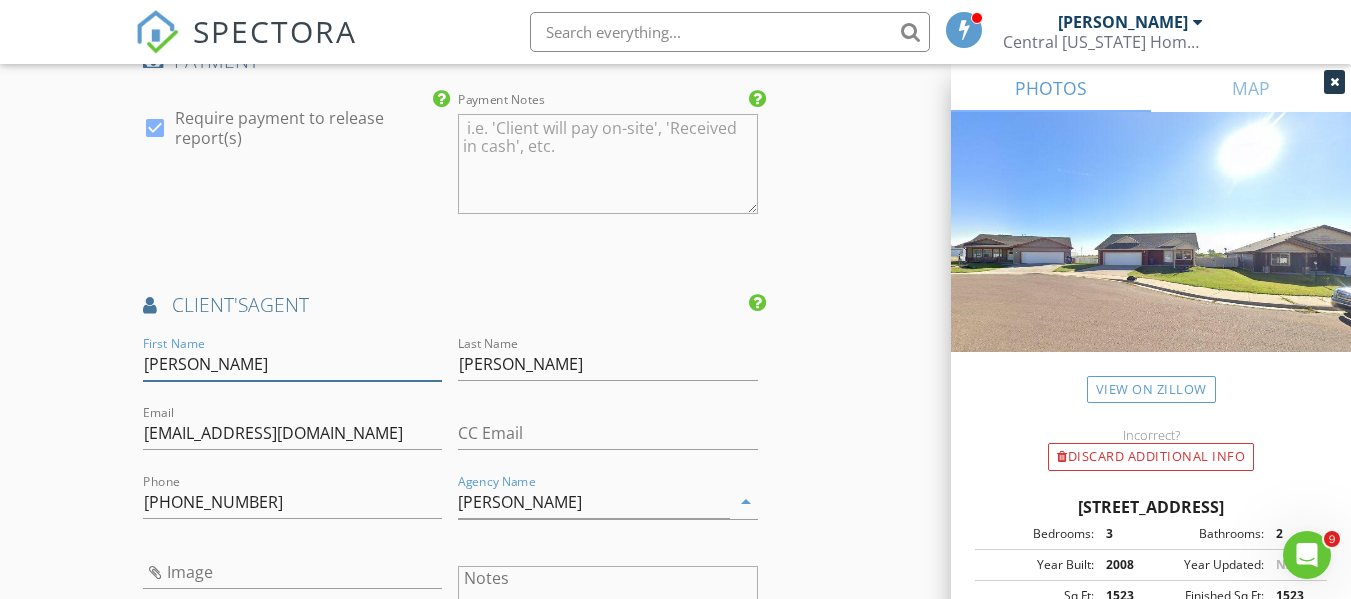 drag, startPoint x: 183, startPoint y: 381, endPoint x: 94, endPoint y: 373, distance: 89.358826 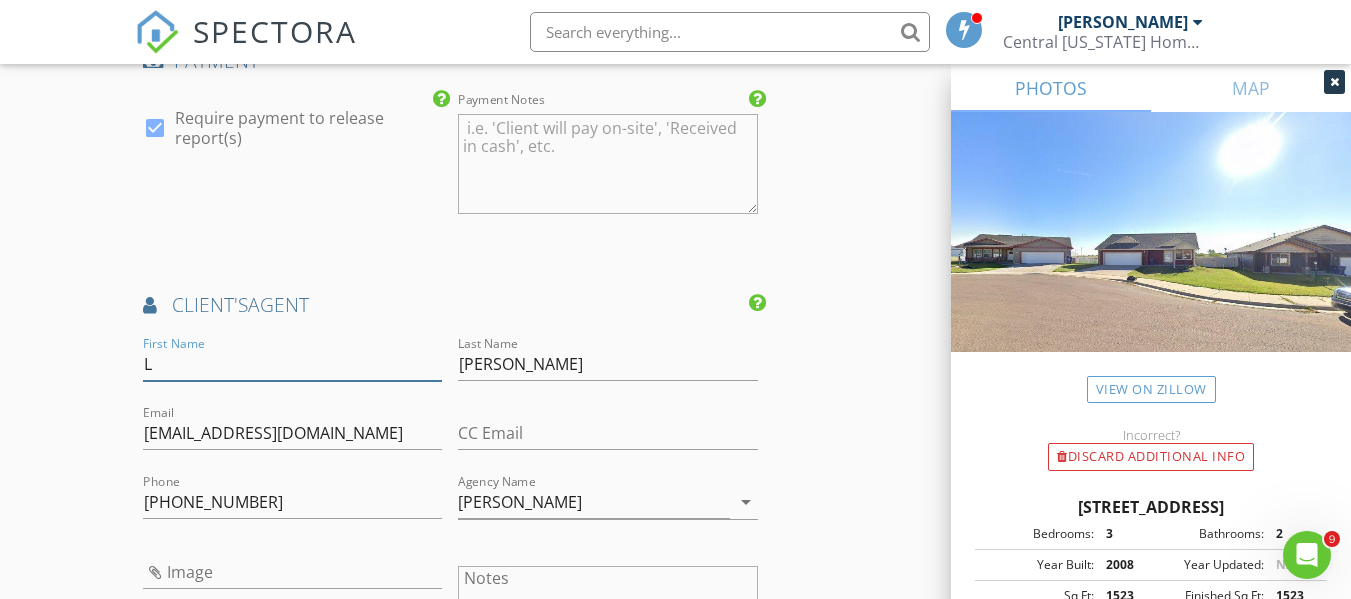 type on "[PERSON_NAME]" 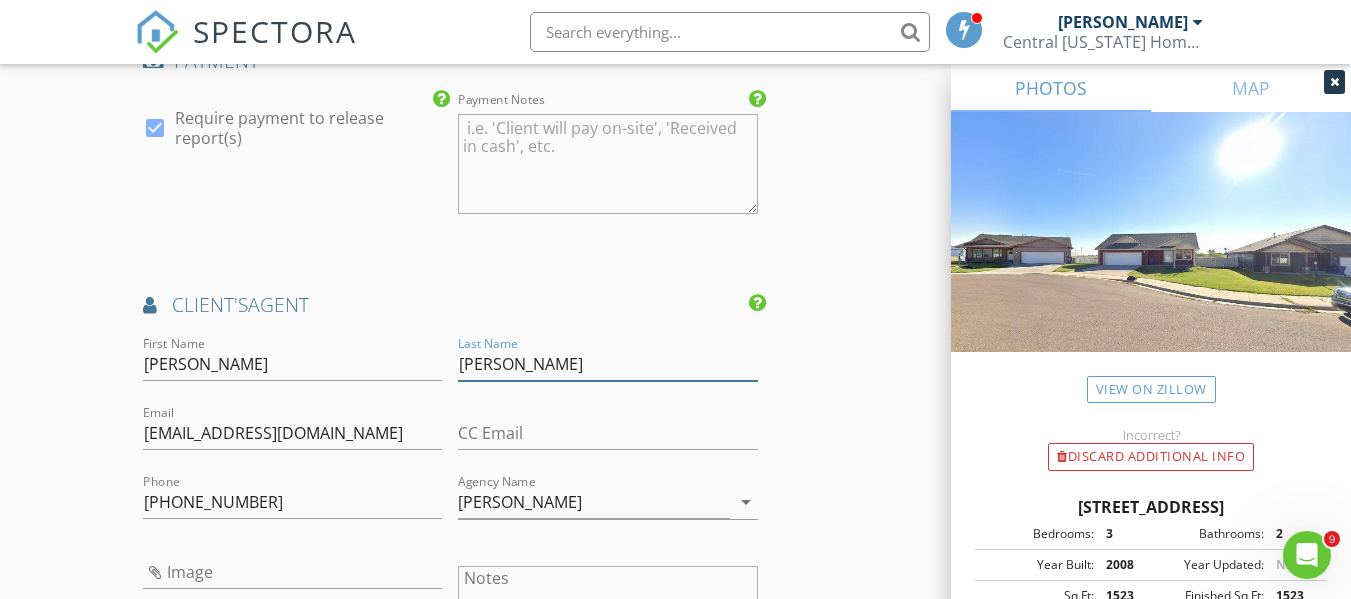 click on "Haak" at bounding box center (607, 364) 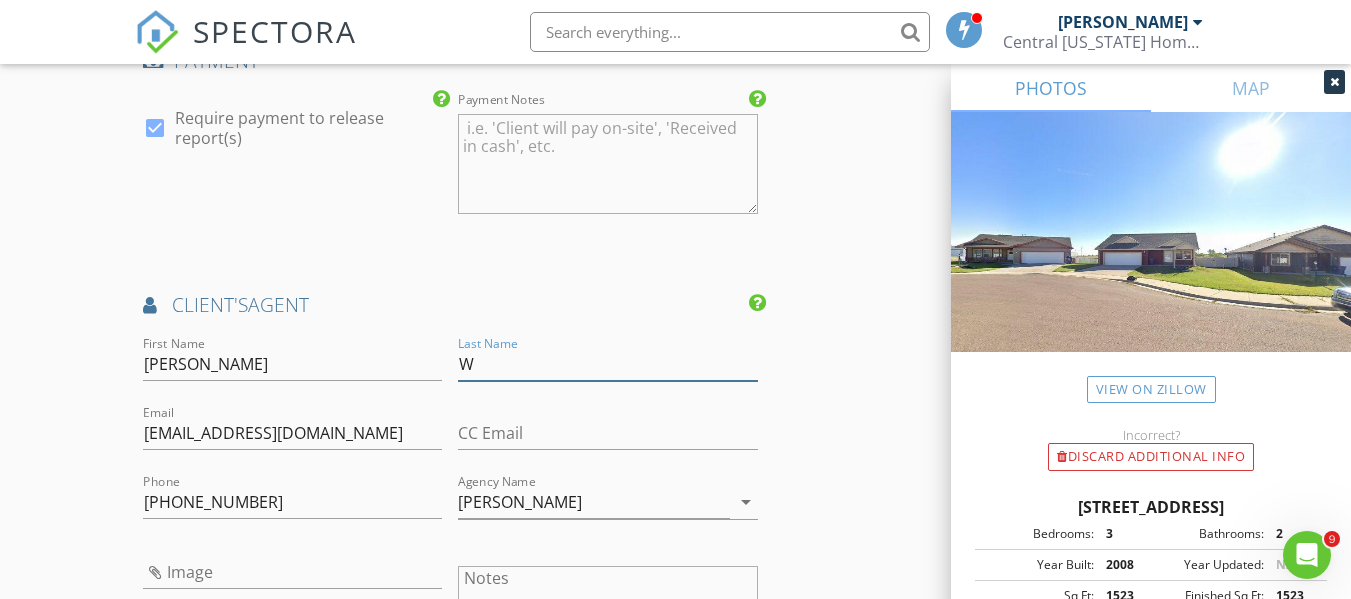 type on "[PERSON_NAME]" 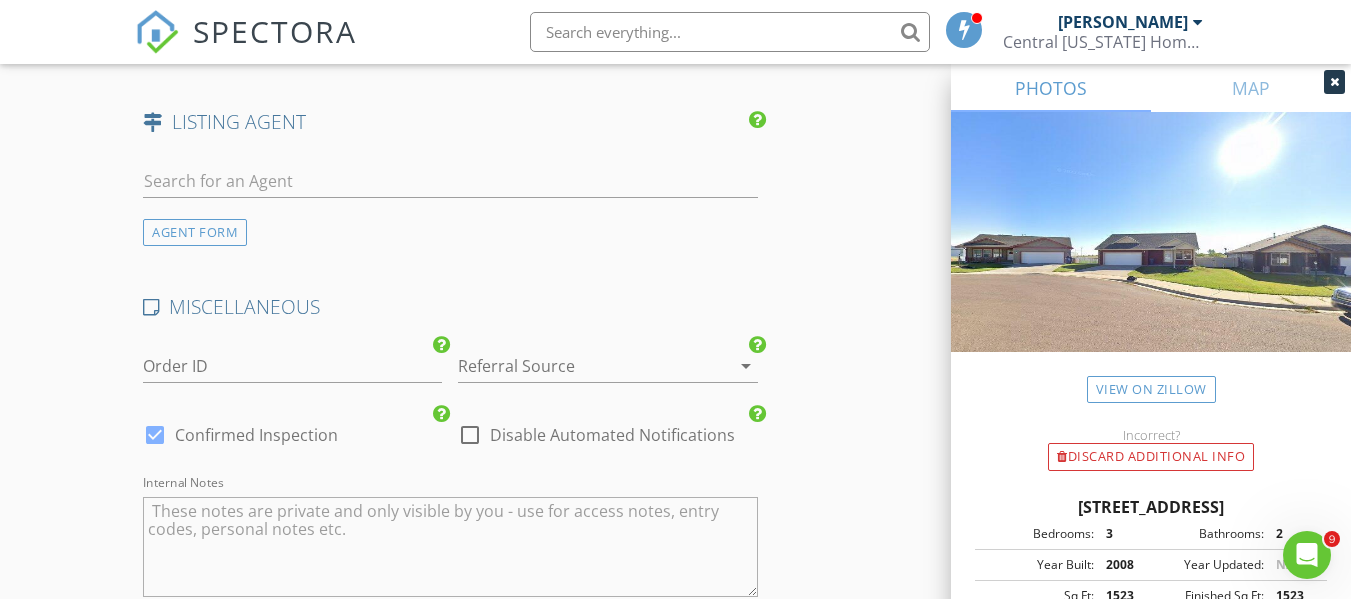 scroll, scrollTop: 3615, scrollLeft: 0, axis: vertical 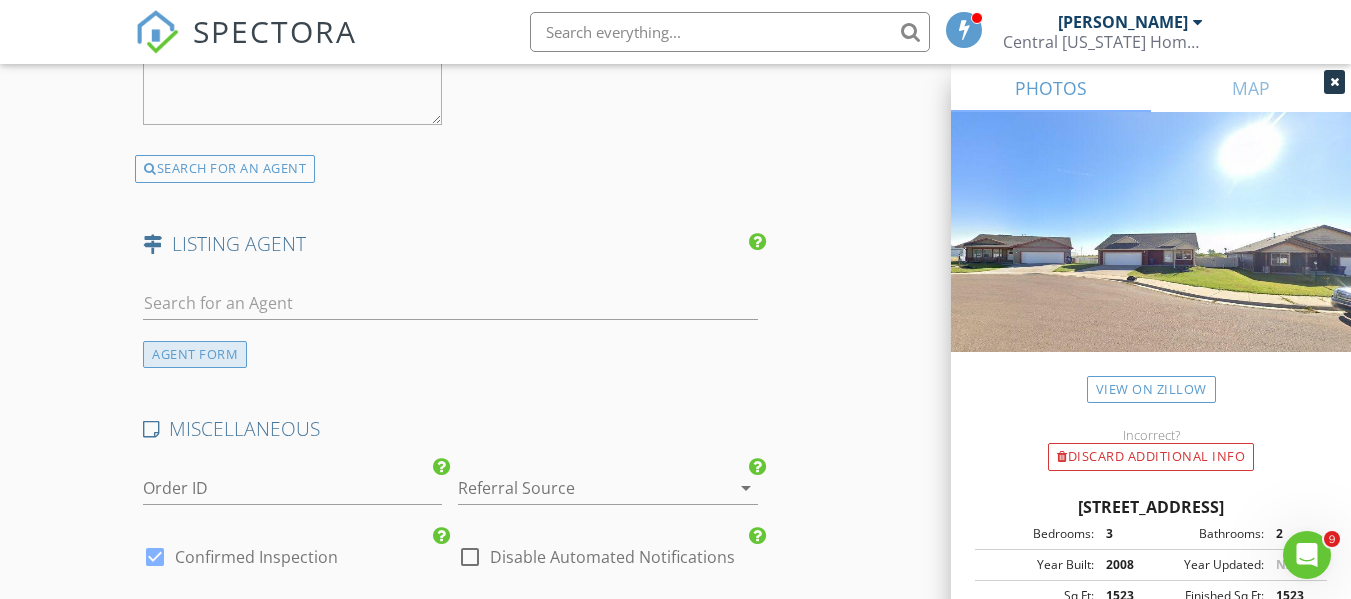 click on "AGENT FORM" at bounding box center [195, 354] 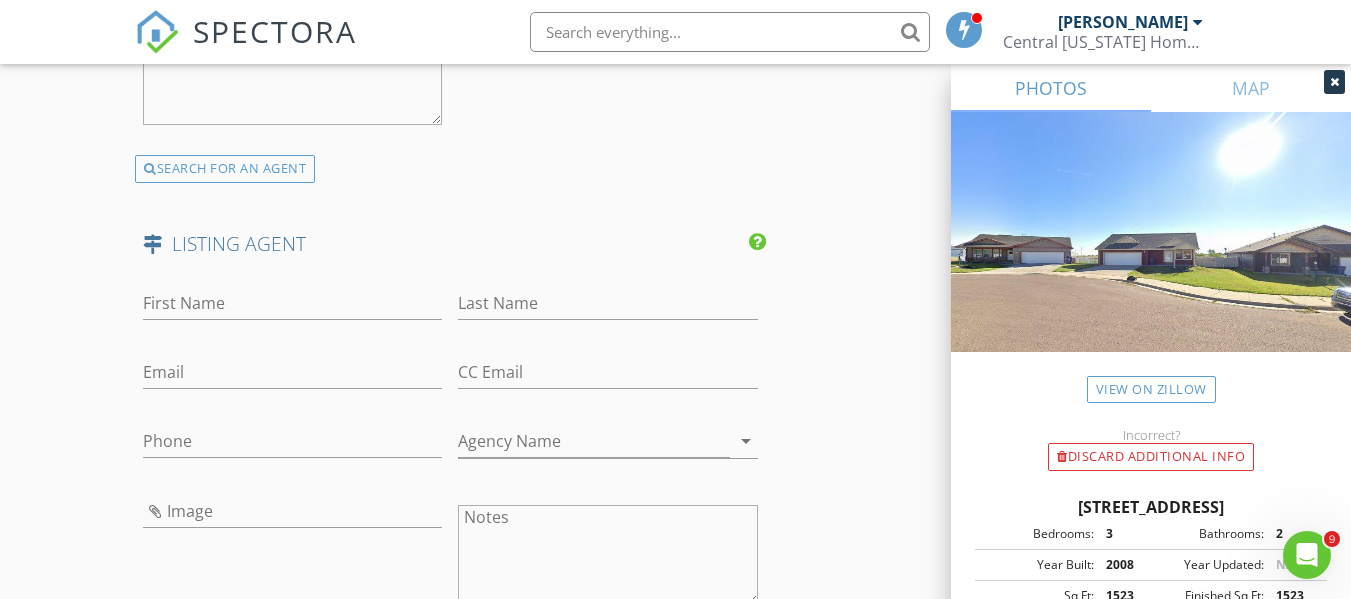 scroll, scrollTop: 3667, scrollLeft: 0, axis: vertical 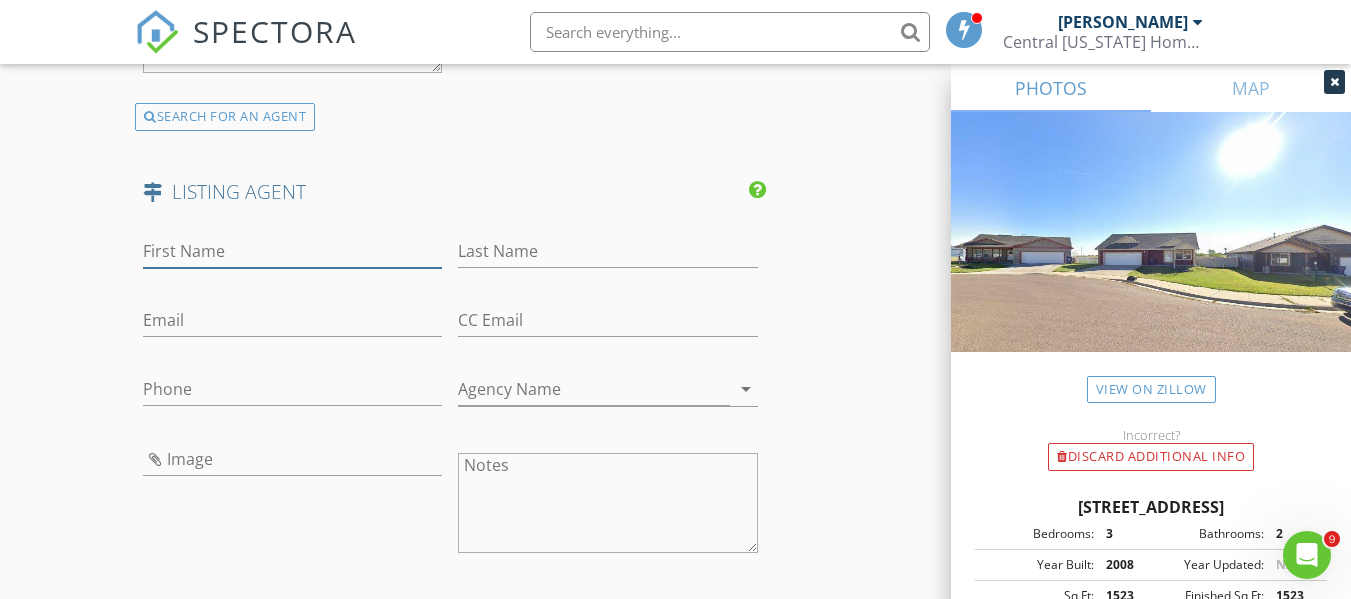click on "First Name" at bounding box center (292, 251) 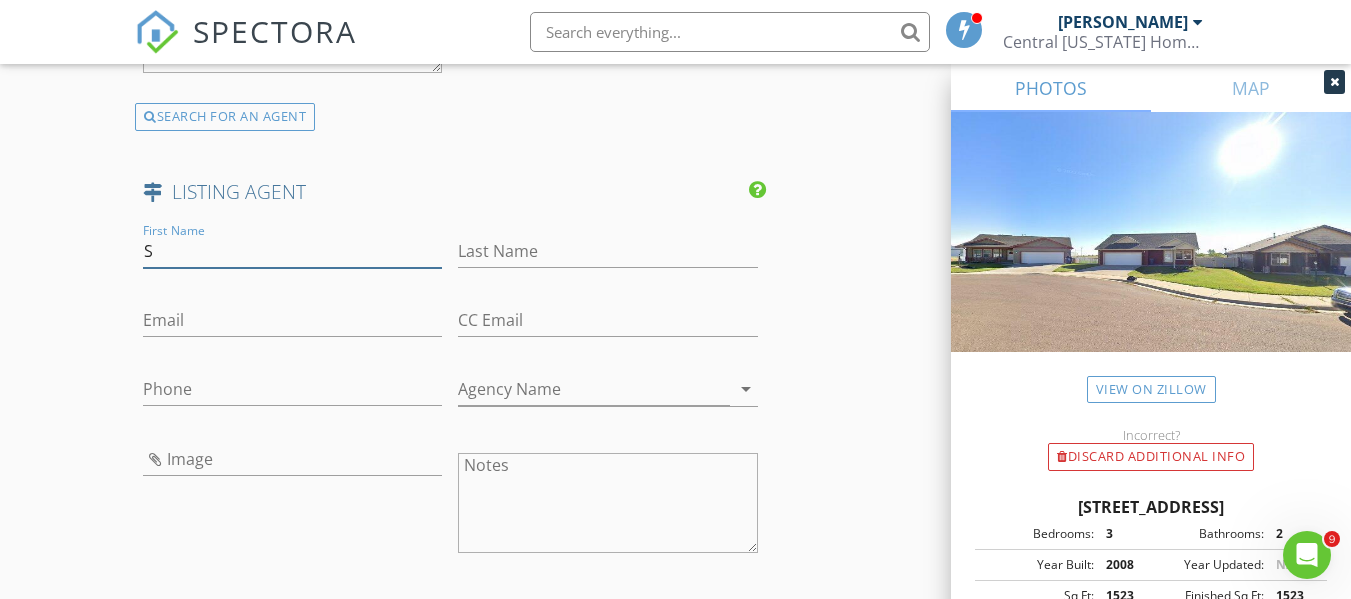 type on "S" 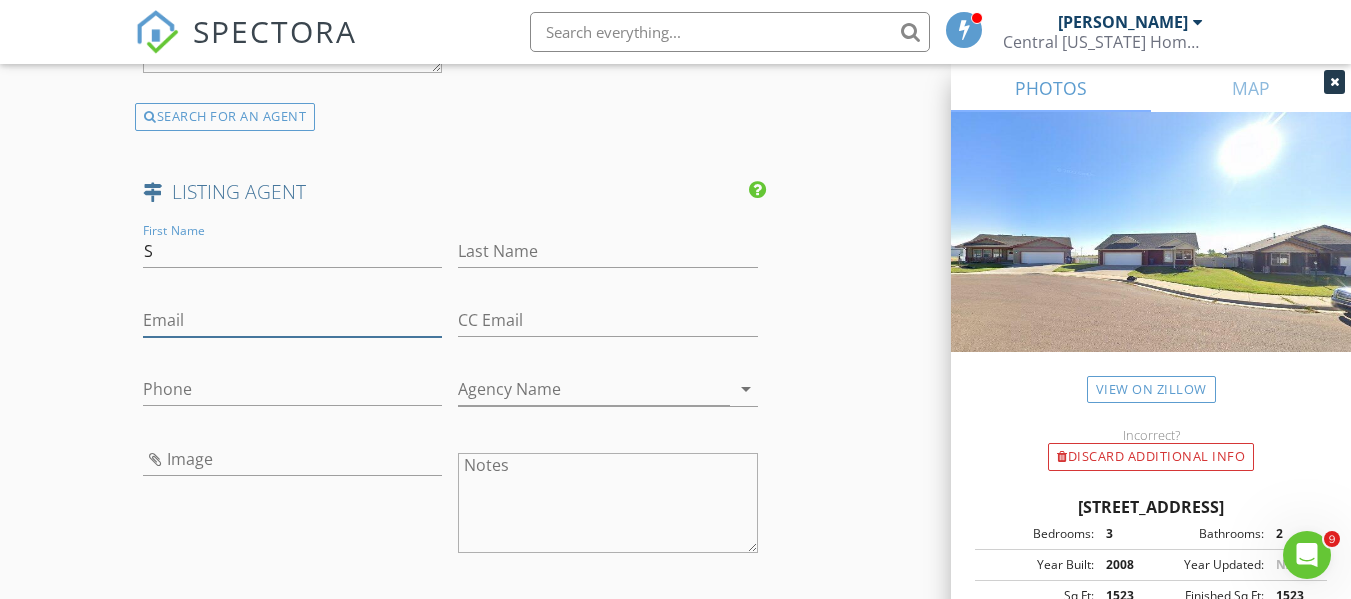 click on "Email" at bounding box center [292, 320] 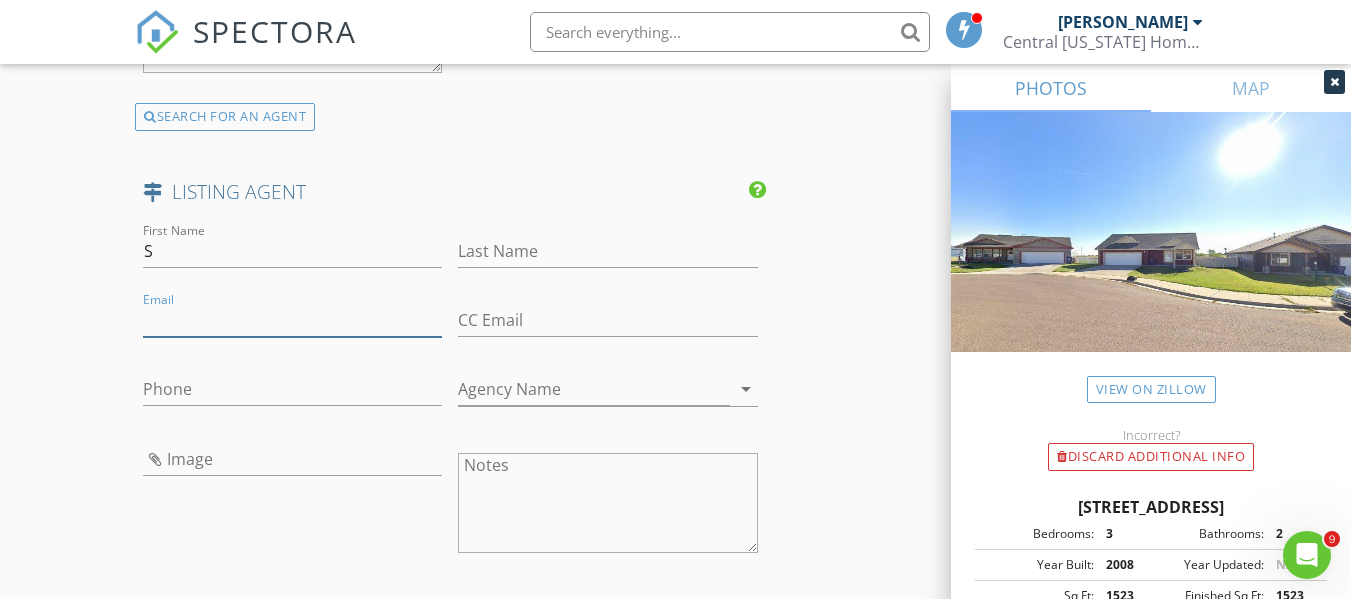 paste on "[PERSON_NAME]" 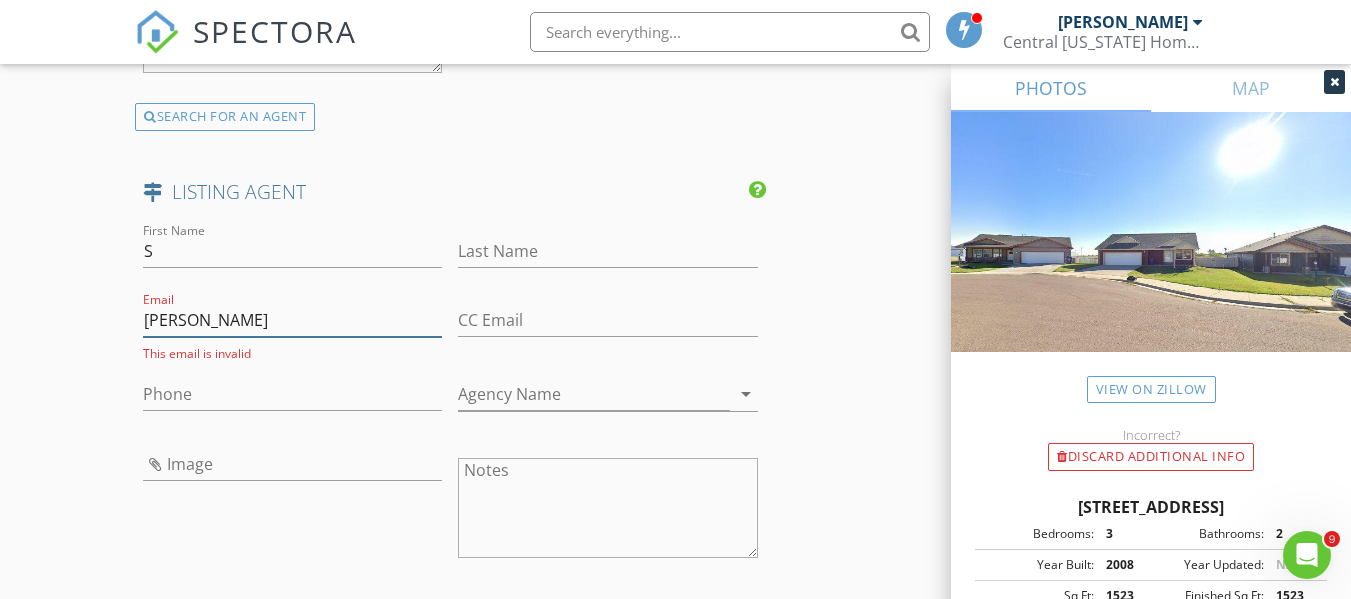 drag, startPoint x: 223, startPoint y: 342, endPoint x: 96, endPoint y: 331, distance: 127.47549 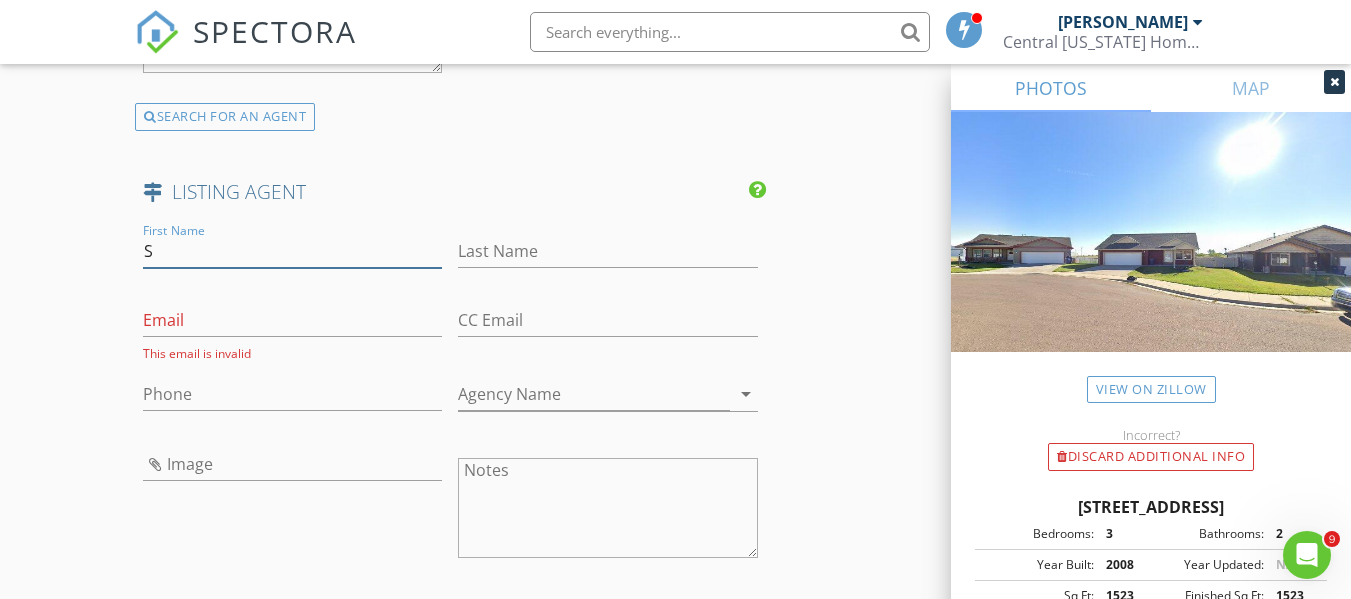 click on "S" at bounding box center [292, 251] 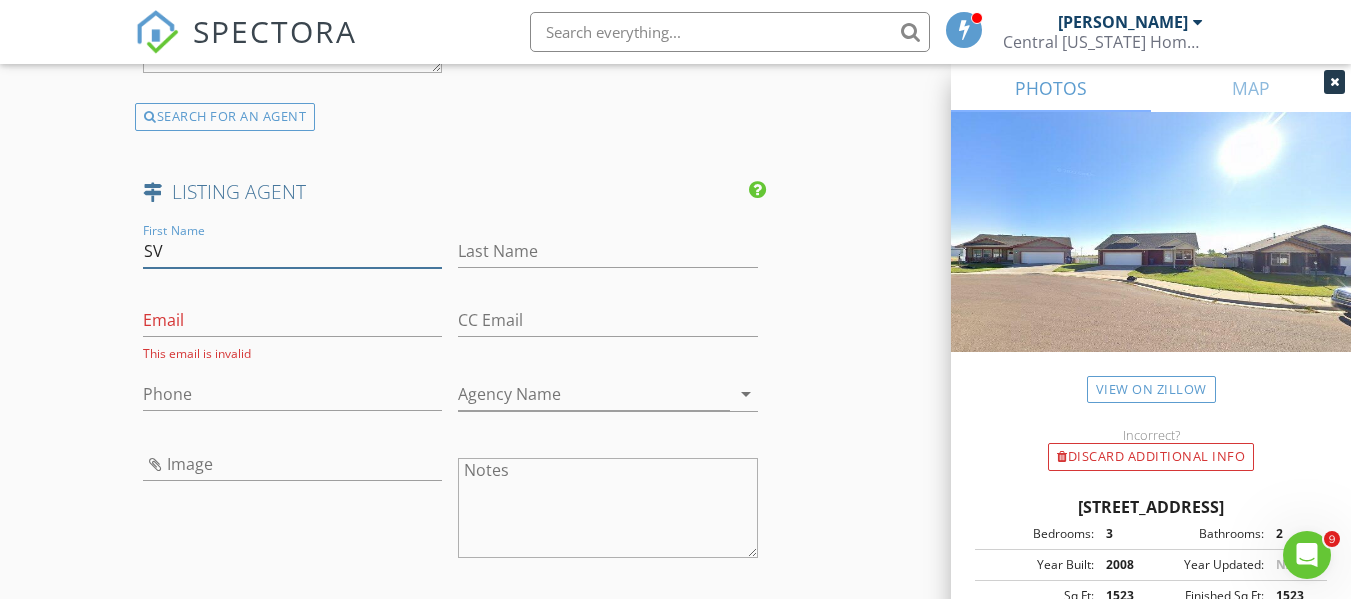 type on "S" 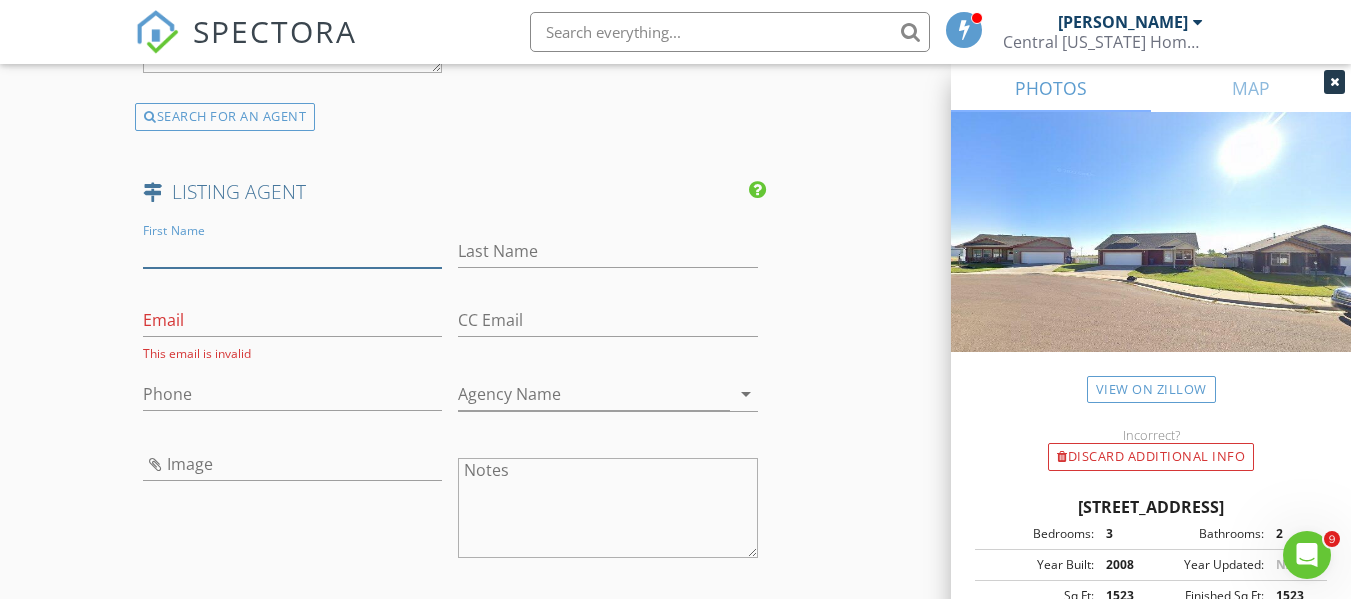 paste on "[PERSON_NAME]" 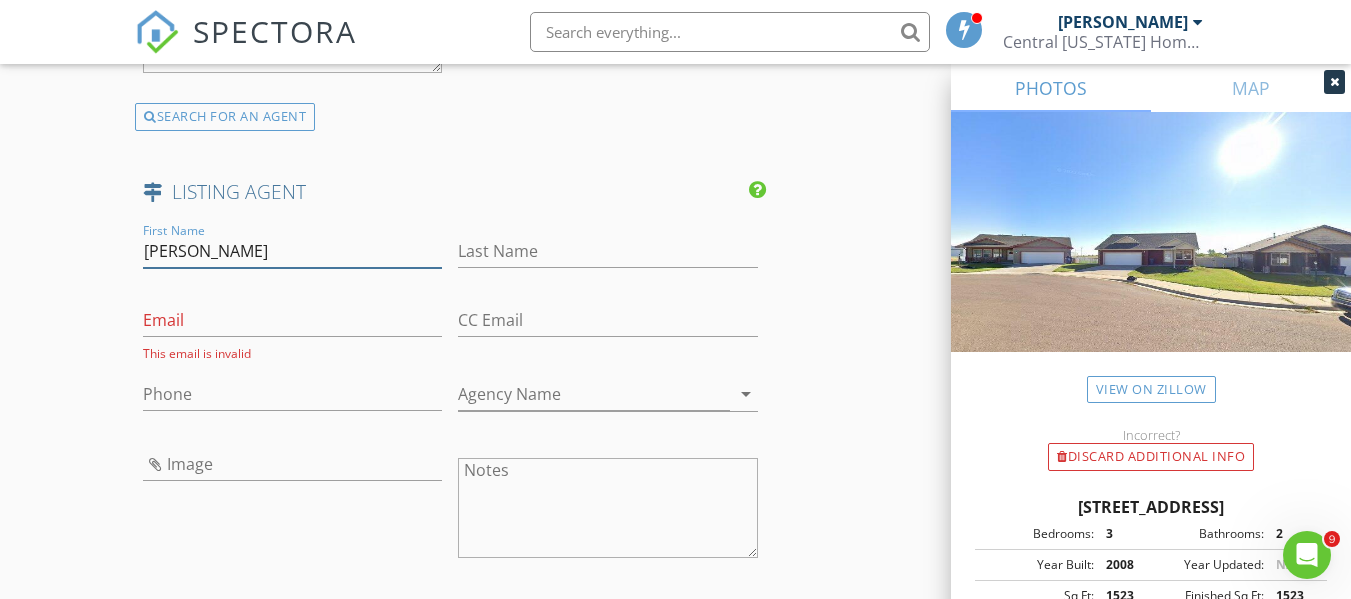 type on "Seth" 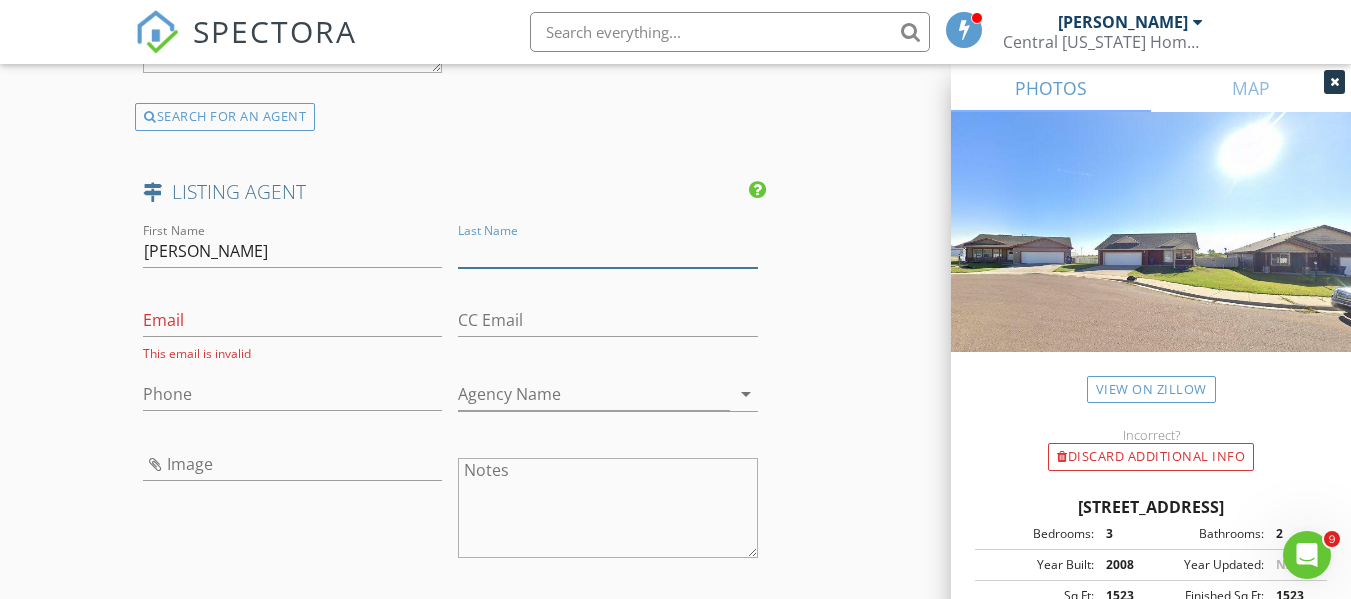 click on "Last Name" at bounding box center [607, 251] 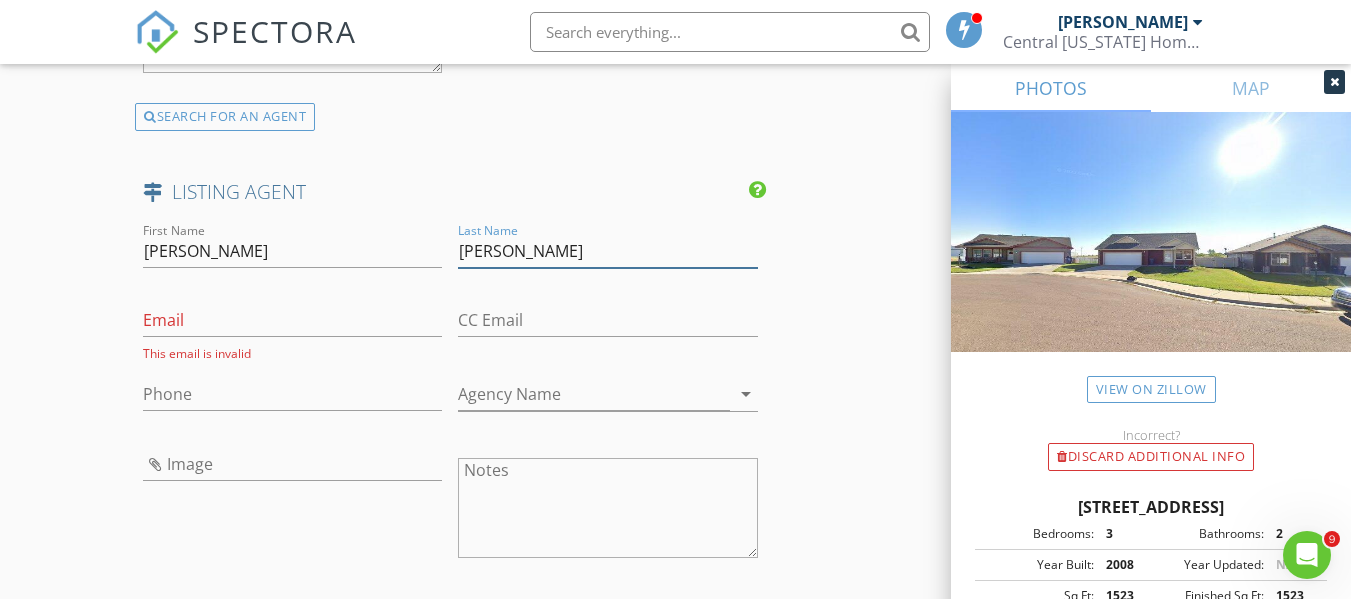 type on "Haak" 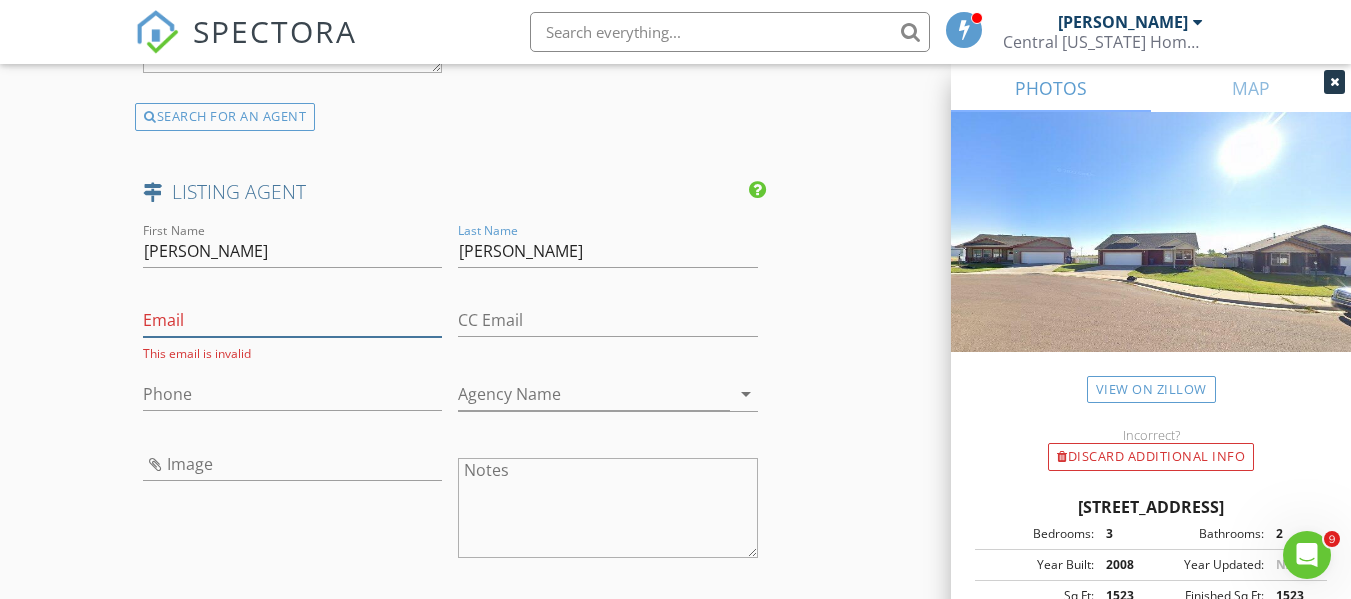 click on "Email" at bounding box center [292, 320] 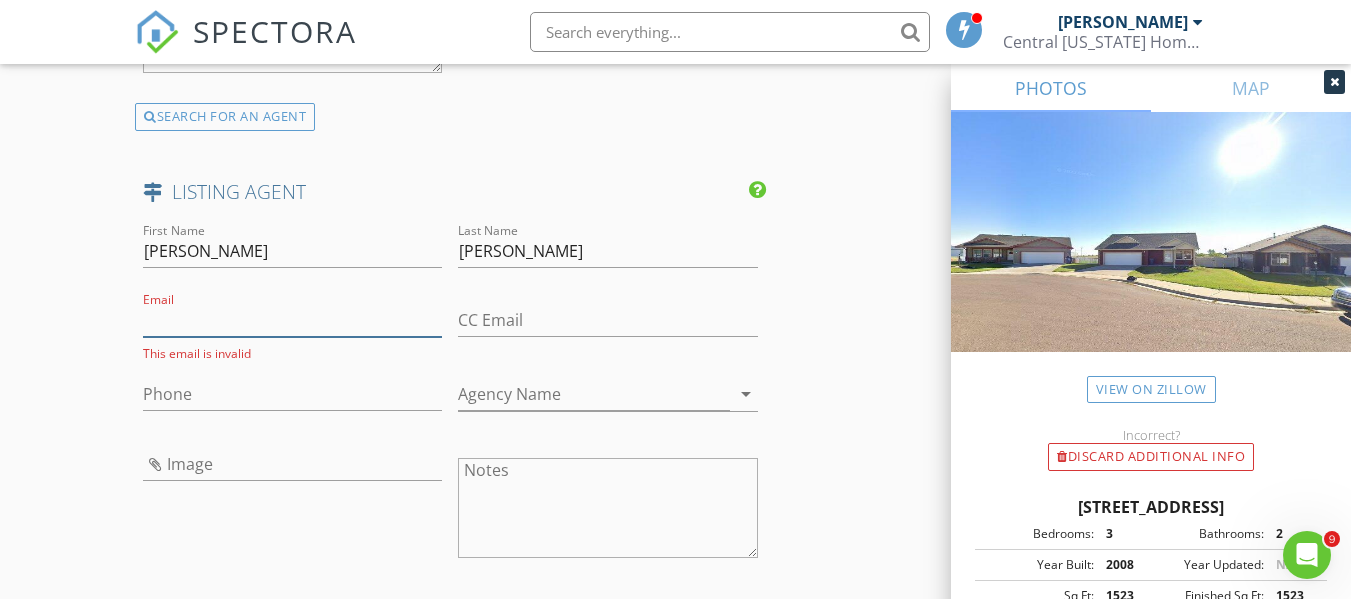 paste on "[EMAIL_ADDRESS][DOMAIN_NAME]" 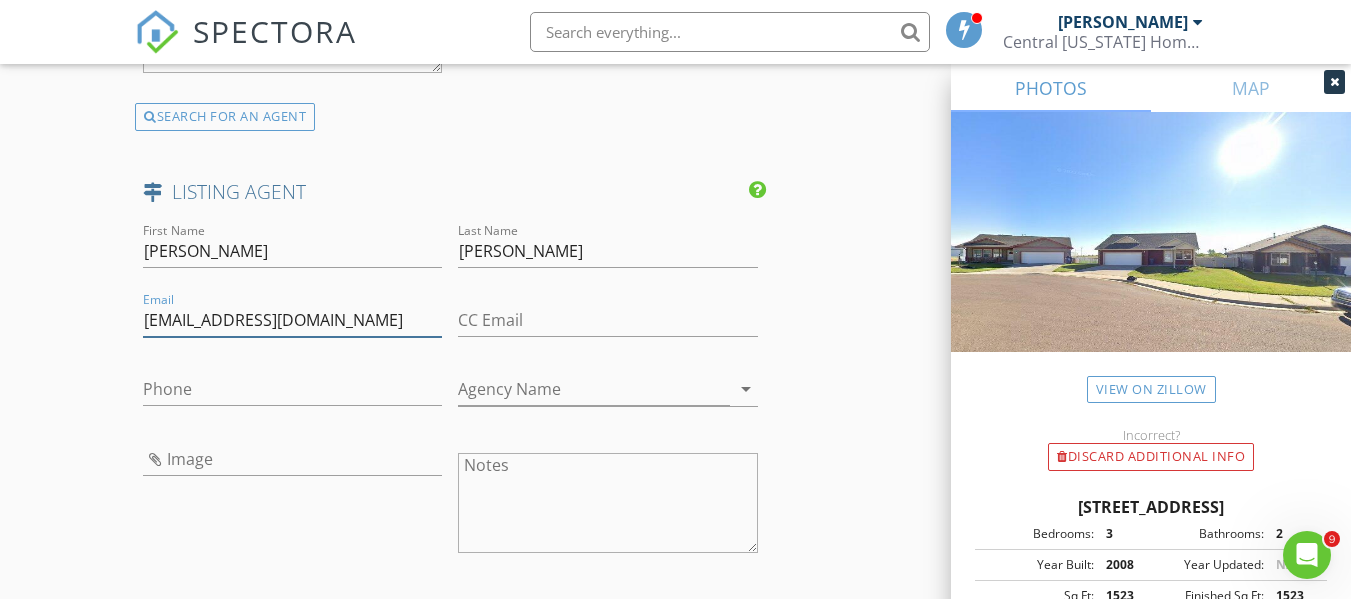 type on "[EMAIL_ADDRESS][DOMAIN_NAME]" 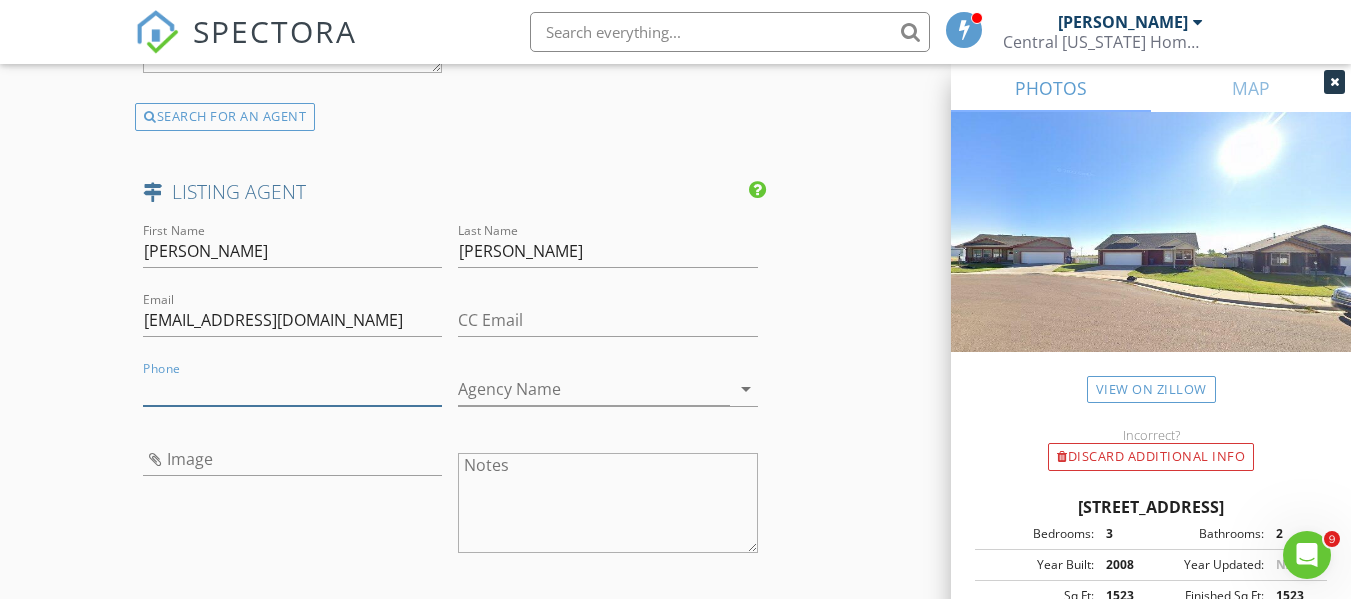 click on "Phone" at bounding box center (292, 389) 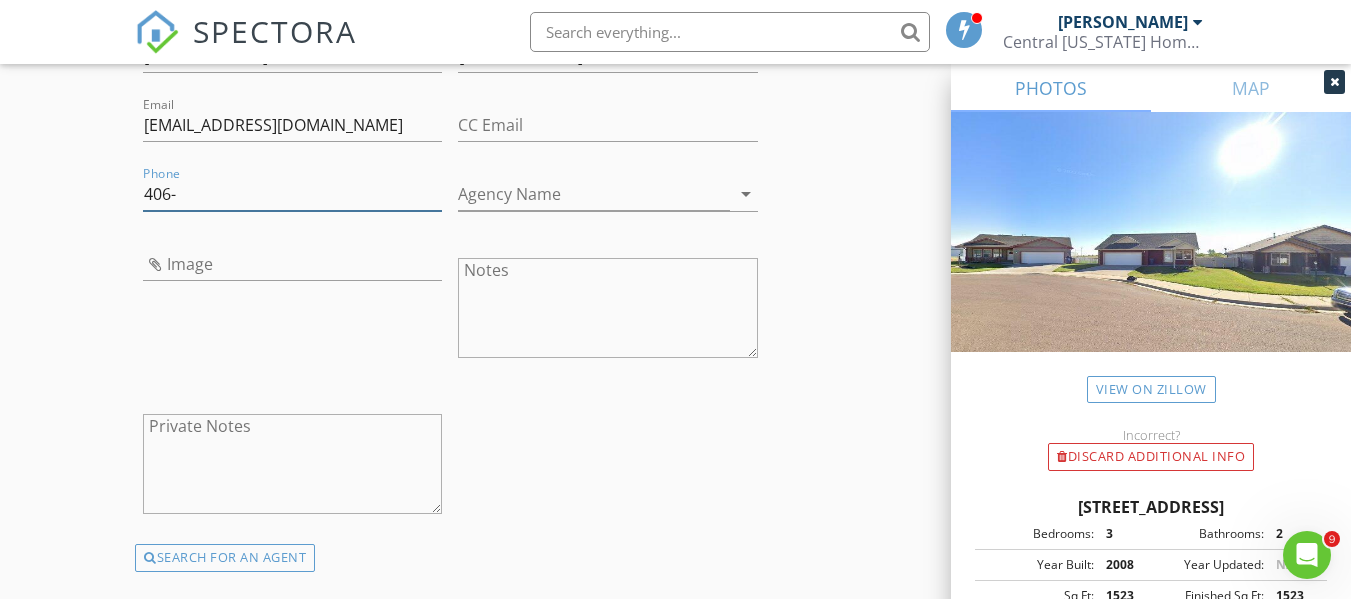 scroll, scrollTop: 3863, scrollLeft: 0, axis: vertical 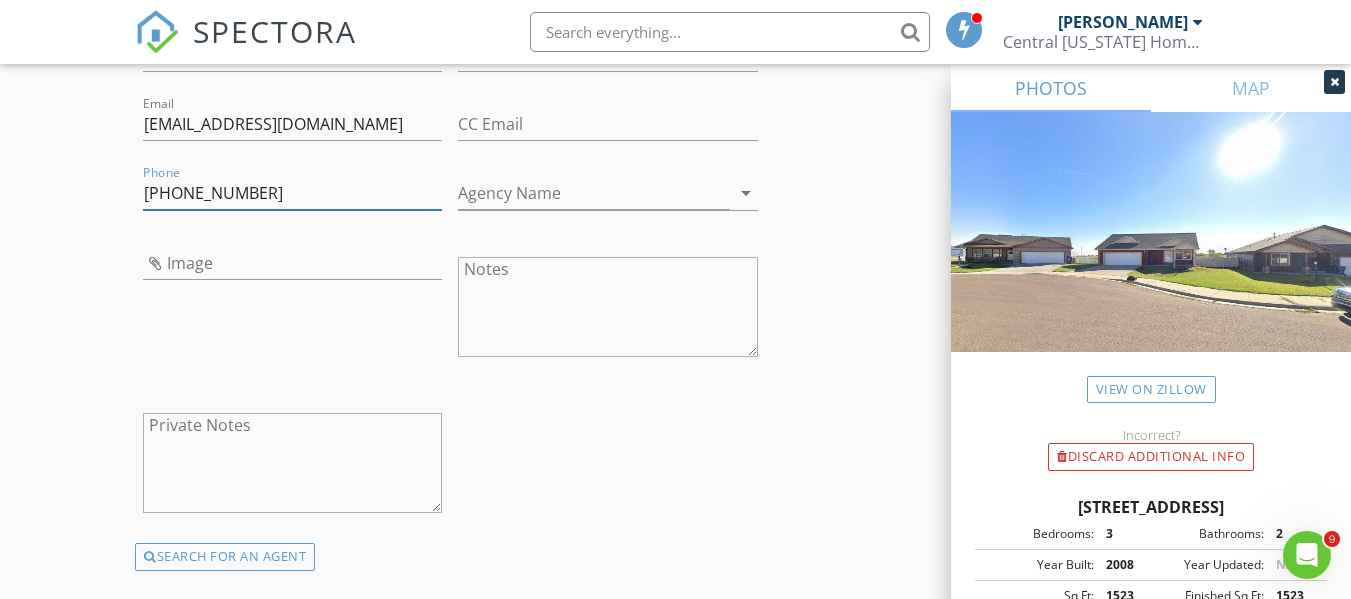 type on "[PHONE_NUMBER]" 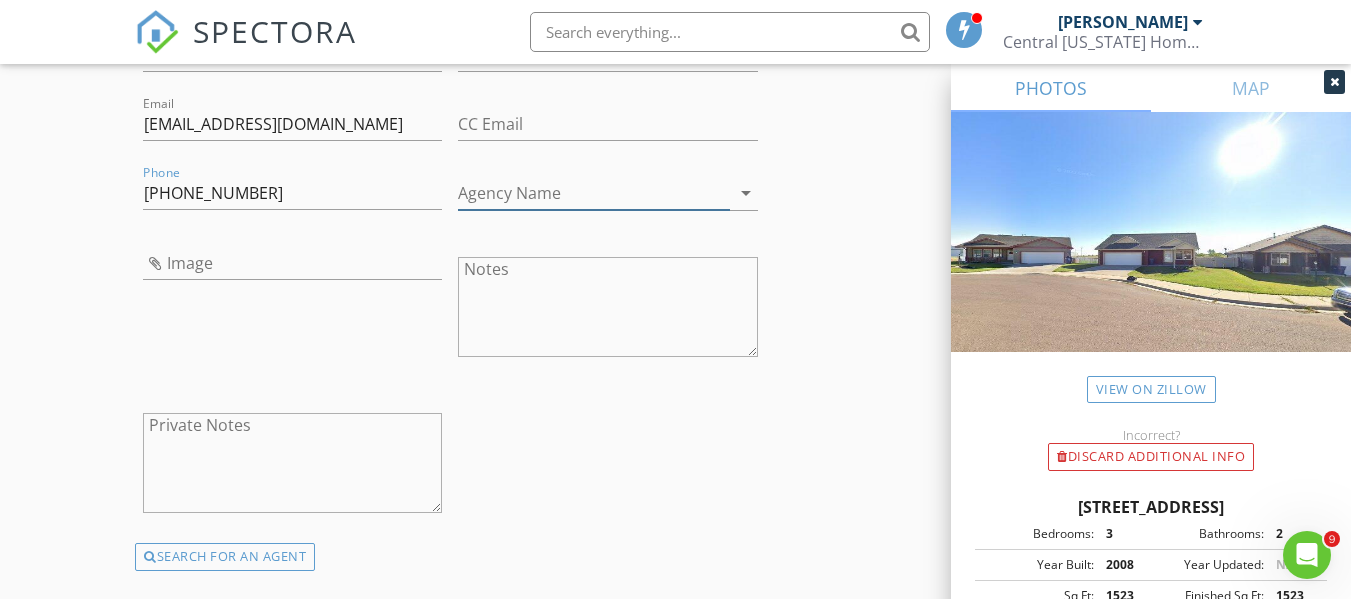 click on "arrow_drop_down" at bounding box center [746, 193] 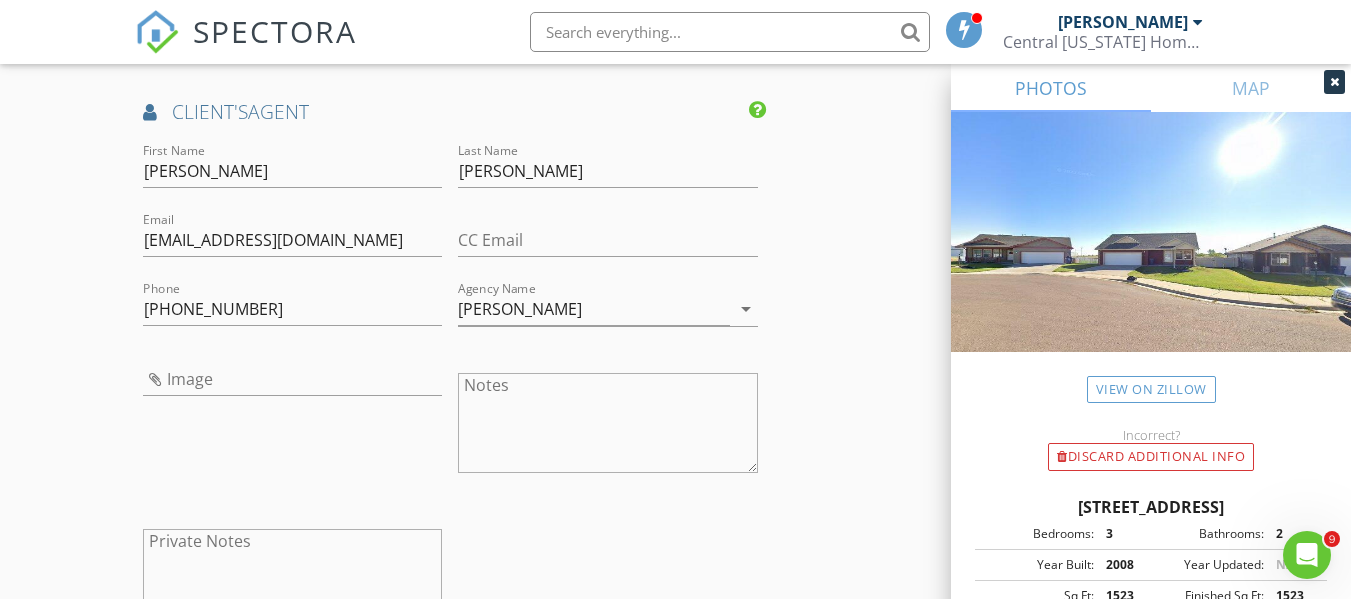 scroll, scrollTop: 3109, scrollLeft: 0, axis: vertical 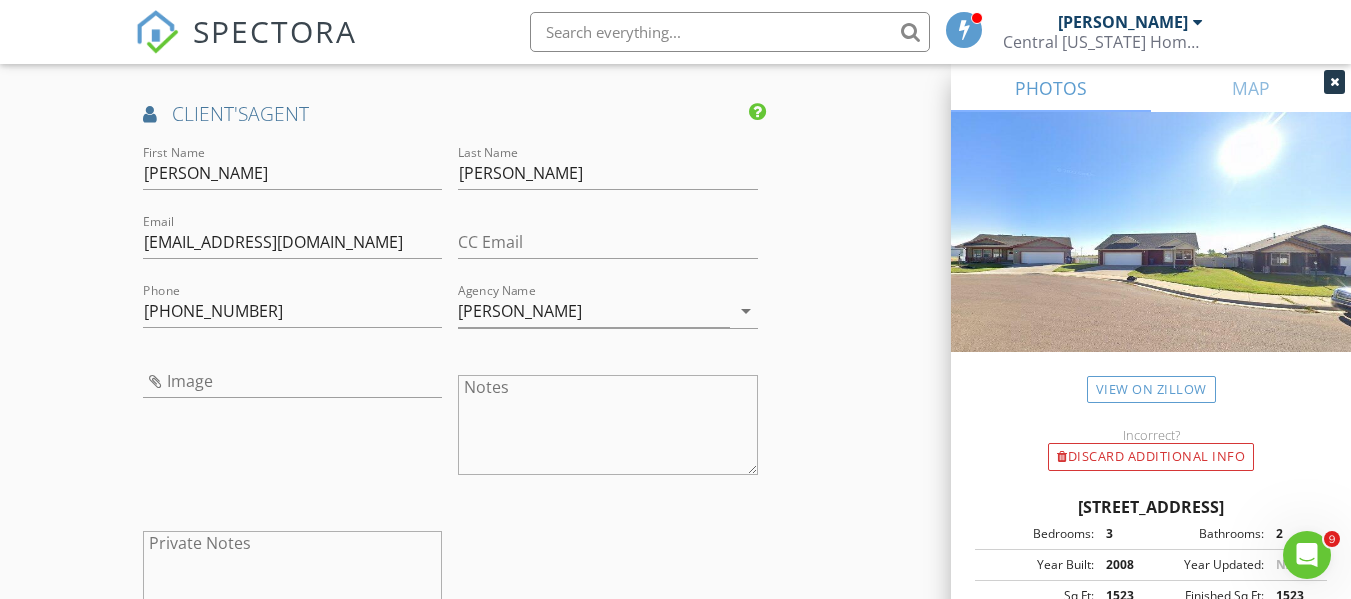 type on "[PERSON_NAME]" 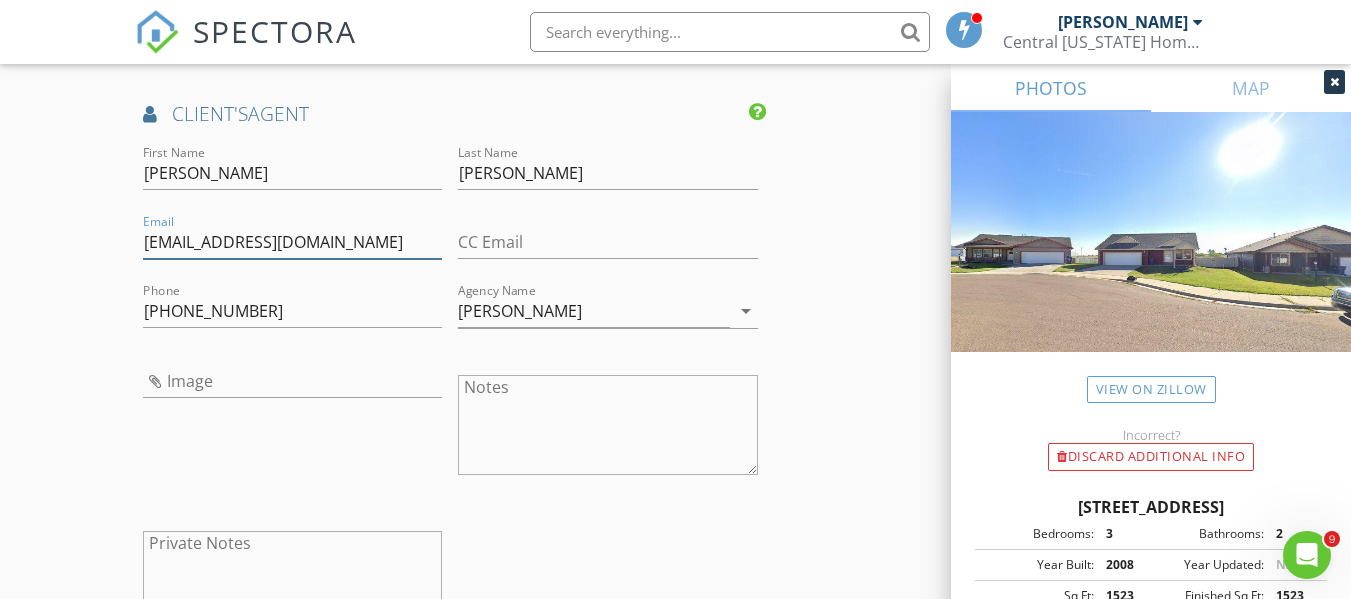 drag, startPoint x: 326, startPoint y: 263, endPoint x: 109, endPoint y: 250, distance: 217.38905 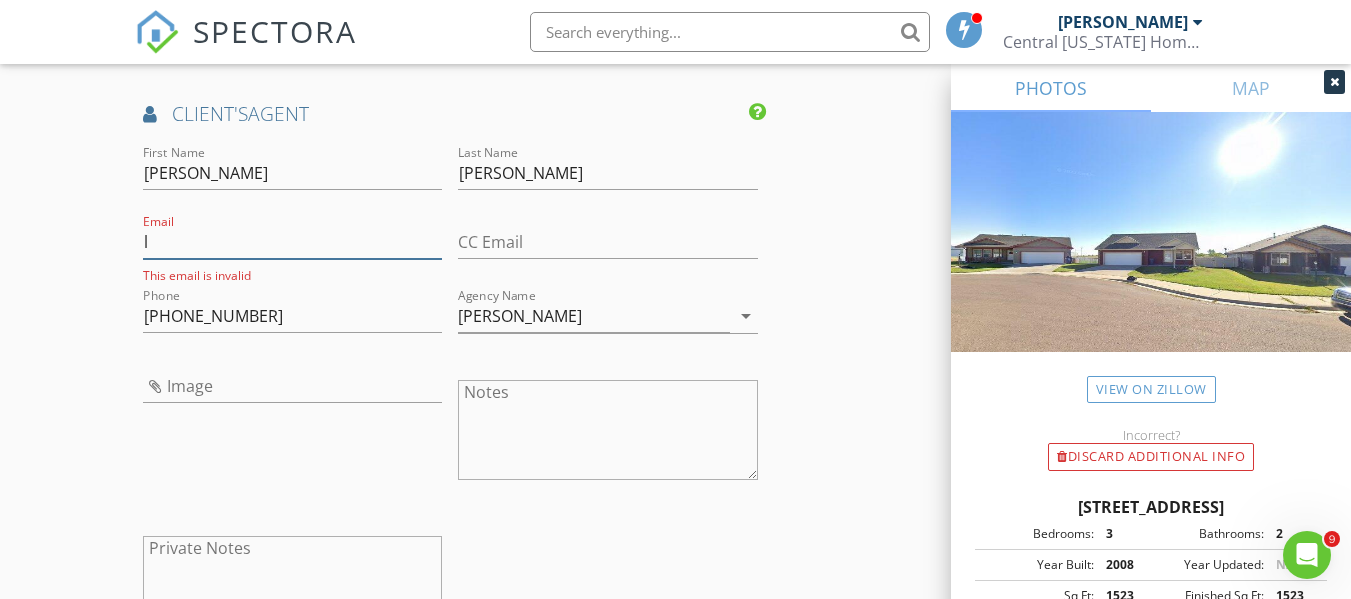 type on "[EMAIL_ADDRESS][DOMAIN_NAME]" 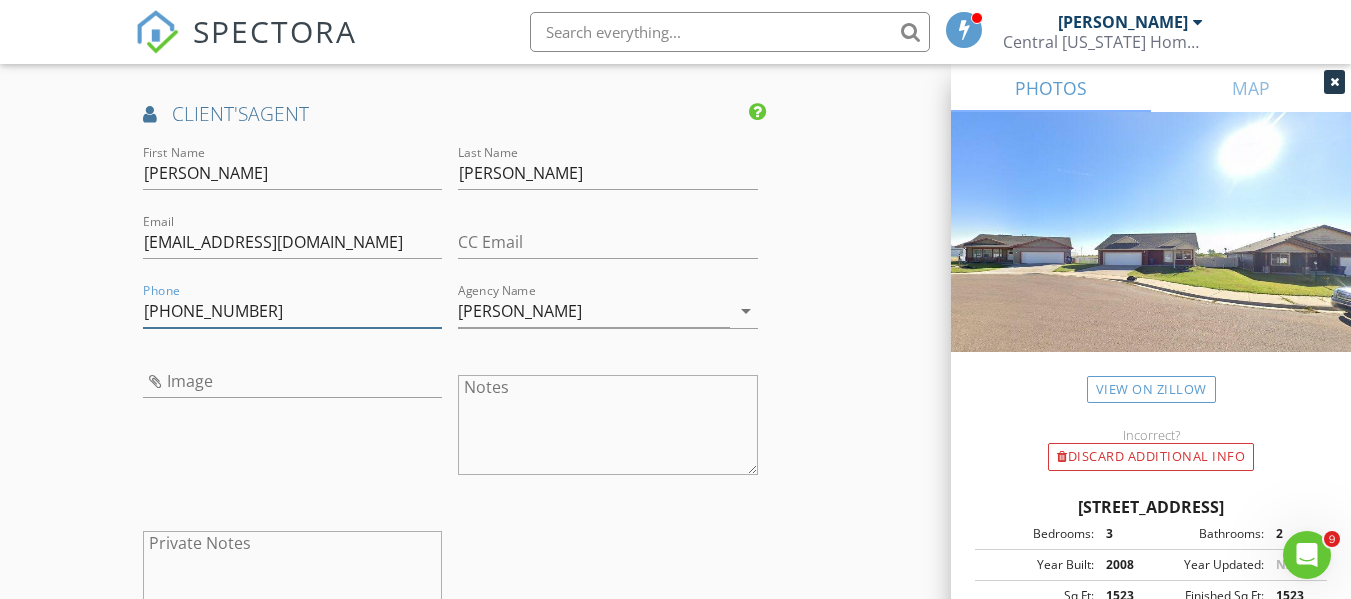 drag, startPoint x: 323, startPoint y: 328, endPoint x: 23, endPoint y: 337, distance: 300.13498 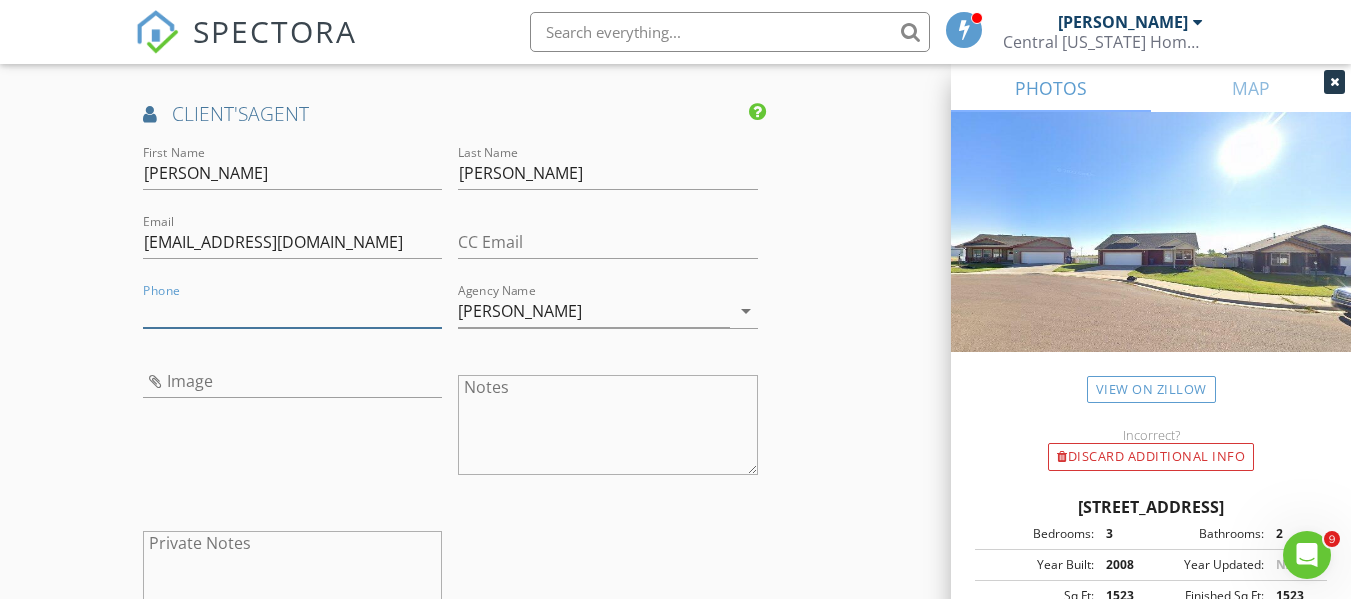 type 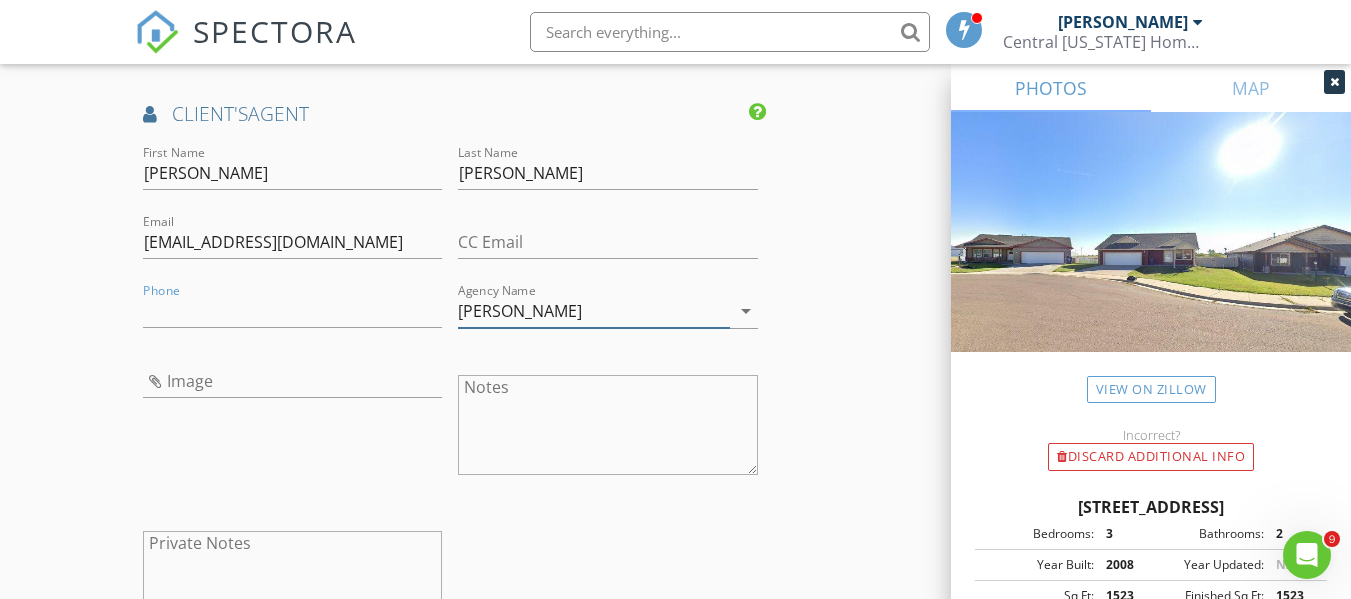 click on "arrow_drop_down" at bounding box center (746, 311) 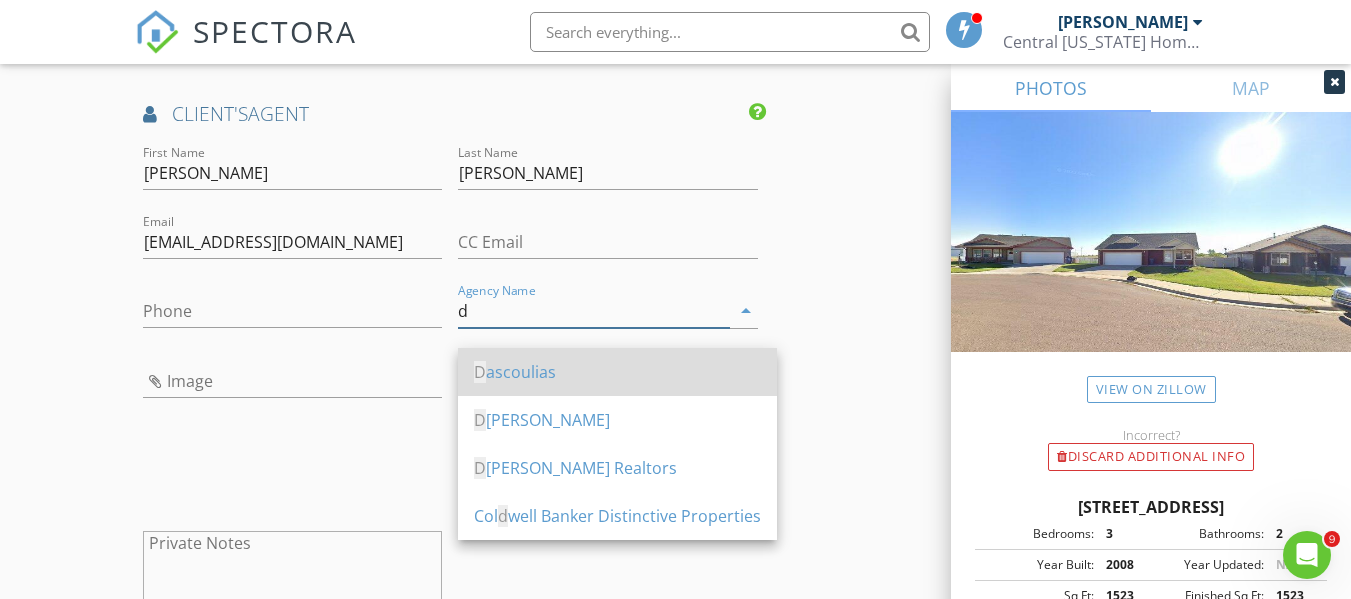 click on "D ascoulias" at bounding box center [617, 372] 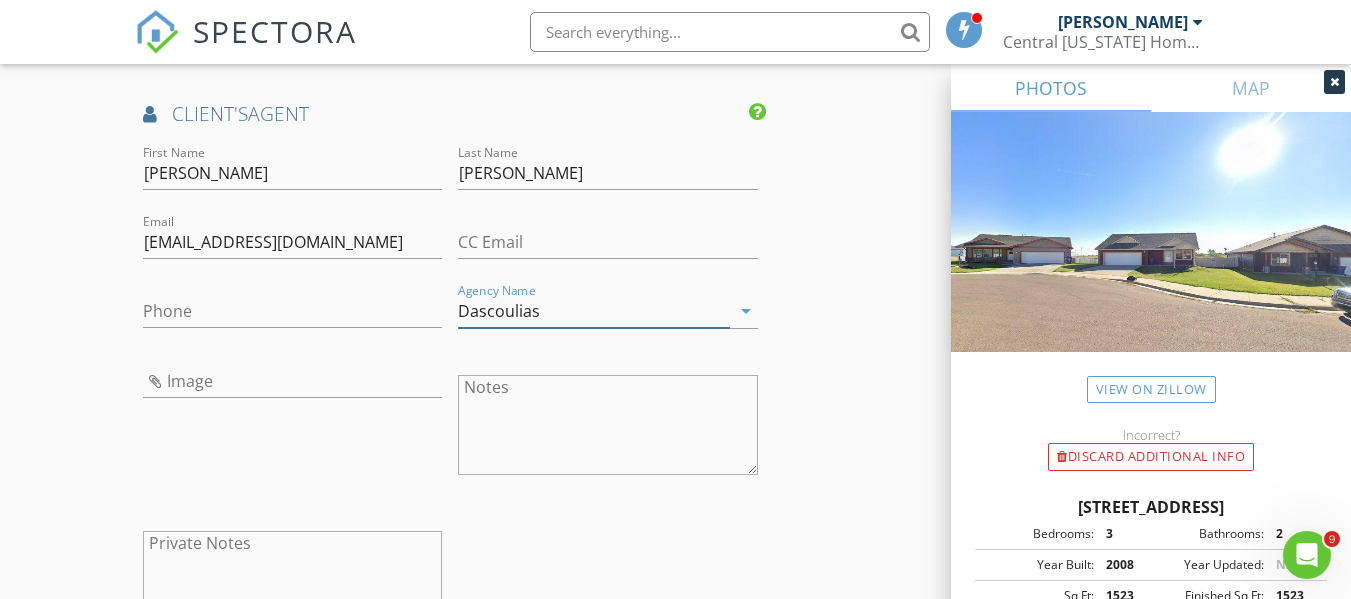 type on "Dascoulias" 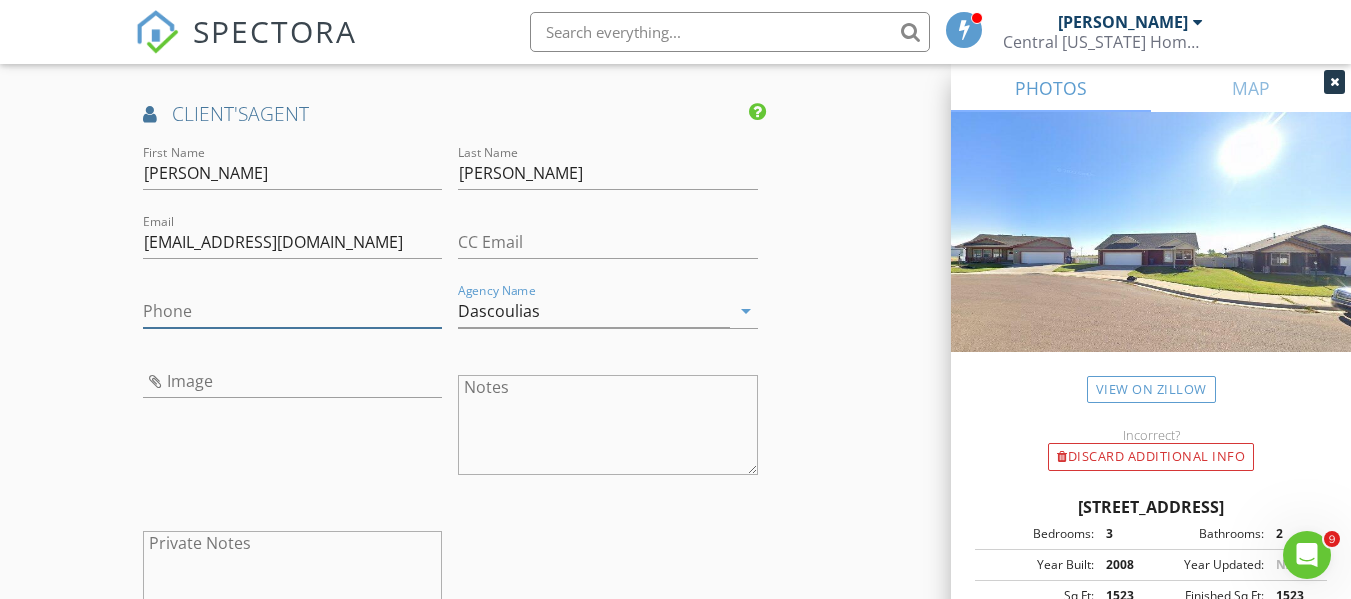 click on "Phone" at bounding box center (292, 311) 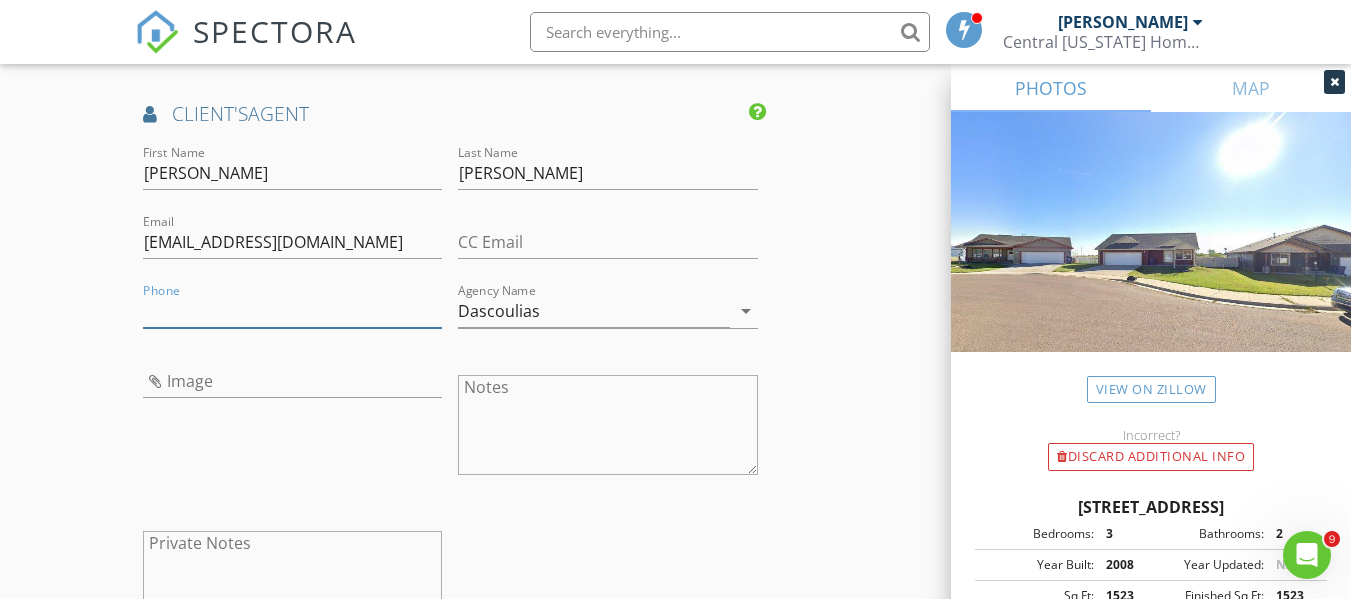 type on "1" 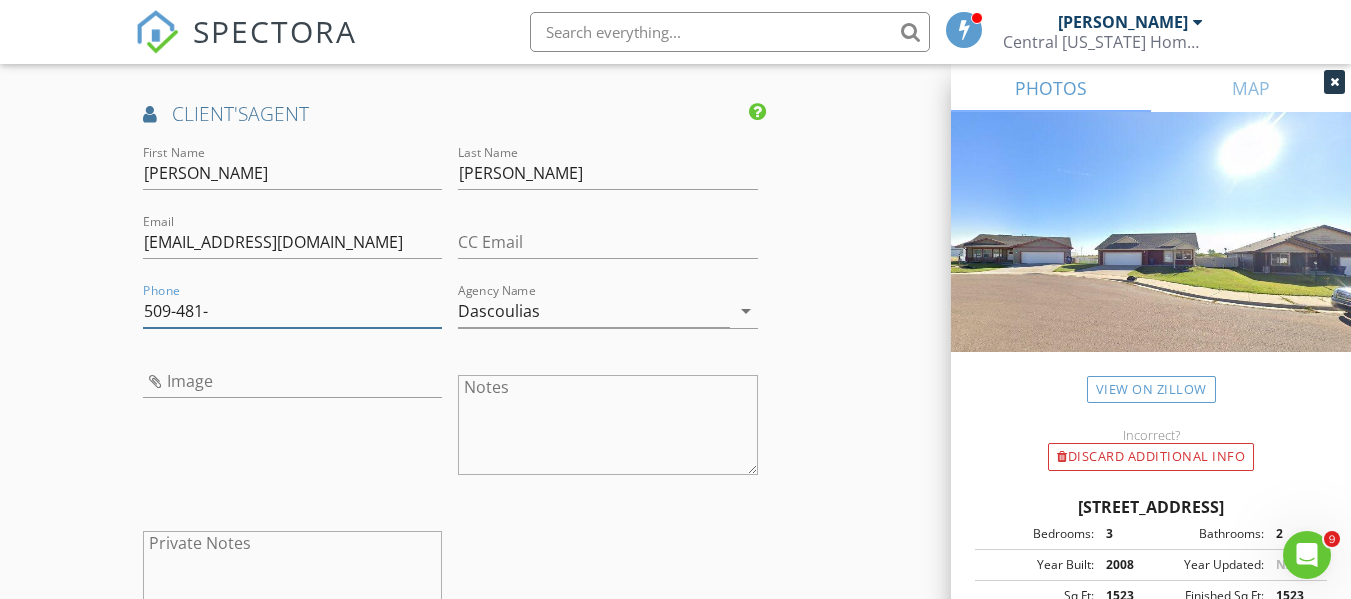 type on "[PHONE_NUMBER]" 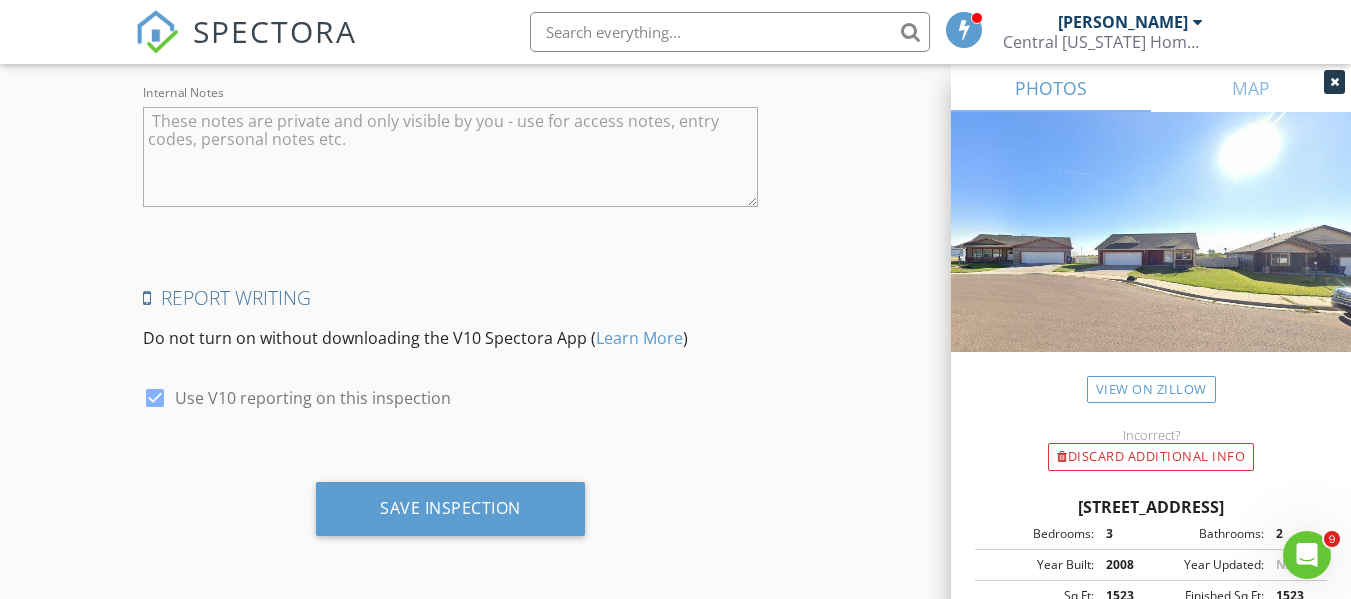 scroll, scrollTop: 4596, scrollLeft: 0, axis: vertical 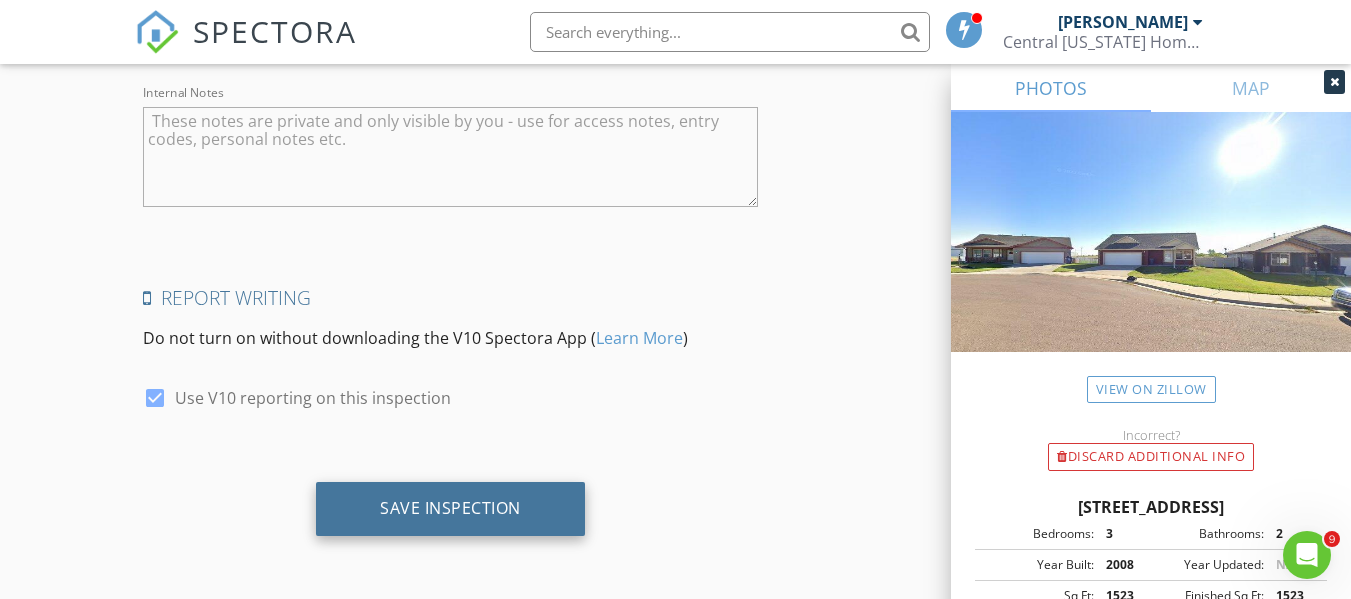 click on "Save Inspection" at bounding box center [450, 509] 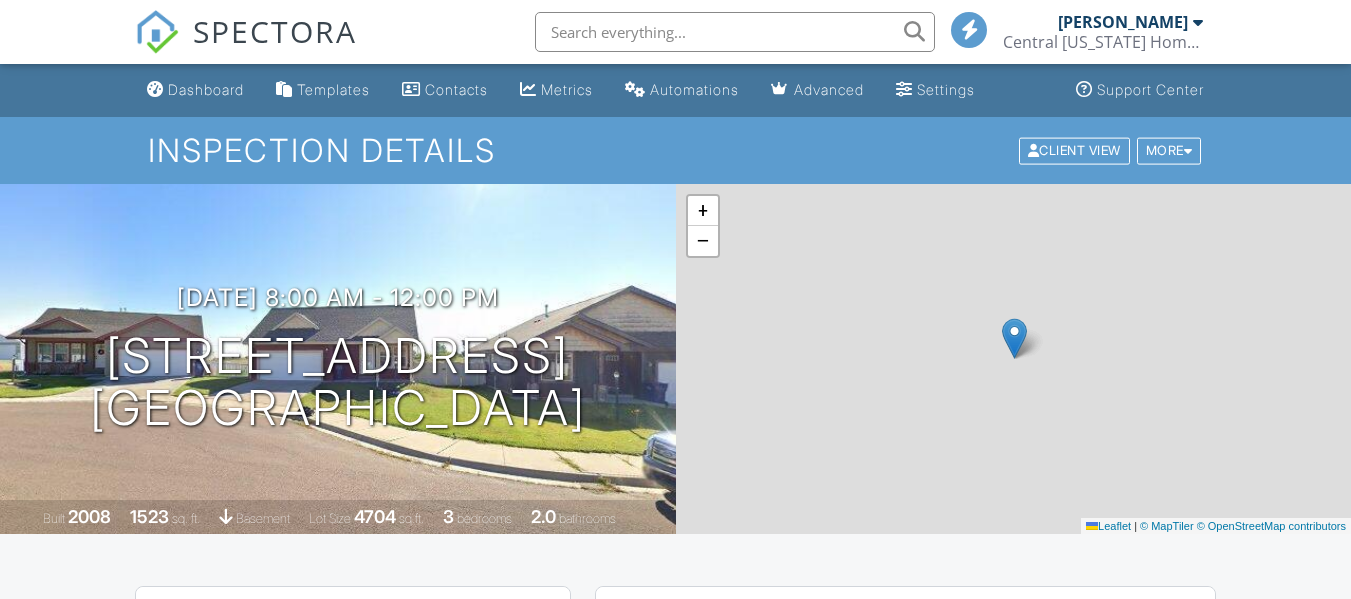 scroll, scrollTop: 0, scrollLeft: 0, axis: both 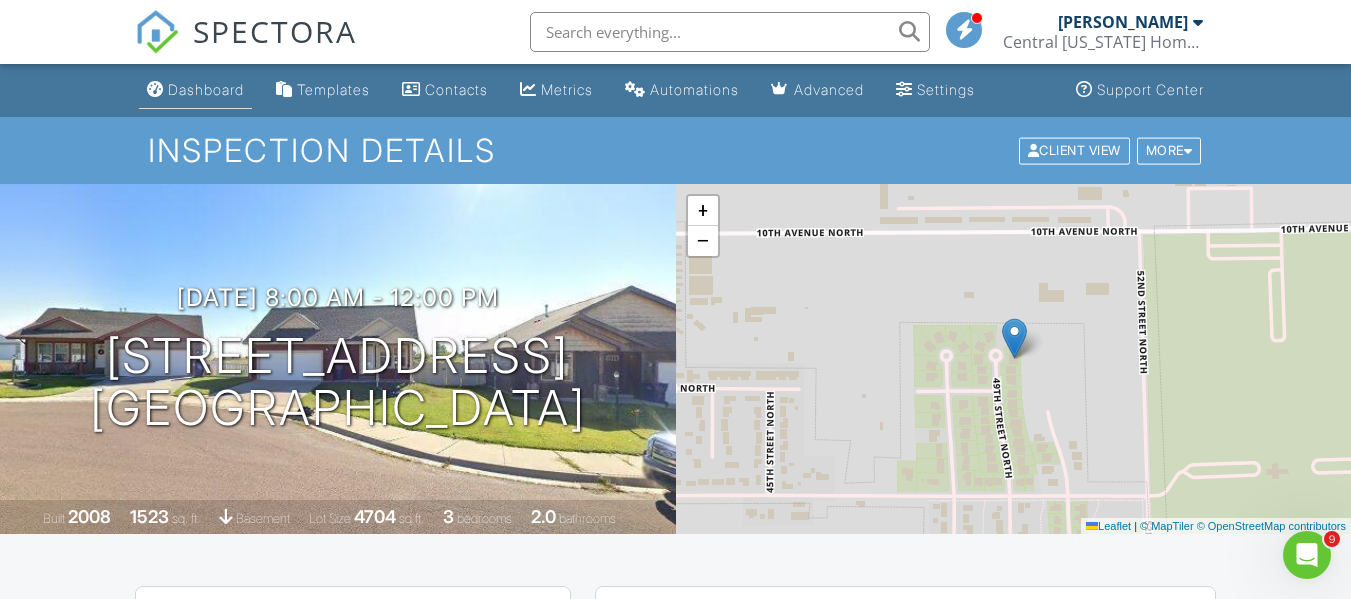 click on "Dashboard" at bounding box center (195, 90) 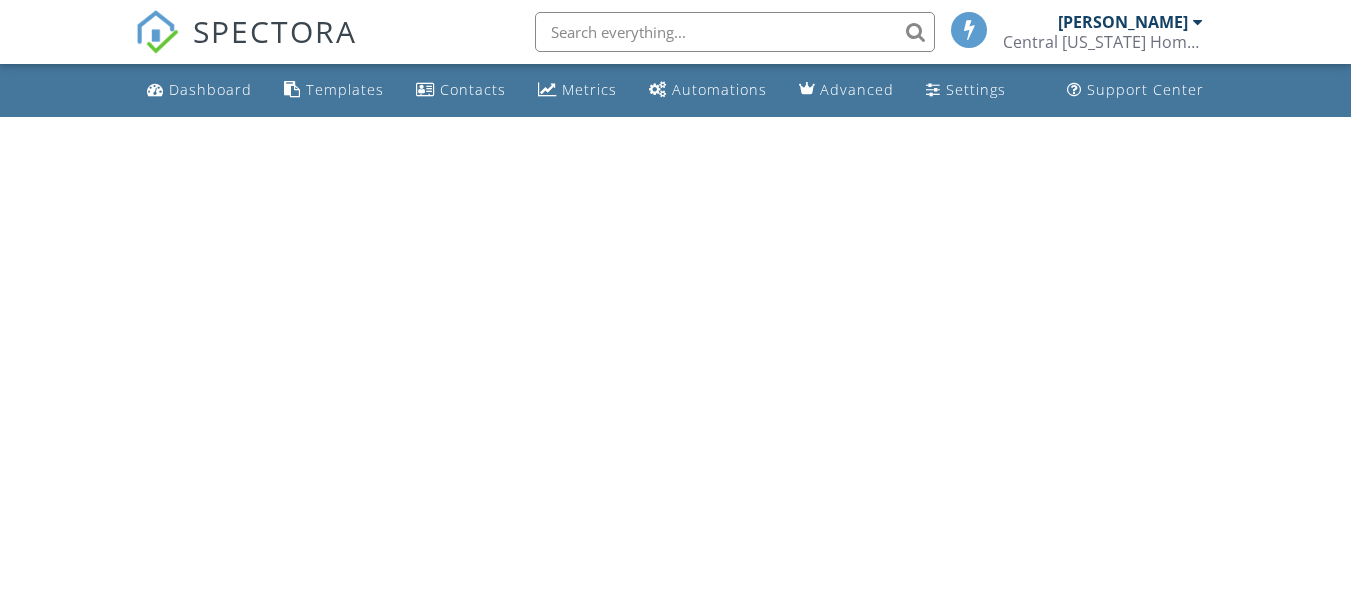 scroll, scrollTop: 0, scrollLeft: 0, axis: both 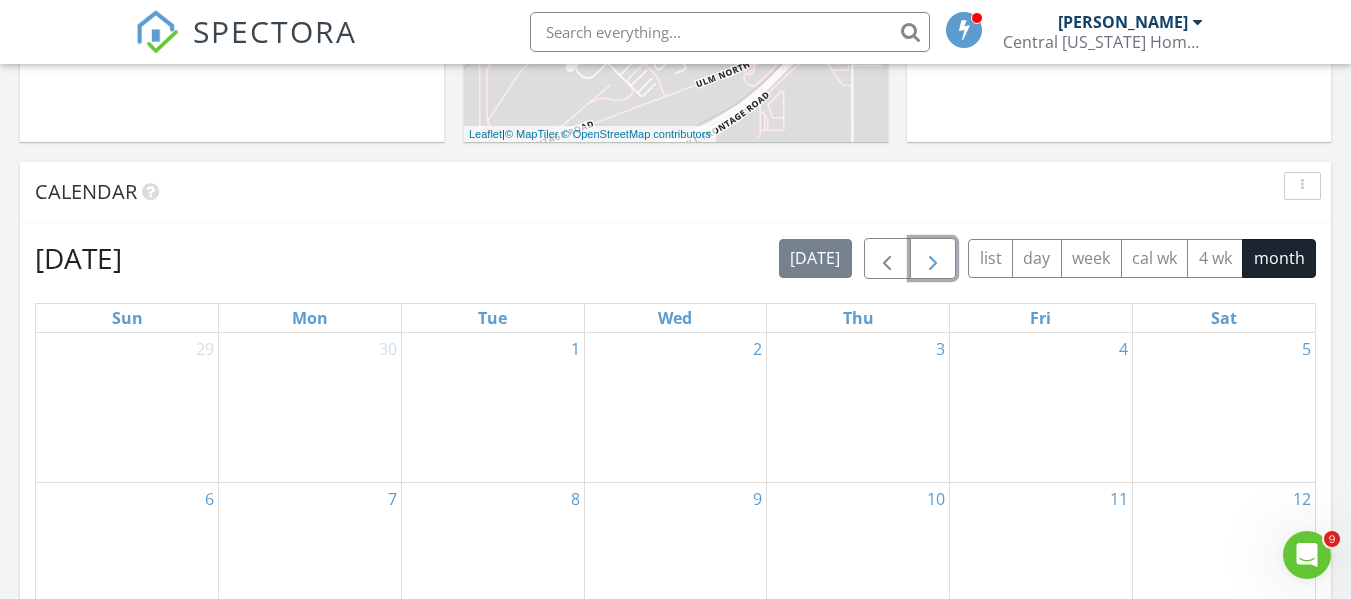 click at bounding box center (933, 259) 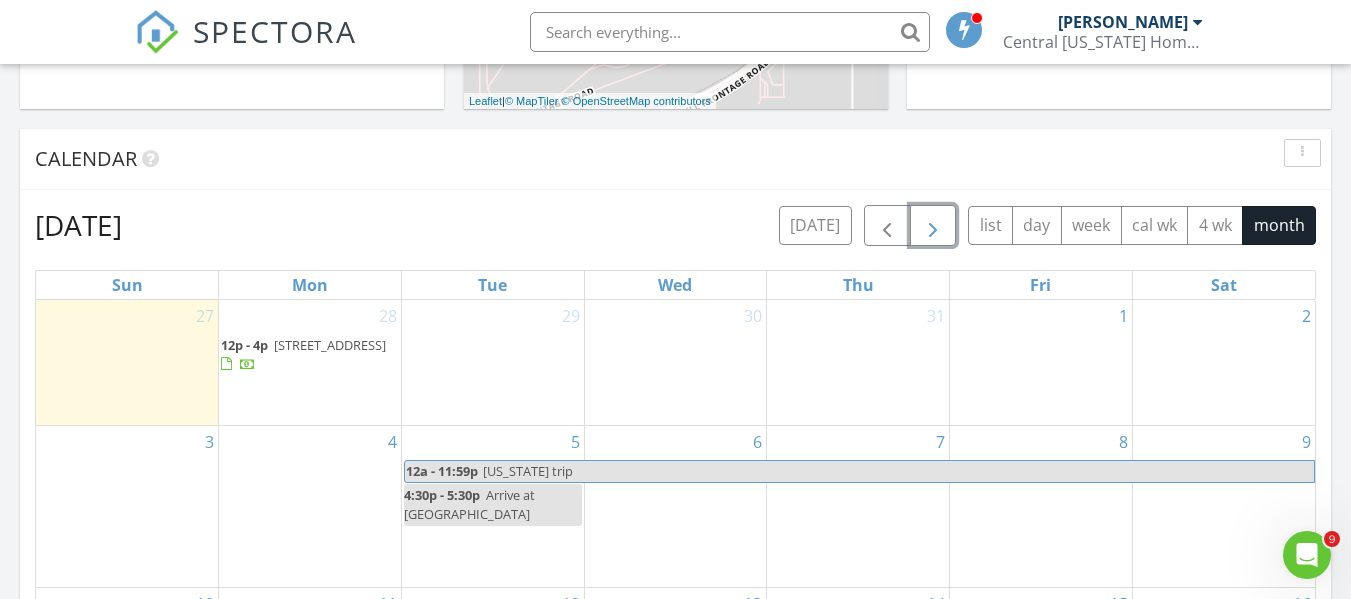 scroll, scrollTop: 750, scrollLeft: 0, axis: vertical 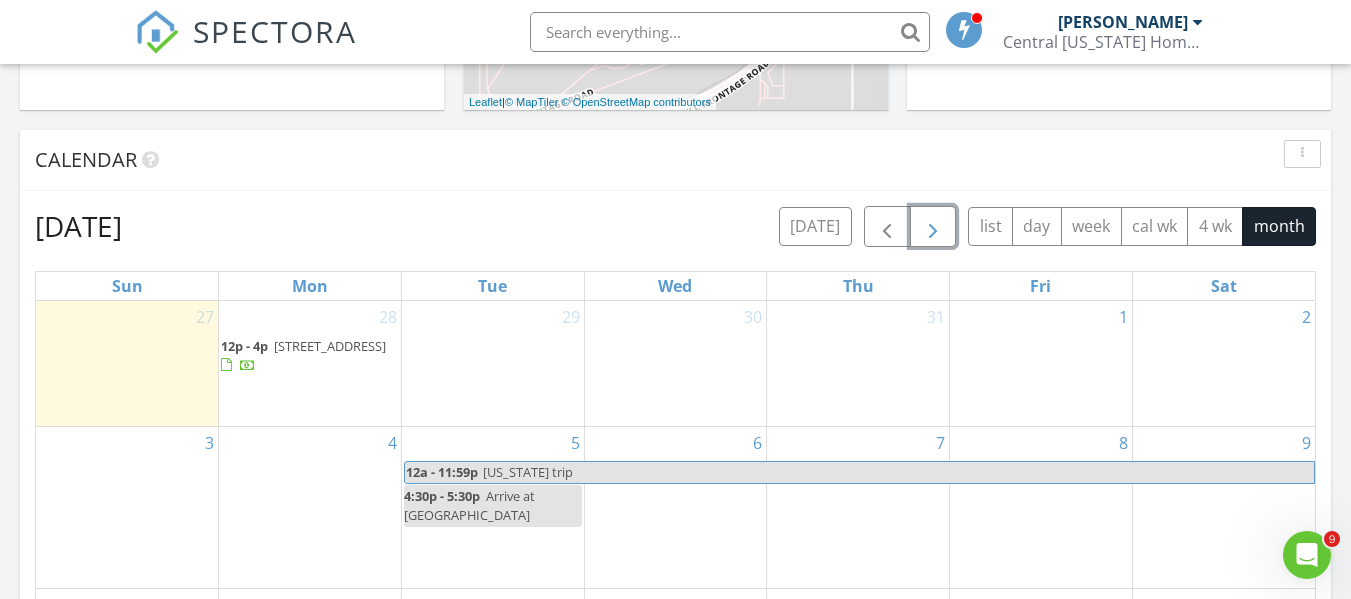 click on "1" at bounding box center [1041, 363] 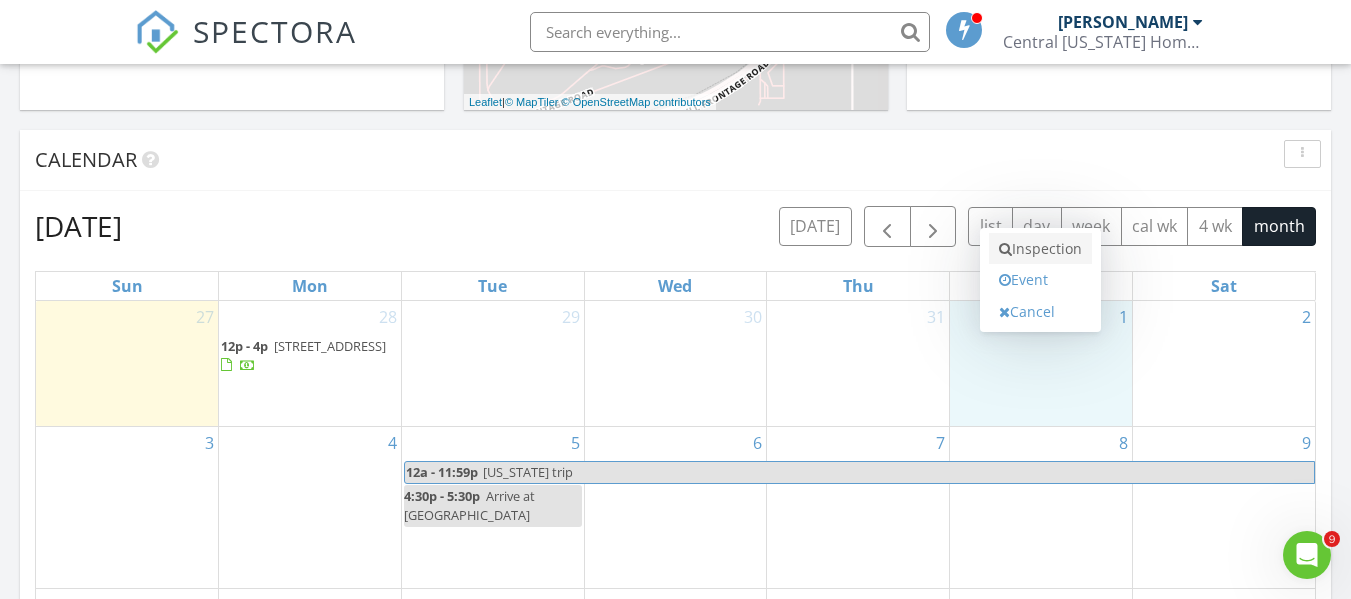 click on "Inspection" at bounding box center [1040, 249] 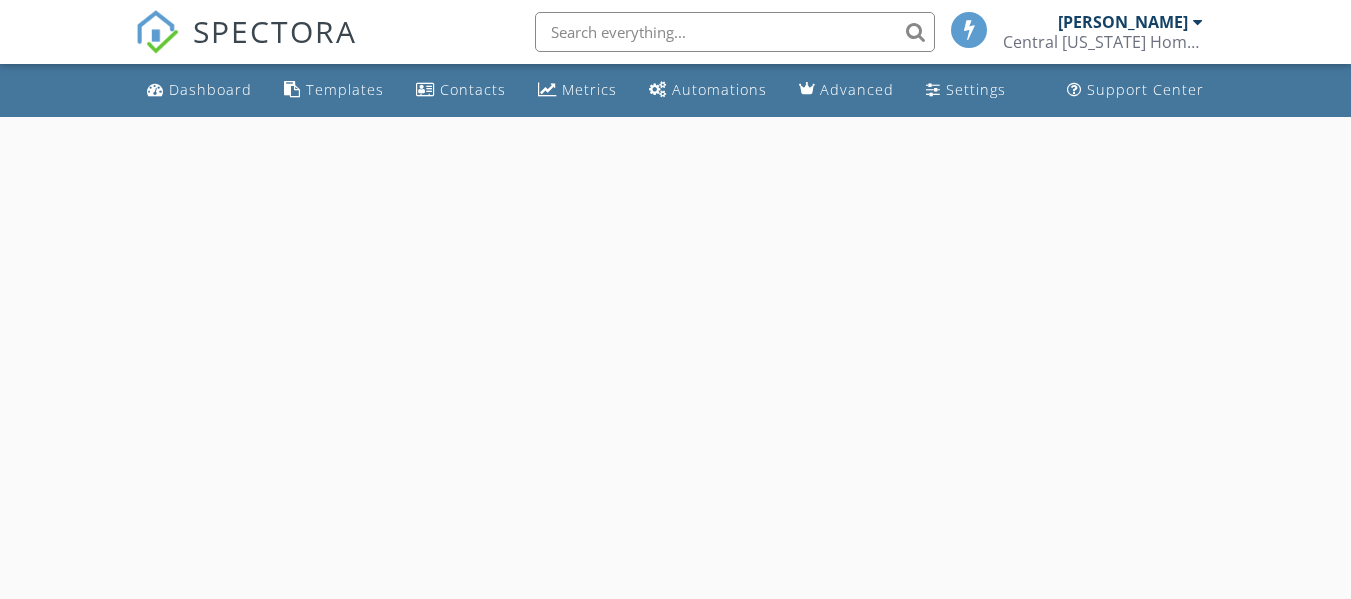 scroll, scrollTop: 0, scrollLeft: 0, axis: both 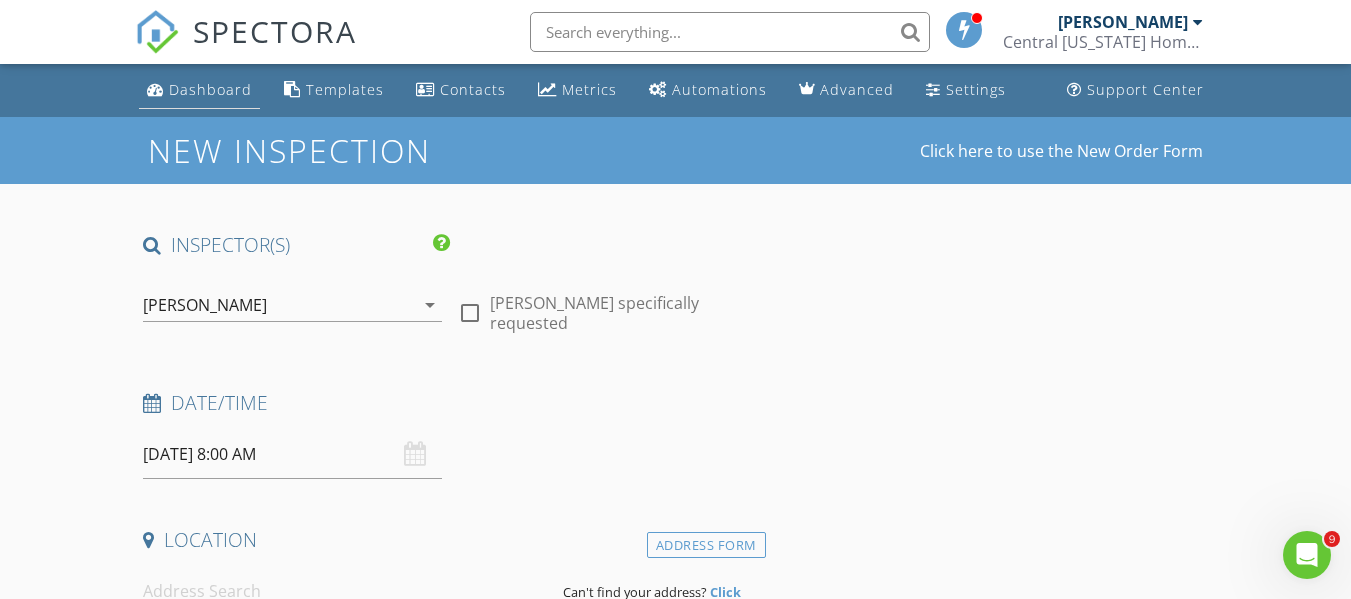 click on "Dashboard" at bounding box center (199, 90) 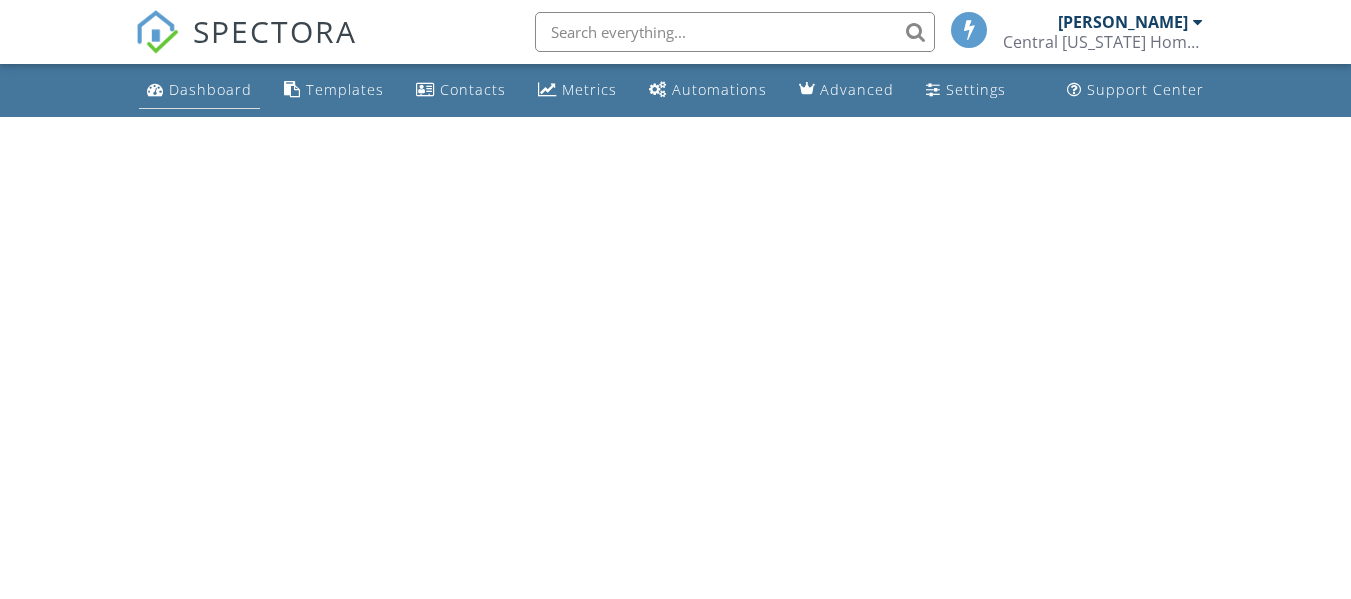 scroll, scrollTop: 0, scrollLeft: 0, axis: both 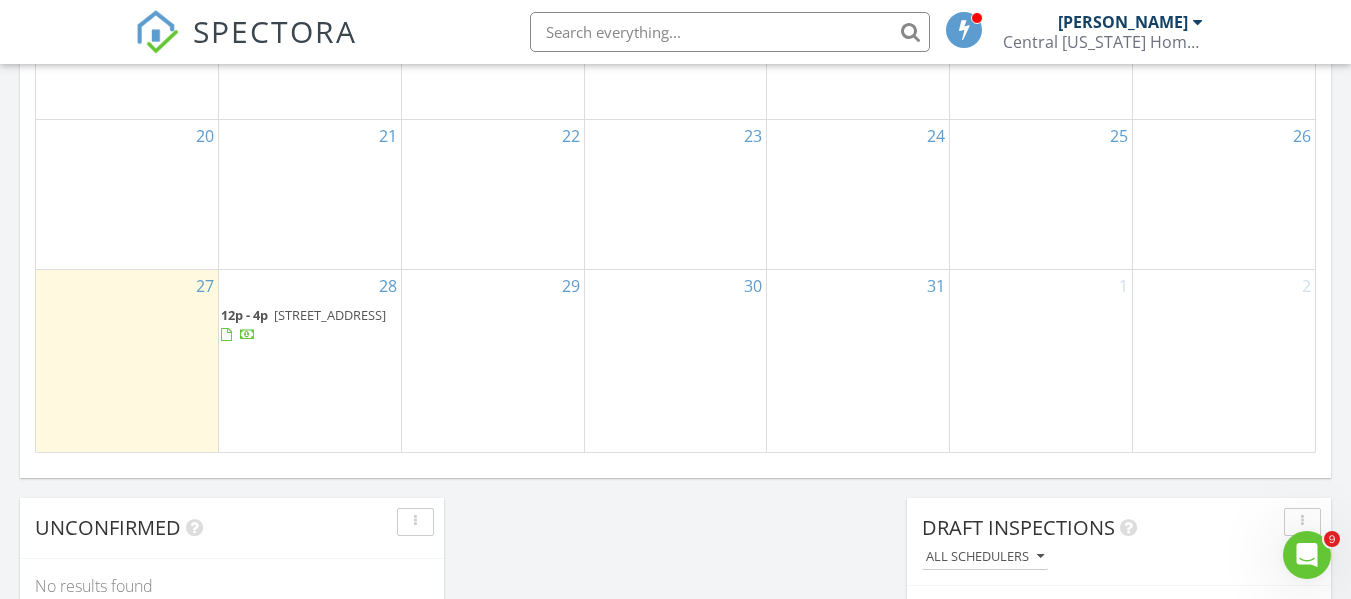 click at bounding box center [226, 335] 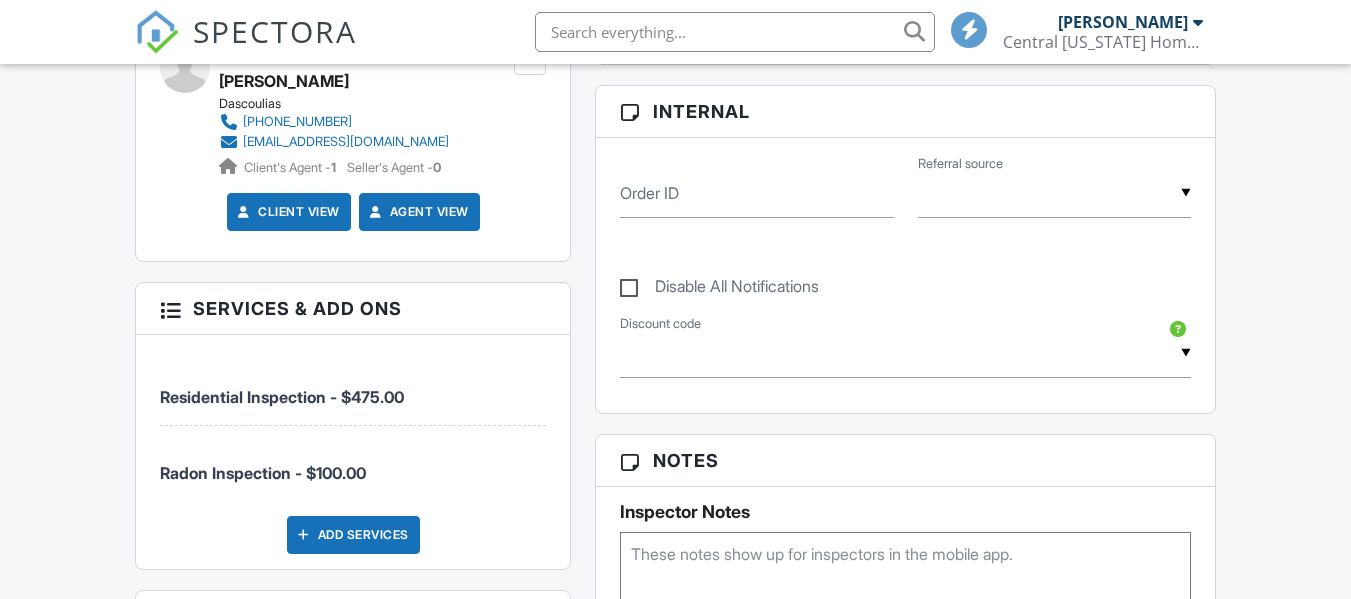 scroll, scrollTop: 0, scrollLeft: 0, axis: both 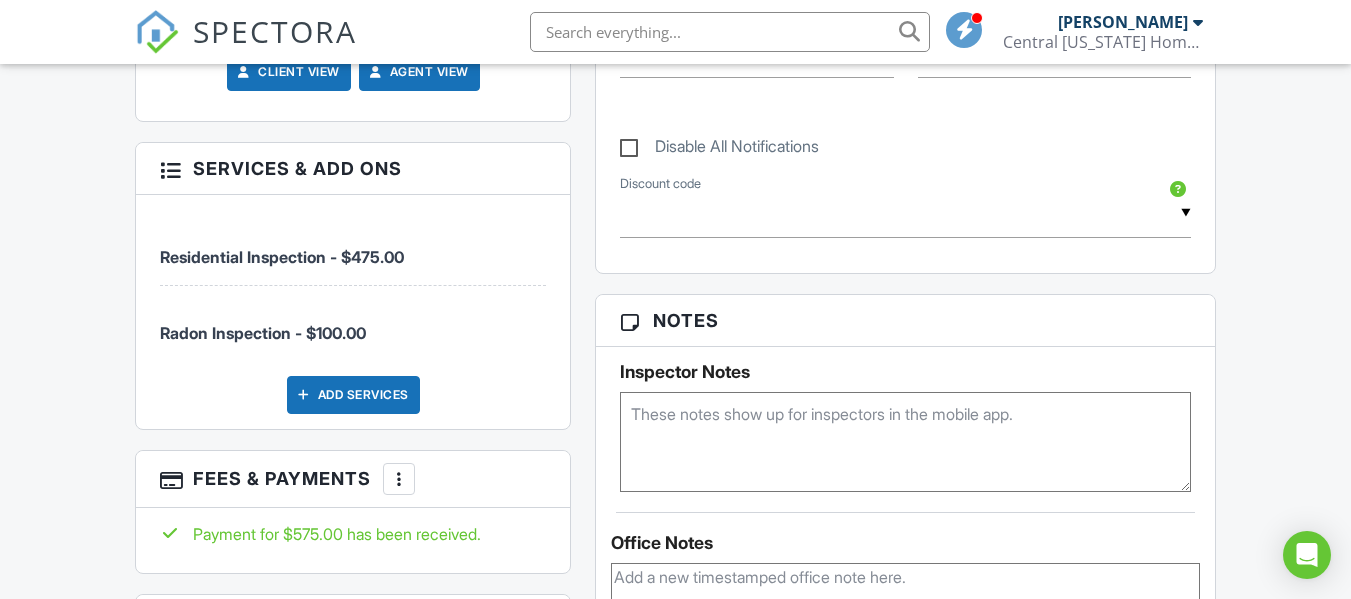 click at bounding box center (905, 442) 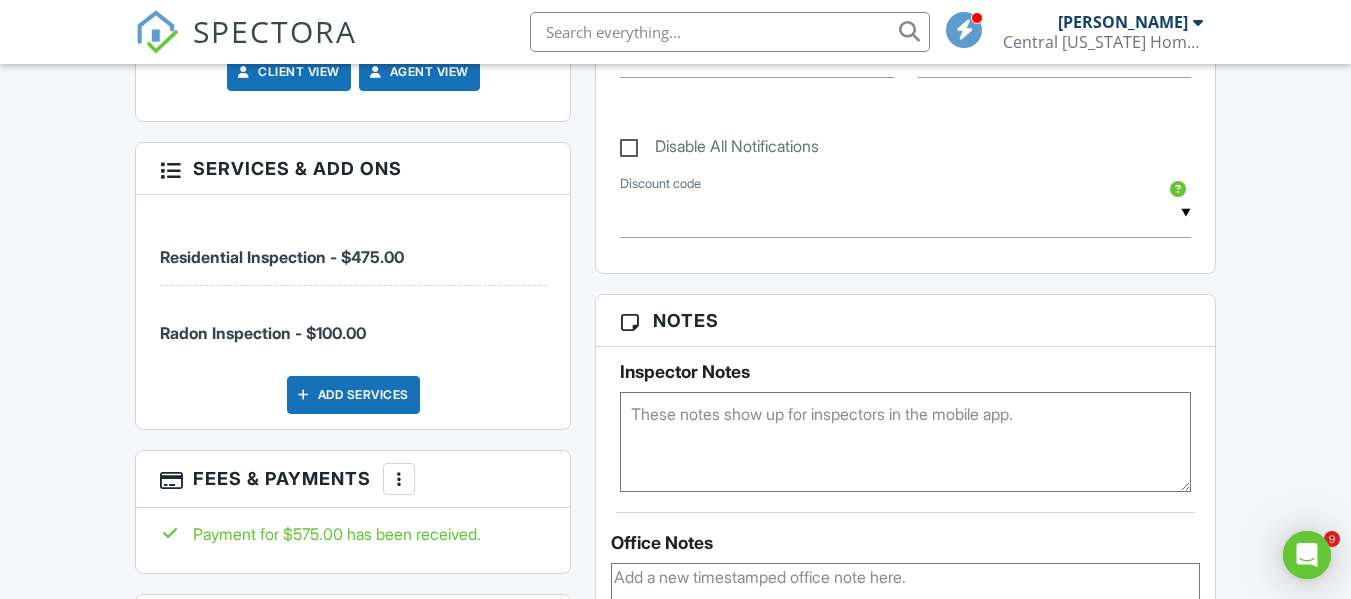 scroll, scrollTop: 0, scrollLeft: 0, axis: both 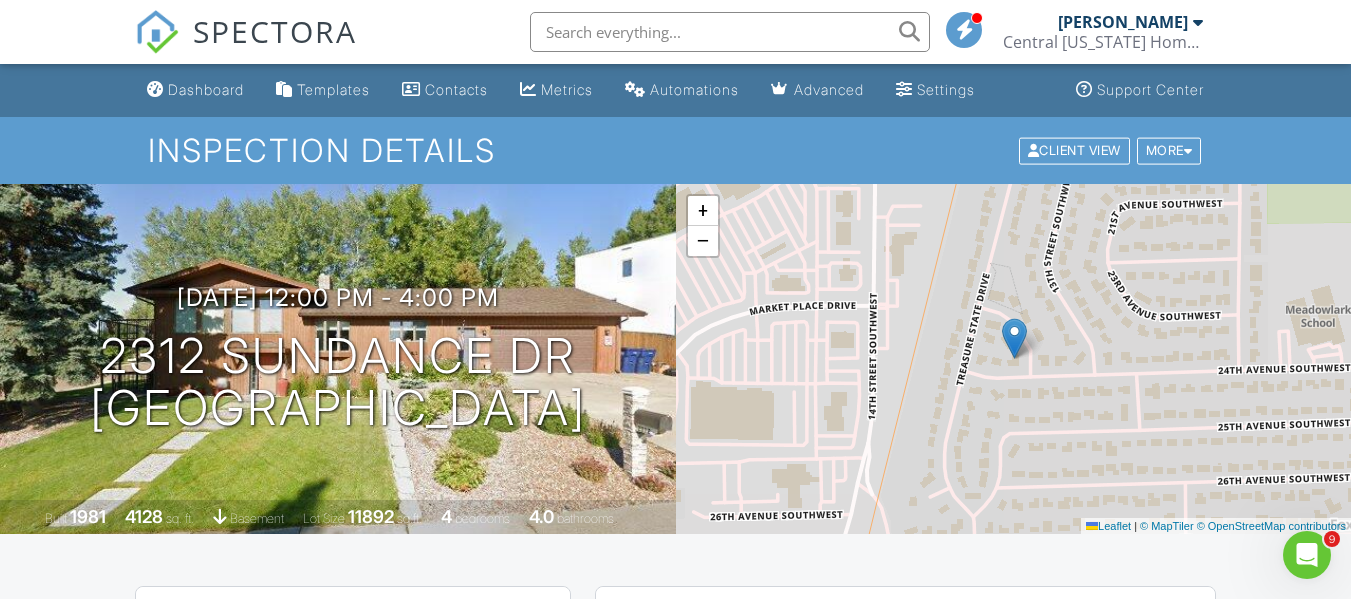 type on "Code 10214208 someone might be home." 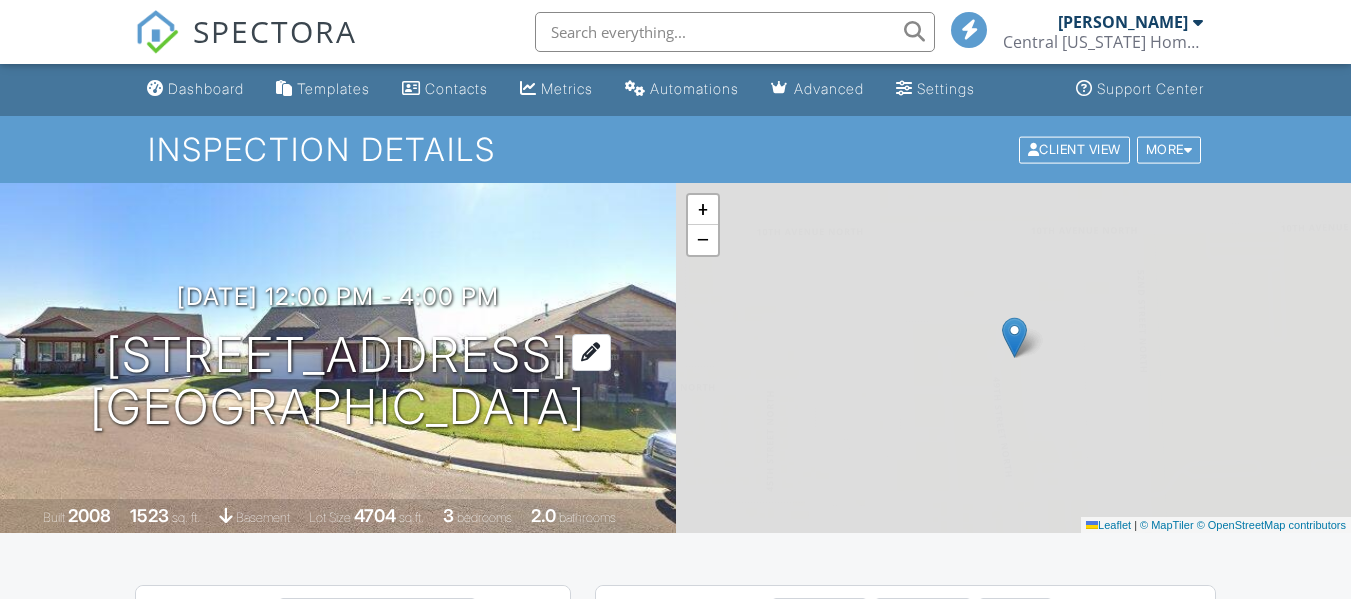 scroll, scrollTop: 1, scrollLeft: 0, axis: vertical 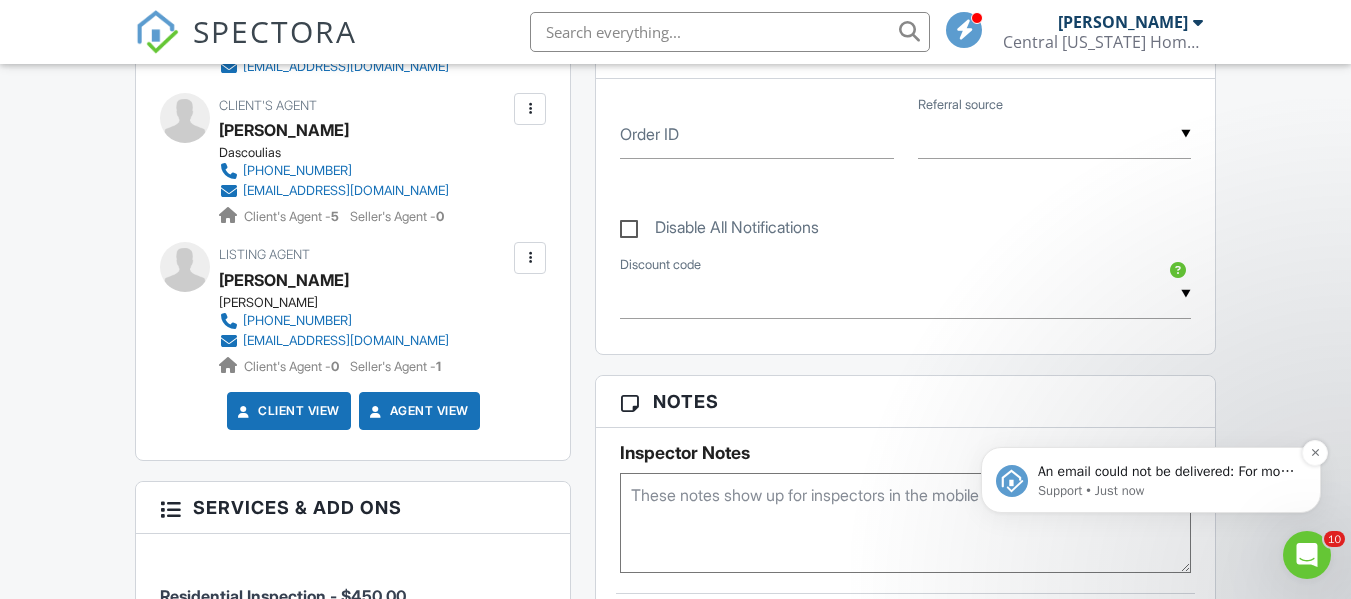 click on "An email could not be delivered:  For more information, view Why emails don't get delivered (Support Article)" at bounding box center [1167, 472] 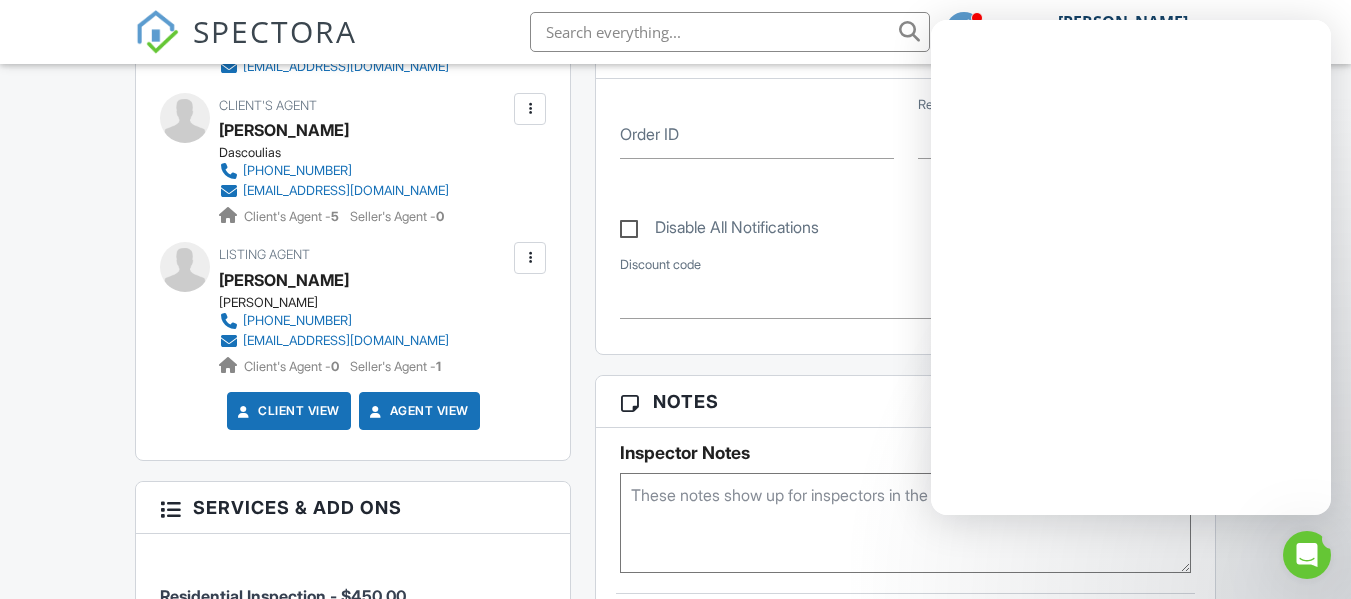scroll, scrollTop: 0, scrollLeft: 0, axis: both 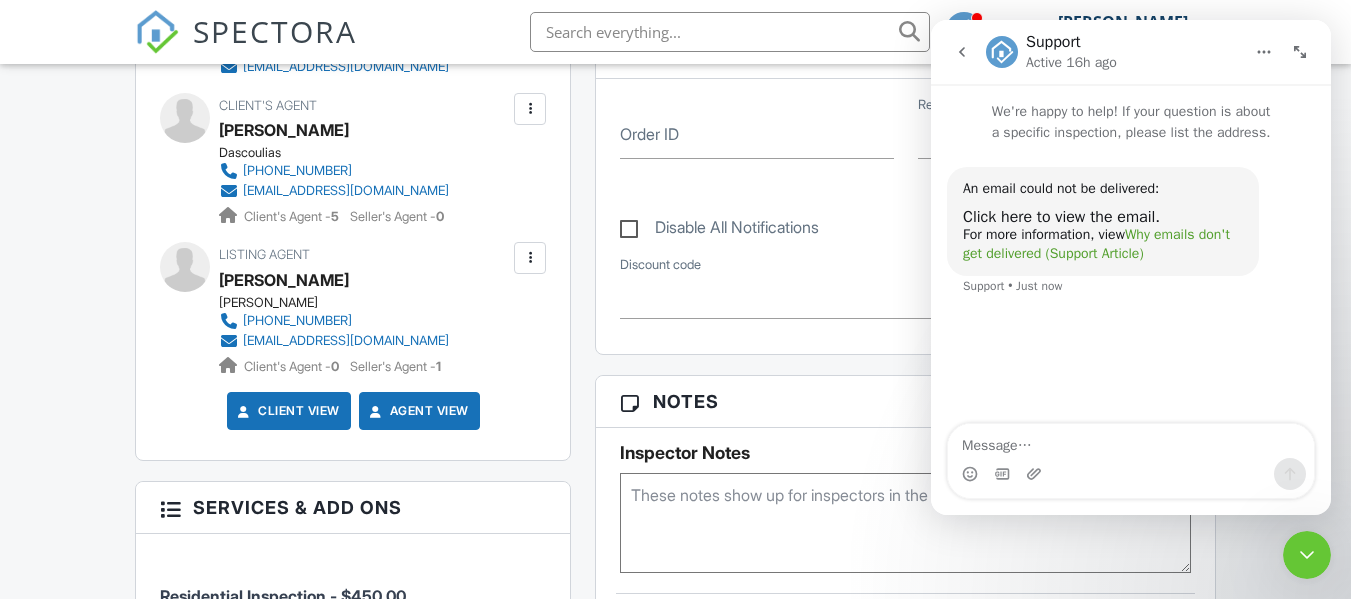 click on "Why emails don't get delivered (Support Article)" at bounding box center [1096, 244] 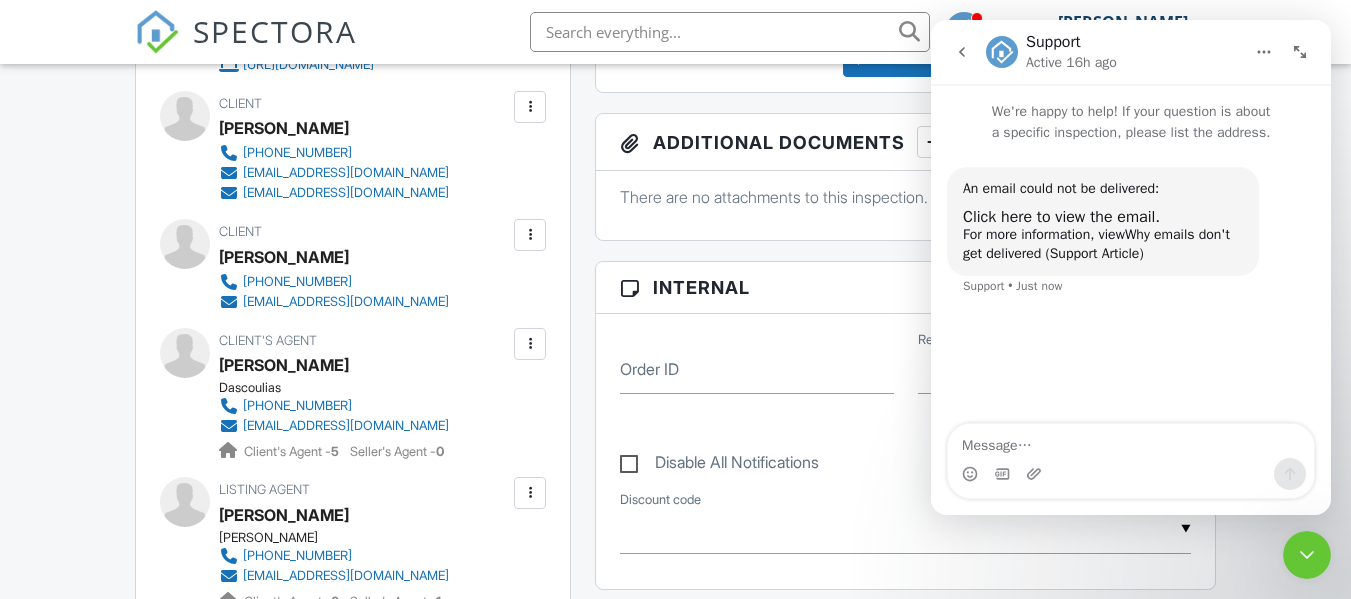 scroll, scrollTop: 748, scrollLeft: 0, axis: vertical 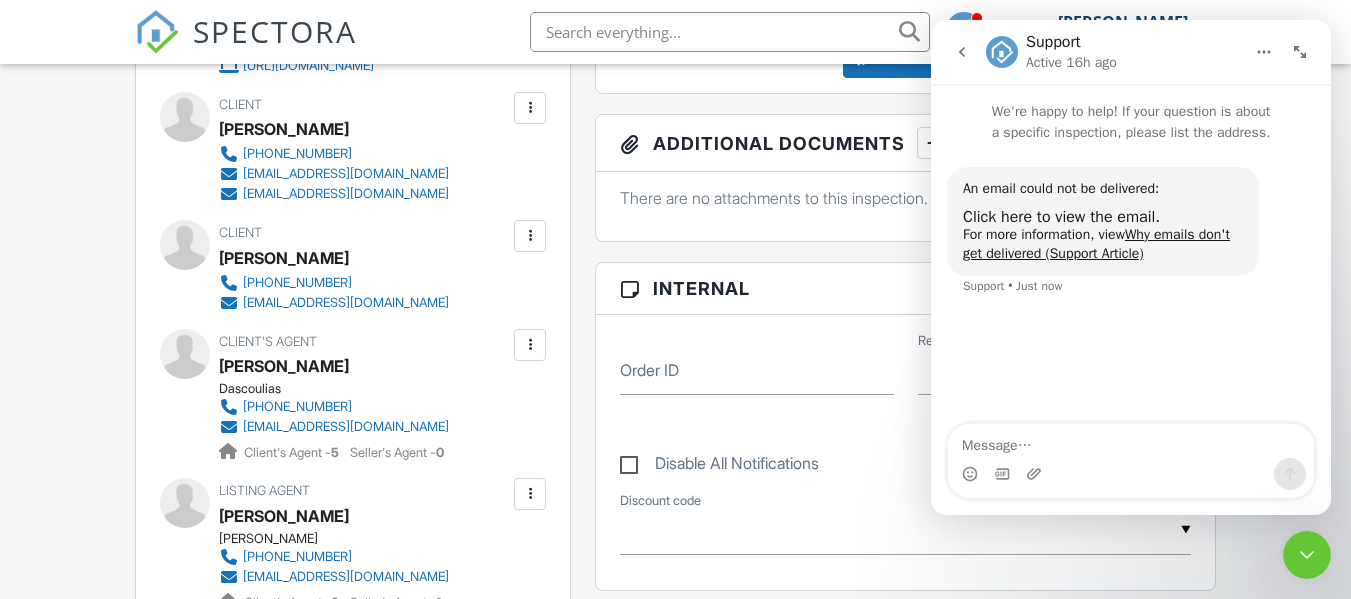 click on "Dashboard
Templates
Contacts
Metrics
Automations
Advanced
Settings
Support Center
Inspection Details
Client View
More
Property Details
Reschedule
Reorder / Copy
Share
Cancel
Delete
Print Order
Convert to V9
Disable Pass on CC Fees
View Change Log
08/01/2025 12:00 pm
- 4:00 pm
809 49th St N
Great Falls, MT 59405
Built
2008
1523
sq. ft.
basement
Lot Size
4704
sq.ft.
3
bedrooms
2.0
bathrooms
+ −  Leaflet   |   © MapTiler   © OpenStreetMap contributors
All emails and texts are disabled for this inspection!
Turn on emails and texts
Turn on and Requeue Notifications
Reports
Locked
Attach
New
Edit" at bounding box center [675, 1027] 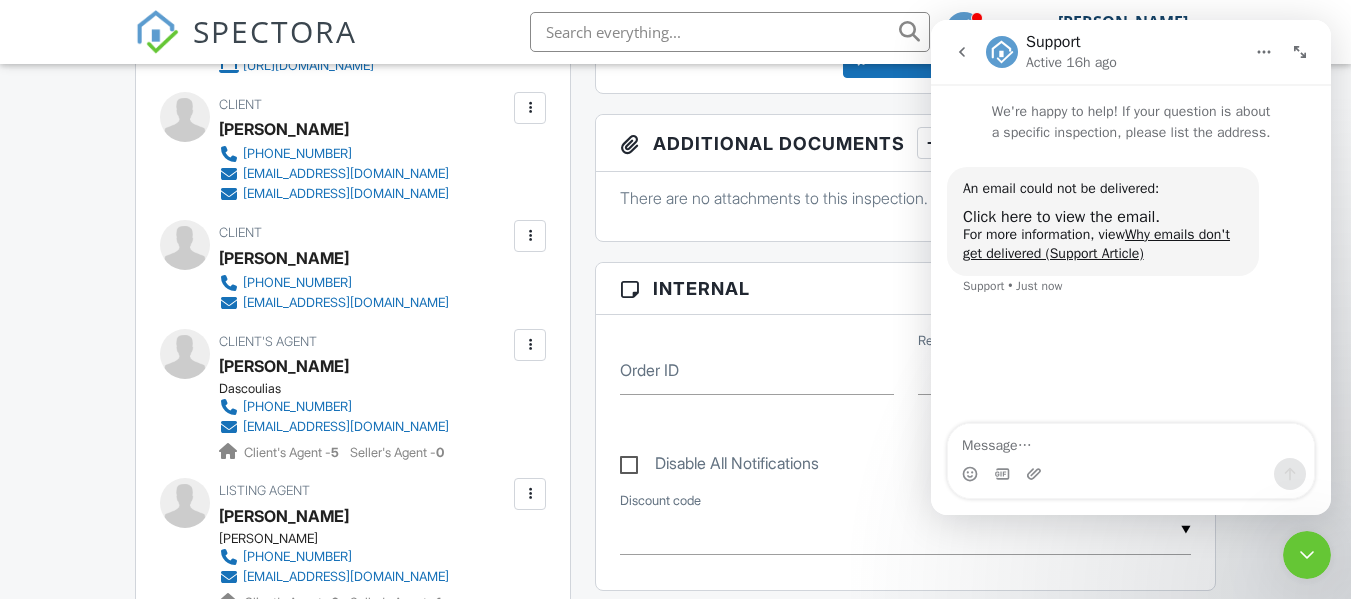 click 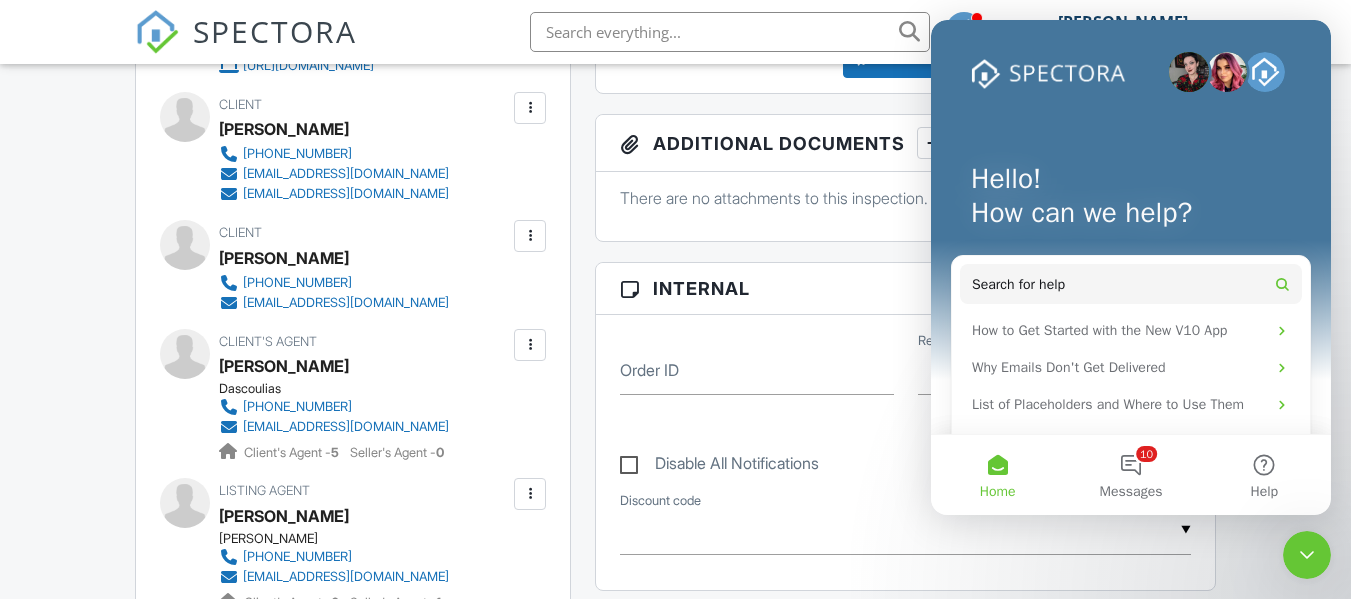 scroll, scrollTop: 34, scrollLeft: 0, axis: vertical 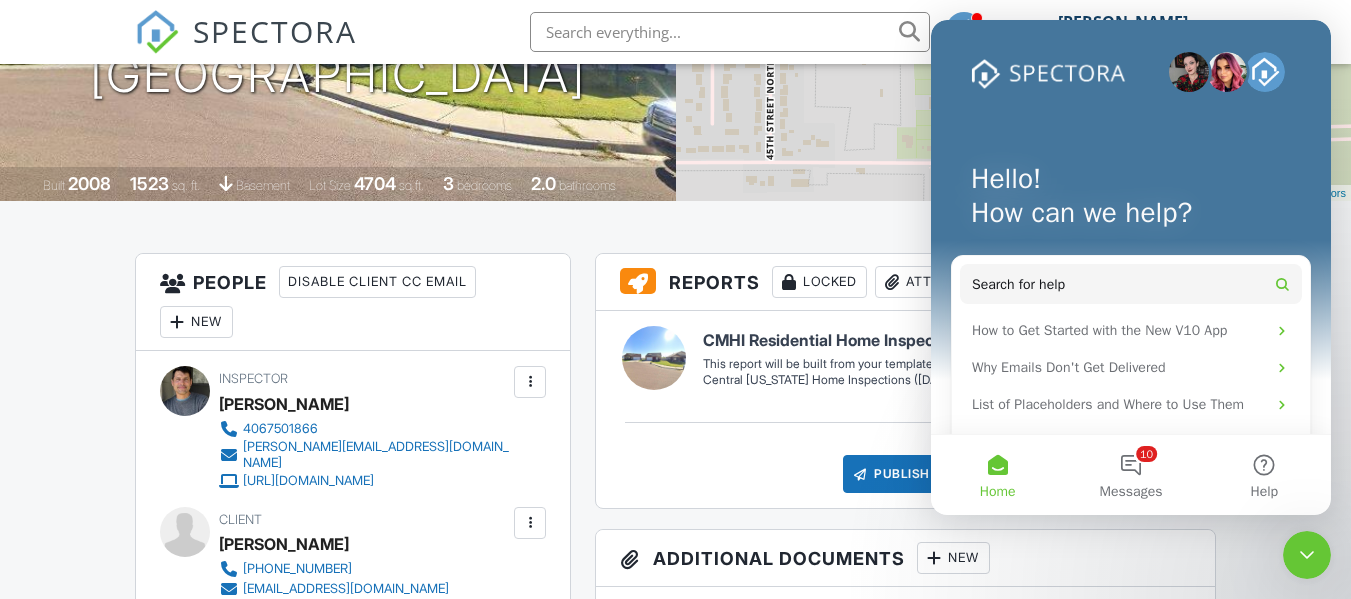 click on "Reports
Locked
Attach
New
CMHI Residential Home Inspection
Central Montana Home Inspections (May 2025)
Edit
View
CMHI Residential Home Inspection
Central Montana Home Inspections (May 2025)
This report will be built from your template on 08/01/25  3:00am
Quick Publish
Copy
Build Now
Delete
Publish All
Checking report completion
Publish report?
Before publishing from the web, click "Preview/Publish" in the Report Editor to save your changes ( don't know where that is? ). If this is not clicked, your latest changes may not appear in the report.
This will make this report available to your client and/or agent. It will not send out a notification.
To send an email, use 'Publish All' below or jump into the report and use the 'Publish' button there.
Cancel
Publish
Share archived report
To" at bounding box center [905, 1135] 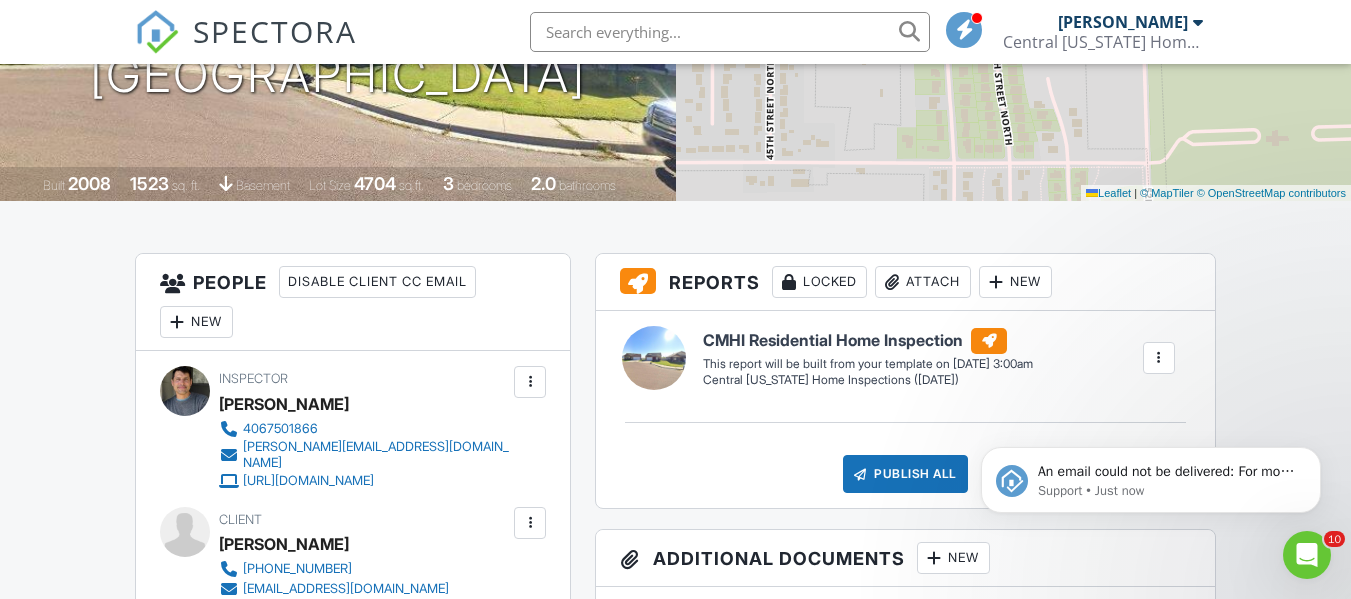 scroll, scrollTop: 0, scrollLeft: 0, axis: both 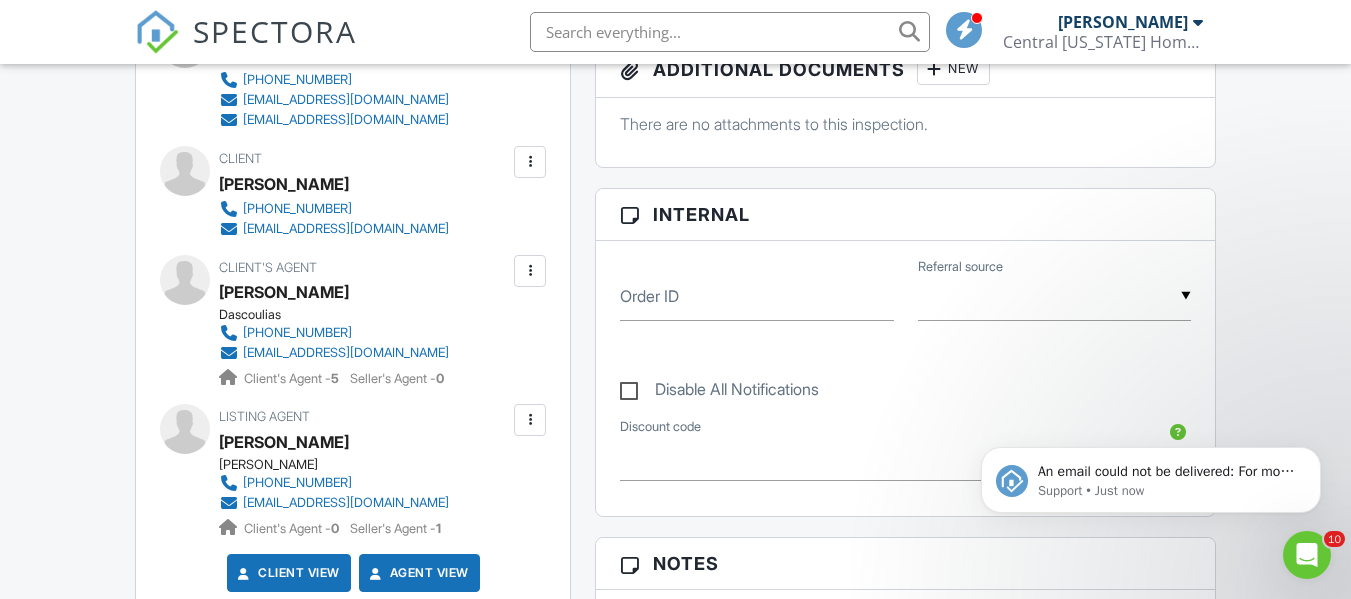 click at bounding box center [530, 420] 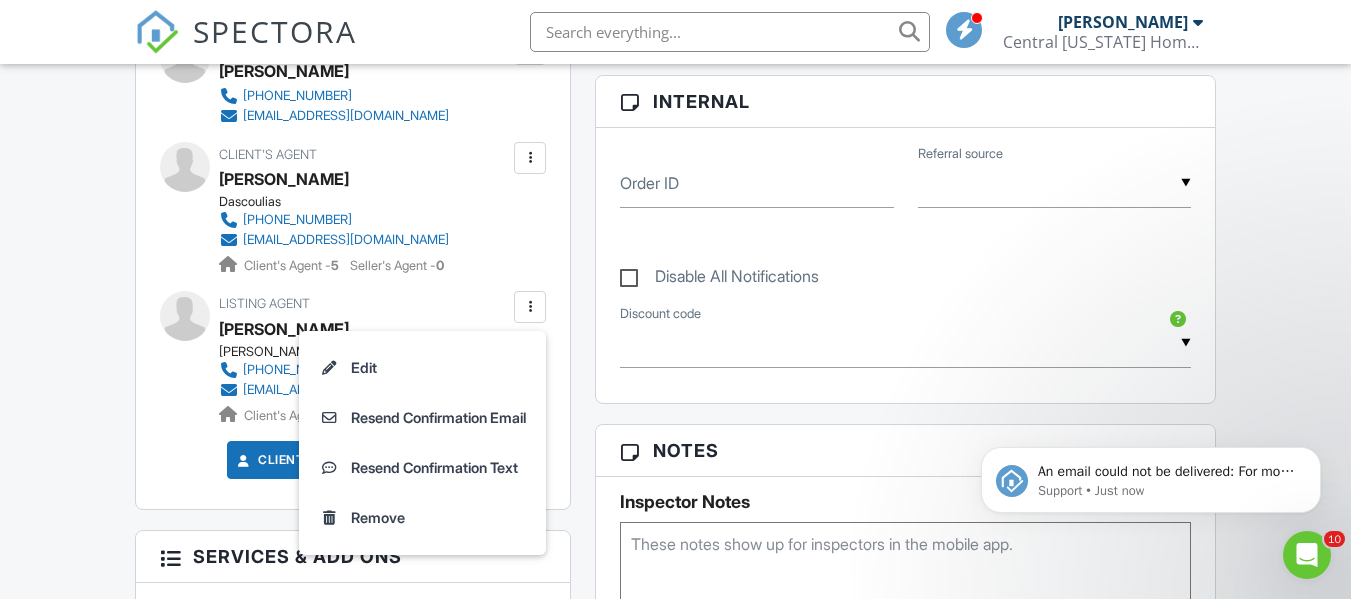 scroll, scrollTop: 937, scrollLeft: 0, axis: vertical 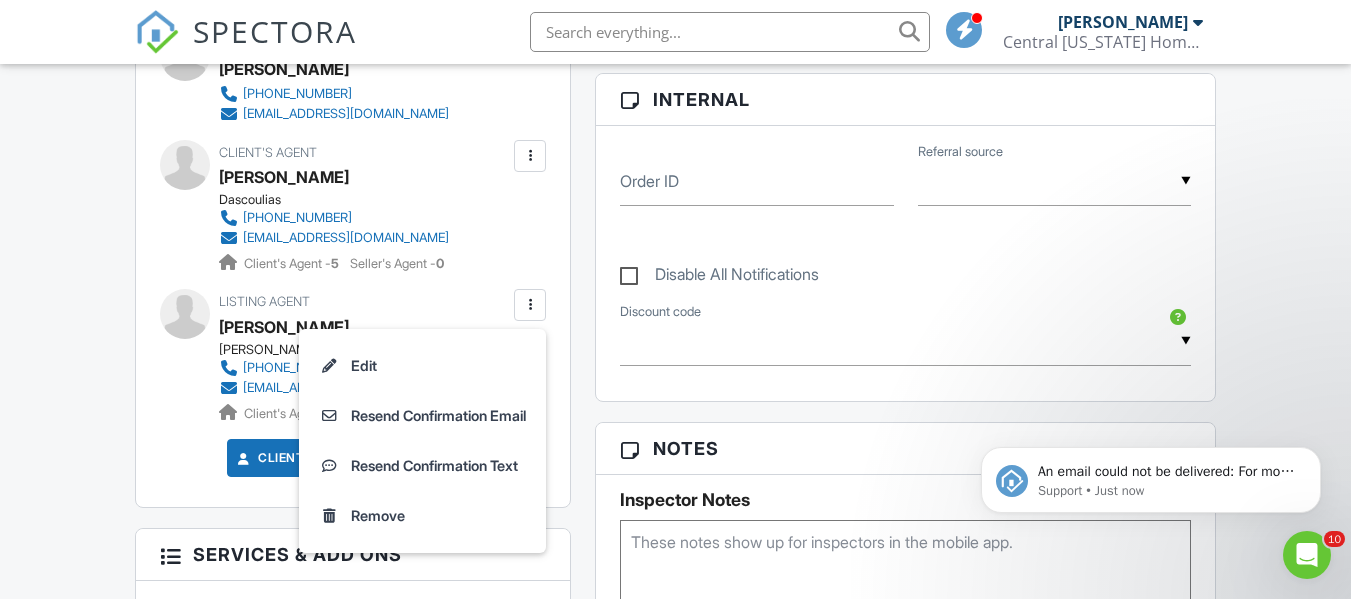 click on "Dashboard
Templates
Contacts
Metrics
Automations
Advanced
Settings
Support Center
Inspection Details
Client View
More
Property Details
Reschedule
Reorder / Copy
Share
Cancel
Delete
Print Order
Convert to V9
Disable Pass on CC Fees
View Change Log
08/01/2025 12:00 pm
- 4:00 pm
809 49th St N
Great Falls, MT 59405
Built
2008
1523
sq. ft.
basement
Lot Size
4704
sq.ft.
3
bedrooms
2.0
bathrooms
+ −  Leaflet   |   © MapTiler   © OpenStreetMap contributors
All emails and texts are disabled for this inspection!
Turn on emails and texts
Turn on and Requeue Notifications
Reports
Locked
Attach
New
Edit" at bounding box center (675, 838) 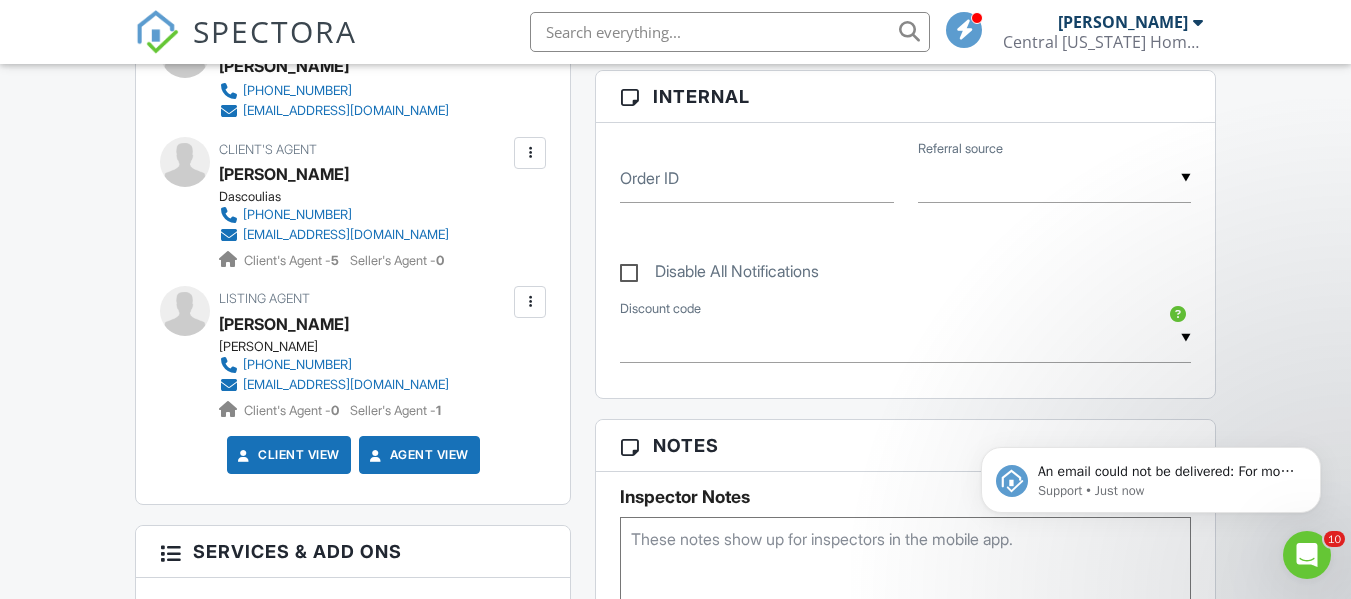 scroll, scrollTop: 974, scrollLeft: 0, axis: vertical 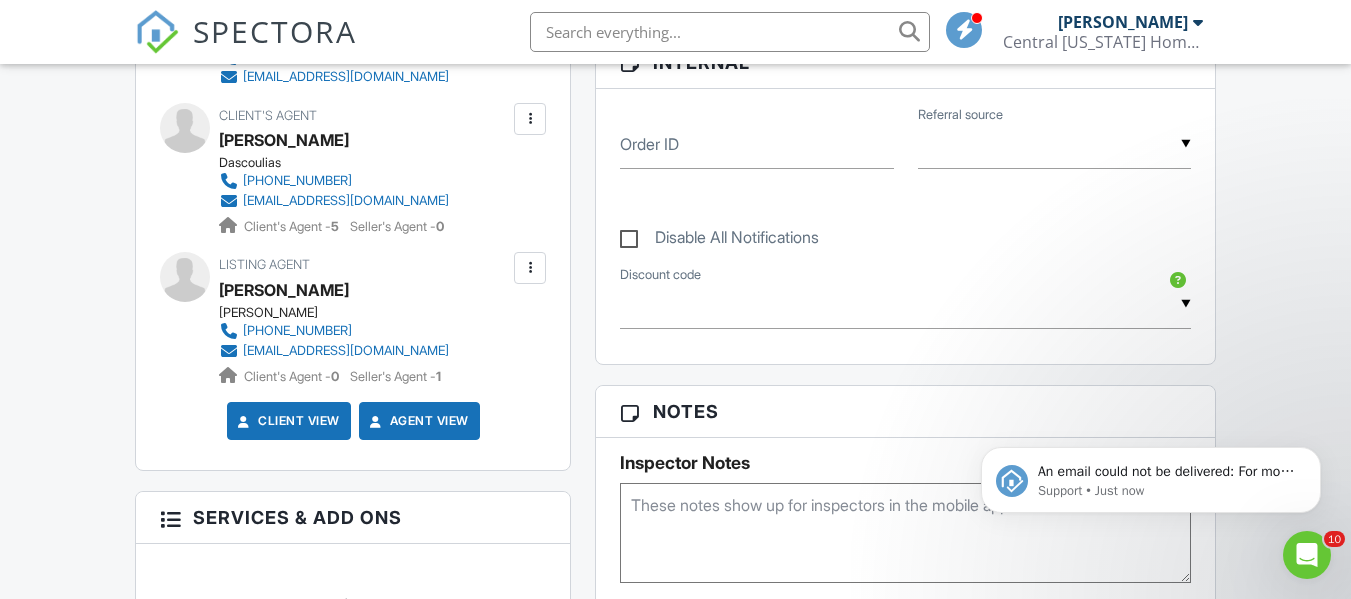 click on "Agent View" at bounding box center (417, 421) 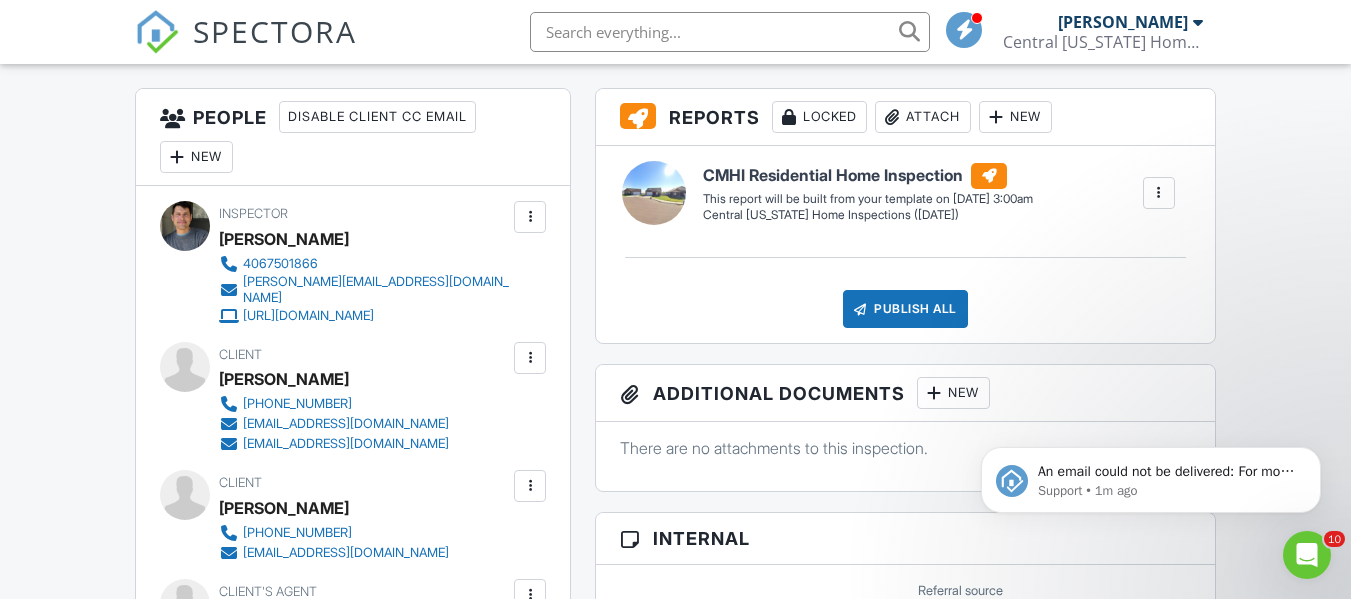 scroll, scrollTop: 0, scrollLeft: 0, axis: both 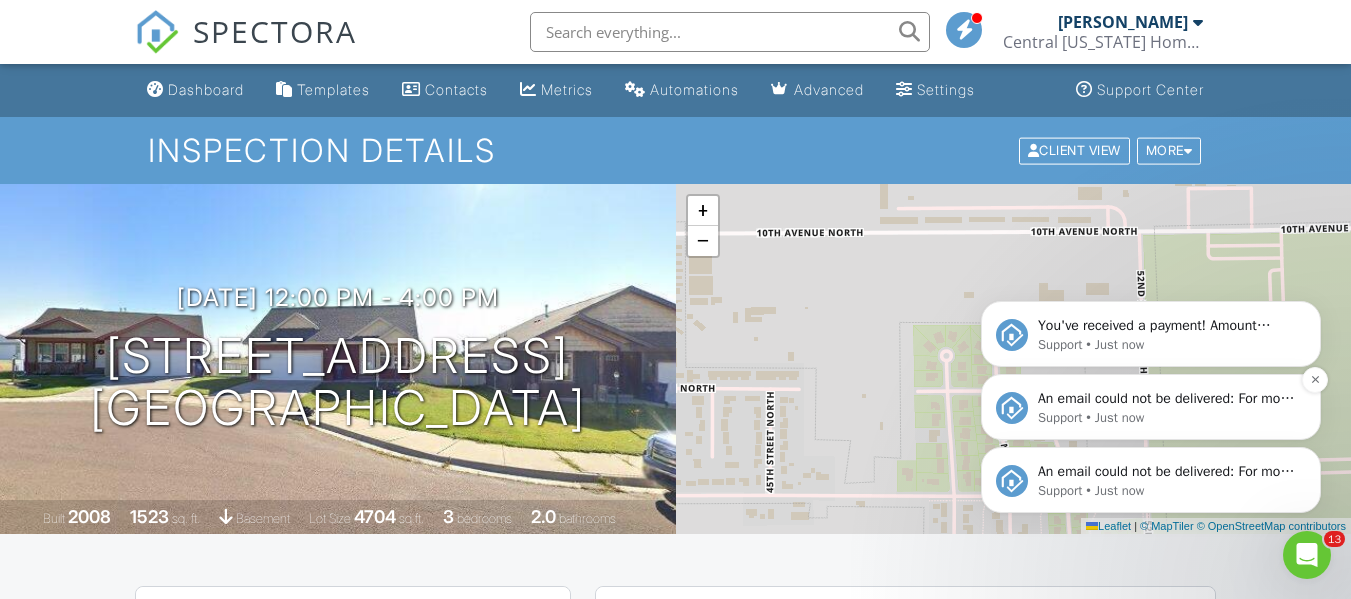 click on "An email could not be delivered:  For more information, view Why emails don't get delivered (Support Article)" at bounding box center (1167, 399) 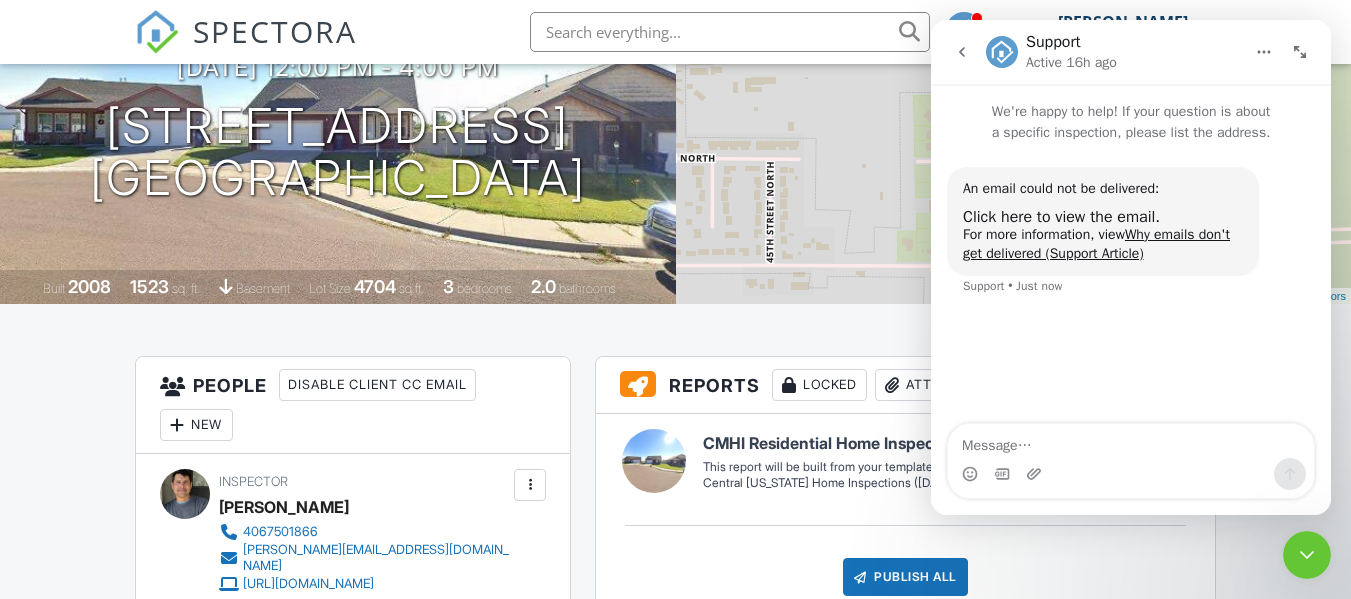 scroll, scrollTop: 229, scrollLeft: 0, axis: vertical 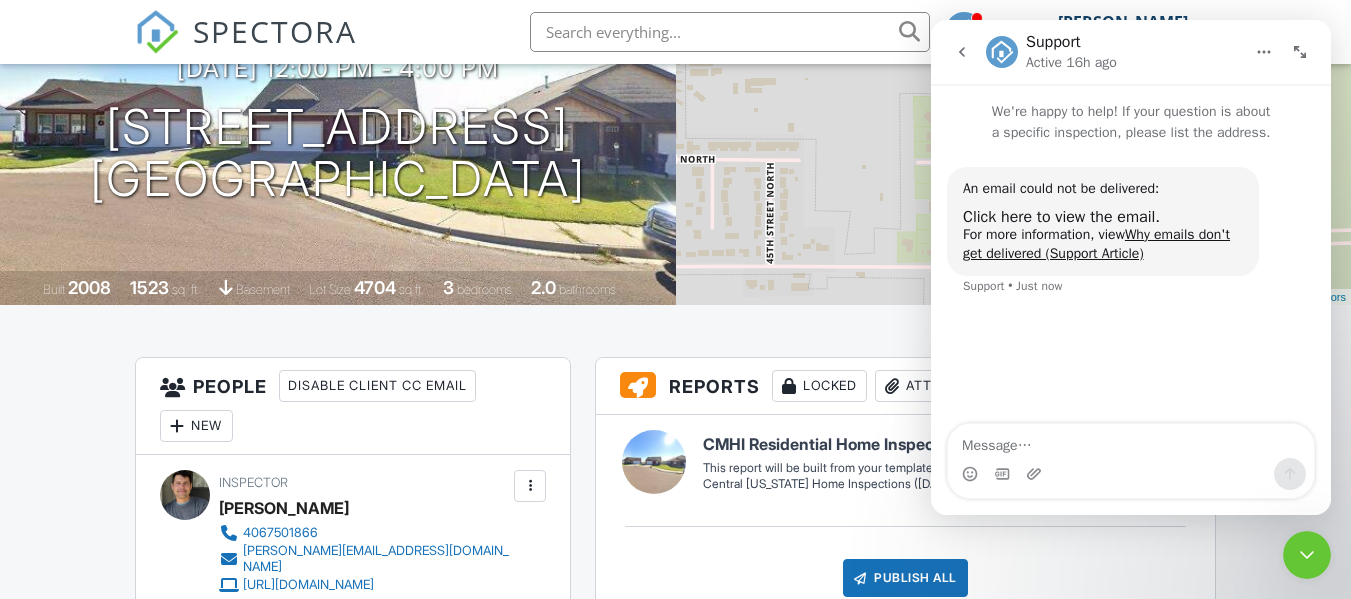 click on "Dashboard
Templates
Contacts
Metrics
Automations
Advanced
Settings
Support Center
Inspection Details
Client View
More
Property Details
Reschedule
Reorder / Copy
Share
Cancel
Delete
Print Order
Convert to V9
Disable Pass on CC Fees
View Change Log
08/01/2025 12:00 pm
- 4:00 pm
809 49th St N
Great Falls, MT 59405
Built
2008
1523
sq. ft.
basement
Lot Size
4704
sq.ft.
3
bedrooms
2.0
bathrooms
+ −  Leaflet   |   © MapTiler   © OpenStreetMap contributors
All emails and texts are disabled for this inspection!
Turn on emails and texts
Turn on and Requeue Notifications
Reports
Locked
Attach
New
Edit" at bounding box center (675, 1546) 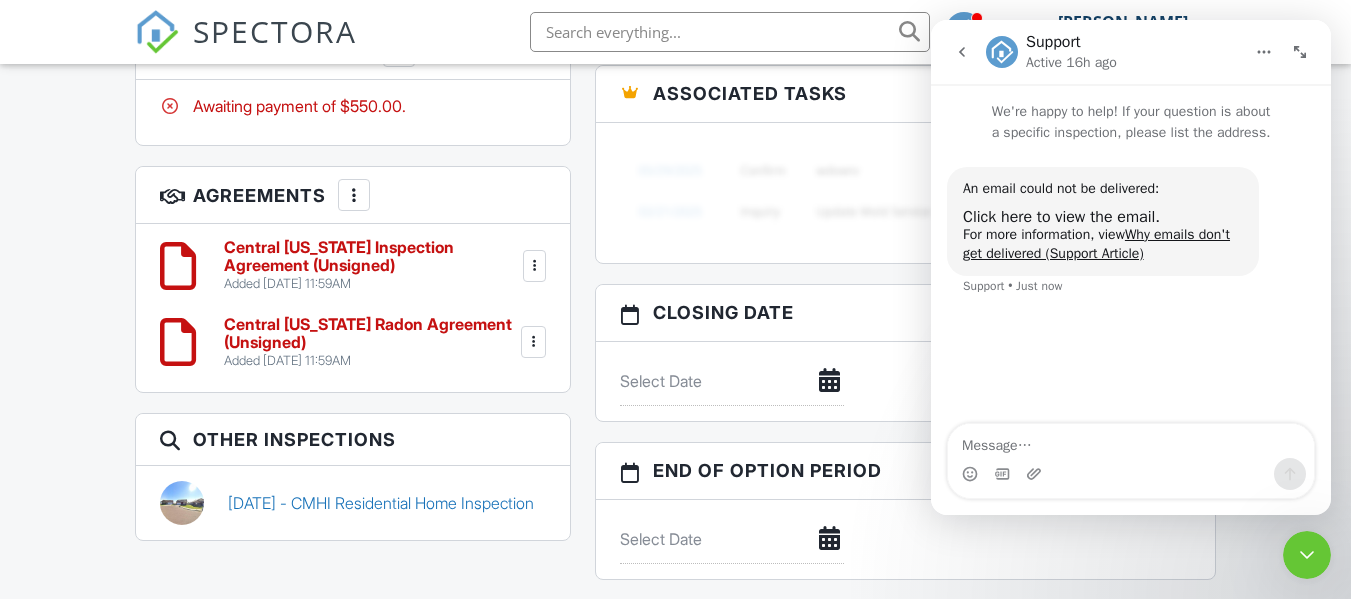 scroll, scrollTop: 1750, scrollLeft: 0, axis: vertical 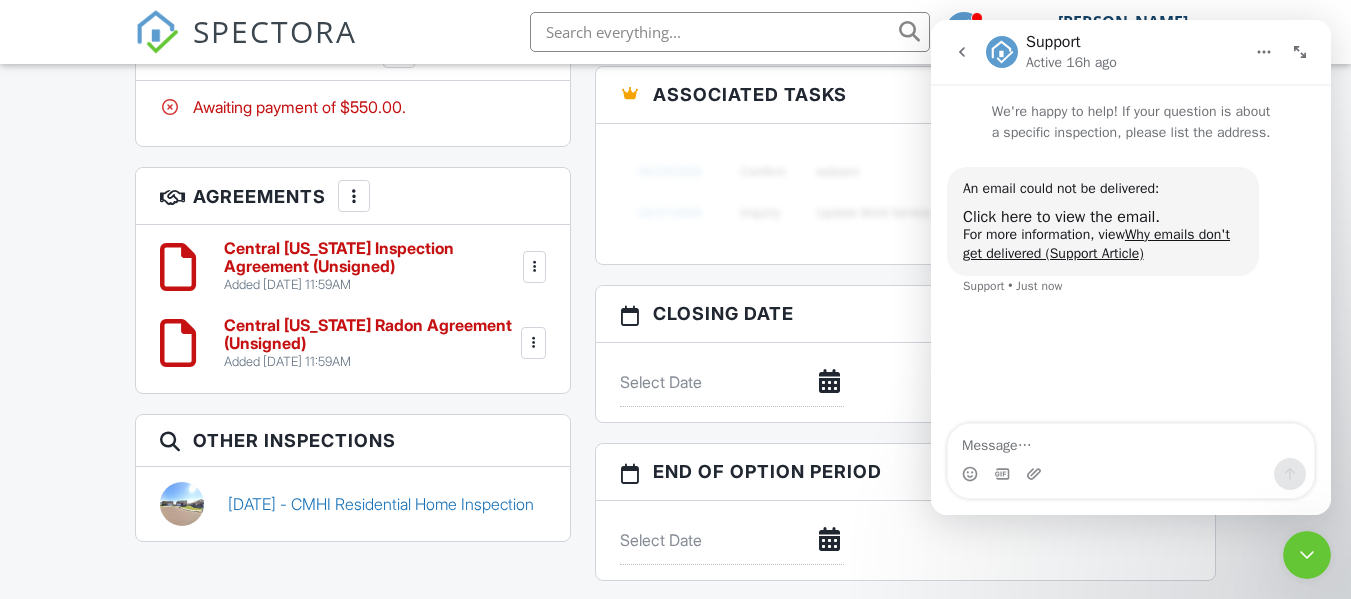 click on "Reports
Locked
Attach
New
CMHI Residential Home Inspection
Central Montana Home Inspections (May 2025)
Edit
View
CMHI Residential Home Inspection
Central Montana Home Inspections (May 2025)
This report will be built from your template on 08/01/25  3:00am
Quick Publish
Copy
Build Now
Delete
Publish All
Checking report completion
Publish report?
Before publishing from the web, click "Preview/Publish" in the Report Editor to save your changes ( don't know where that is? ). If this is not clicked, your latest changes may not appear in the report.
This will make this report available to your client and/or agent. It will not send out a notification.
To send an email, use 'Publish All' below or jump into the report and use the 'Publish' button there.
Cancel
Publish
Share archived report
To" at bounding box center [905, -282] 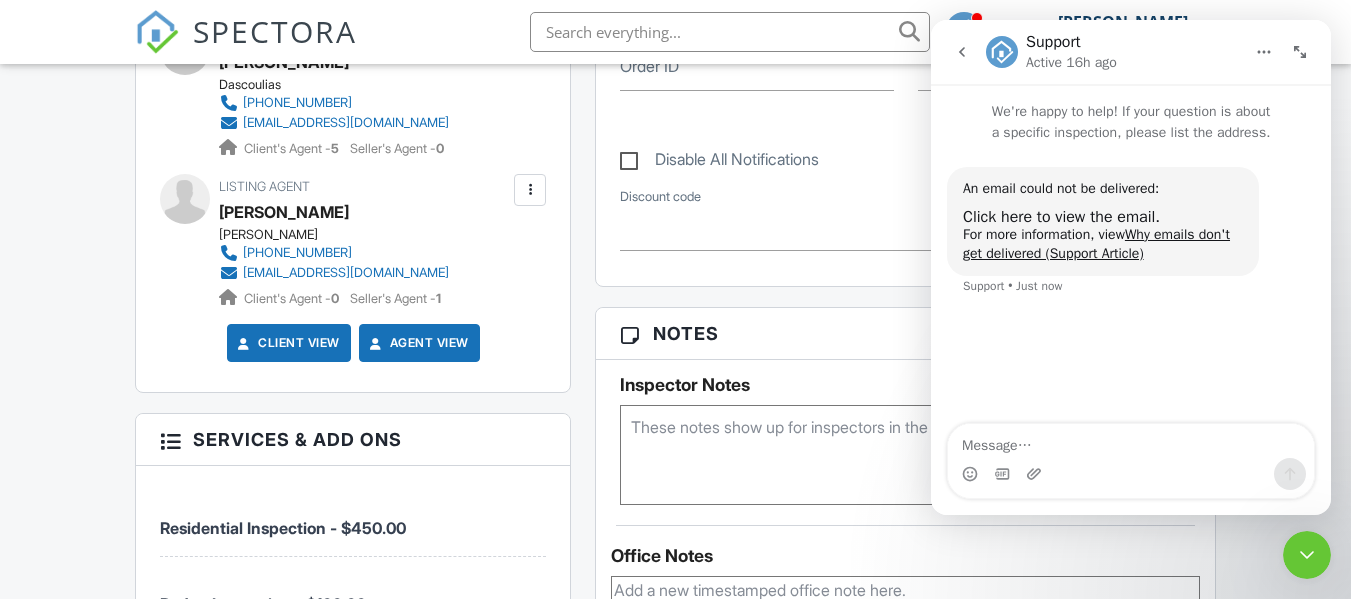 scroll, scrollTop: 988, scrollLeft: 0, axis: vertical 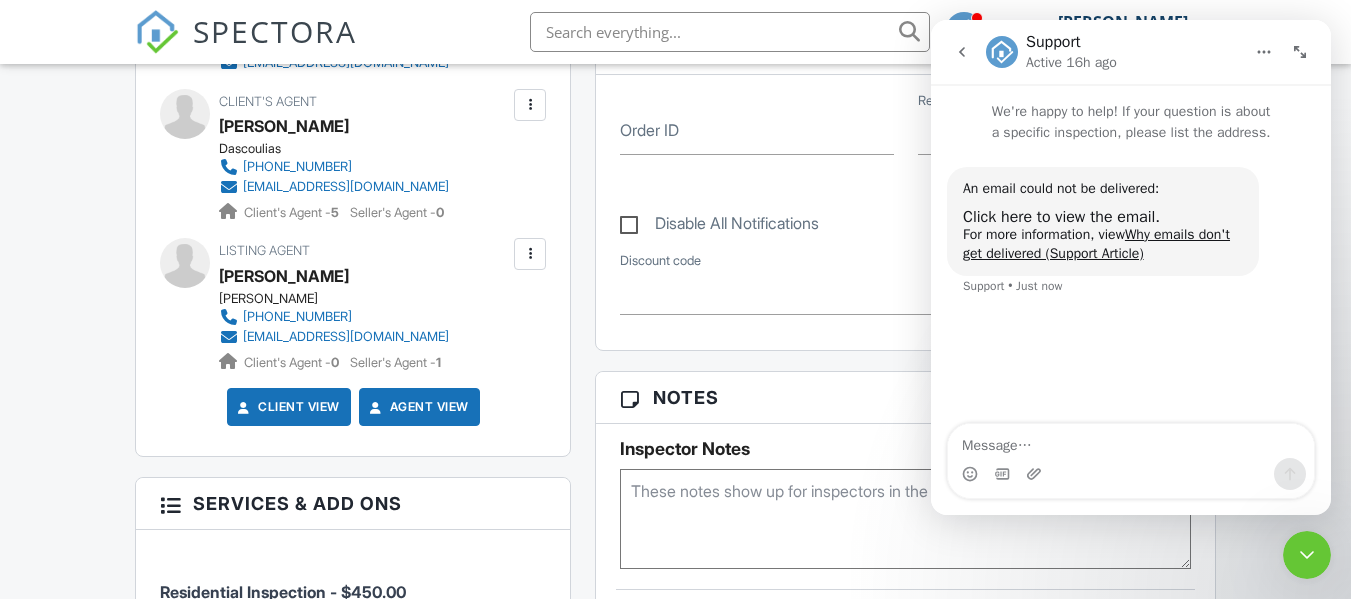 click 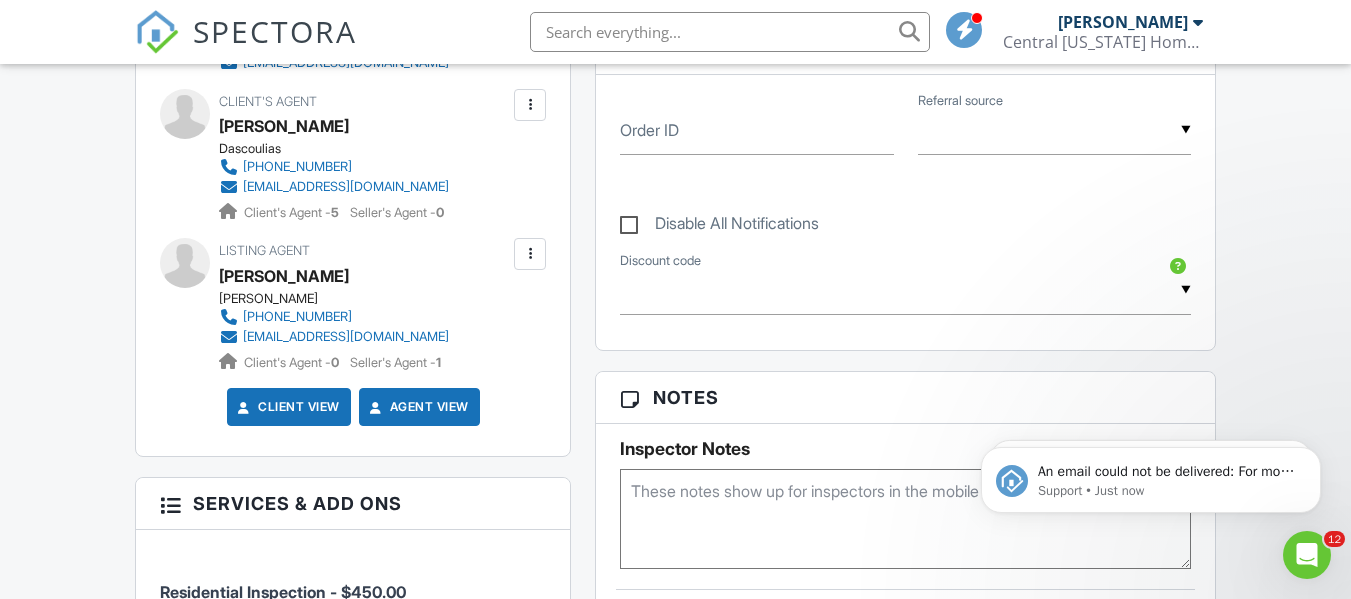 scroll, scrollTop: 0, scrollLeft: 0, axis: both 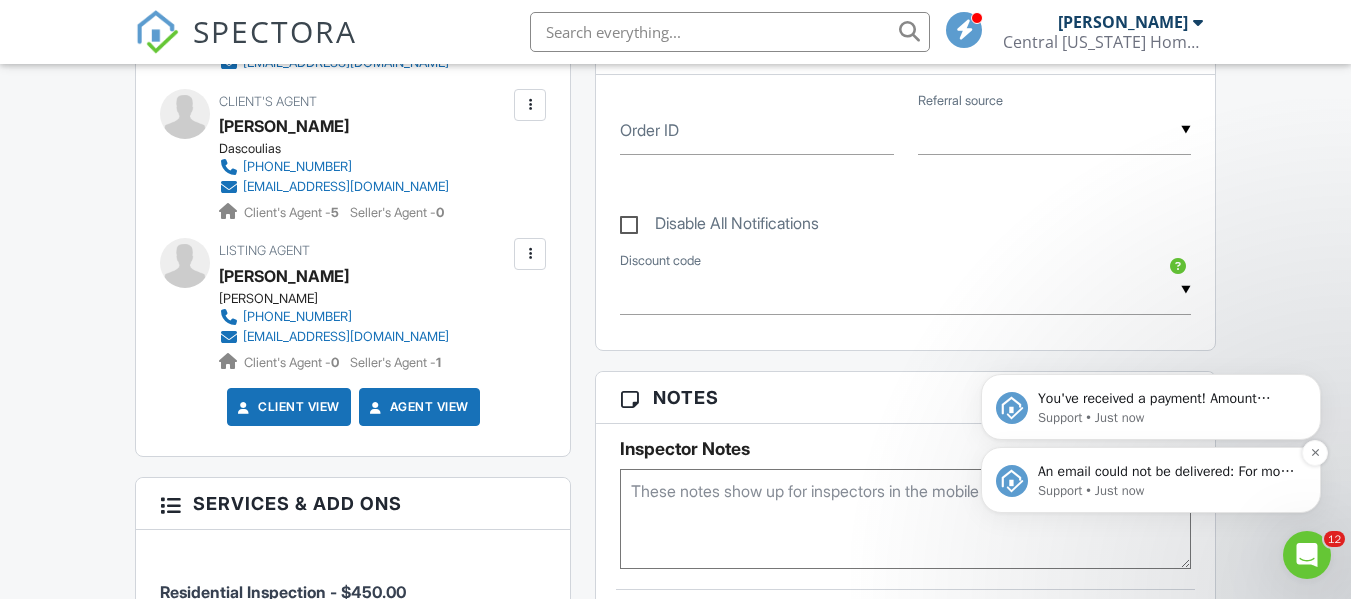 click on "An email could not be delivered:  For more information, view Why emails don't get delivered (Support Article)" at bounding box center (1167, 472) 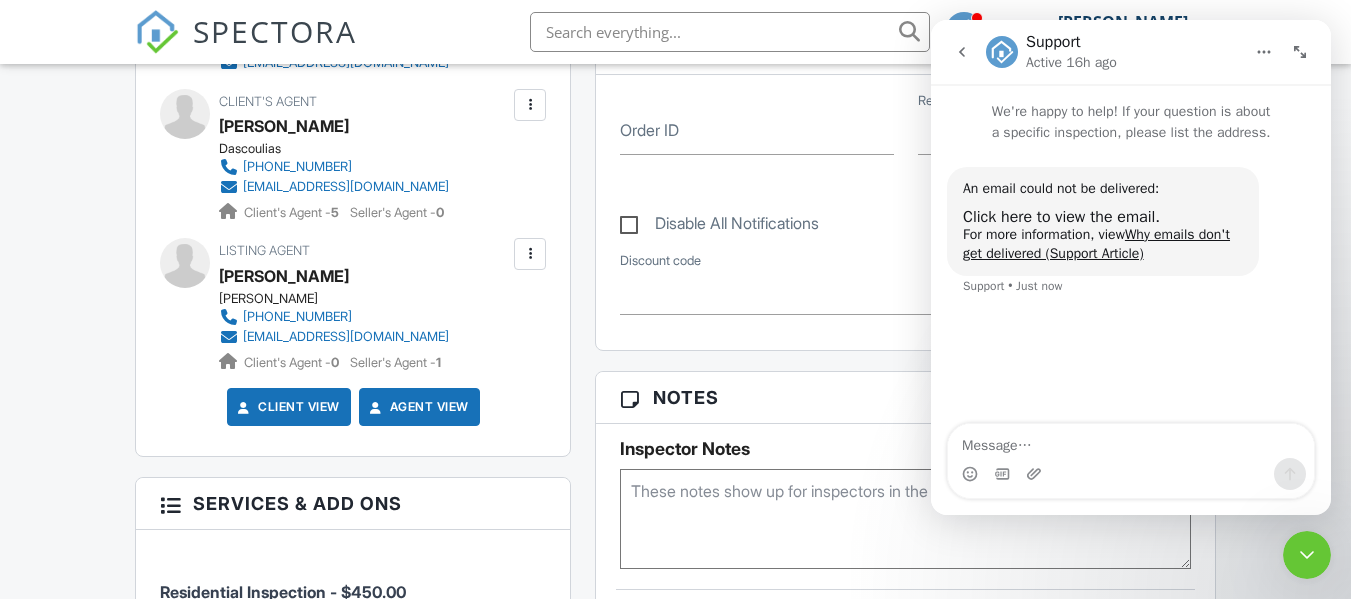 click 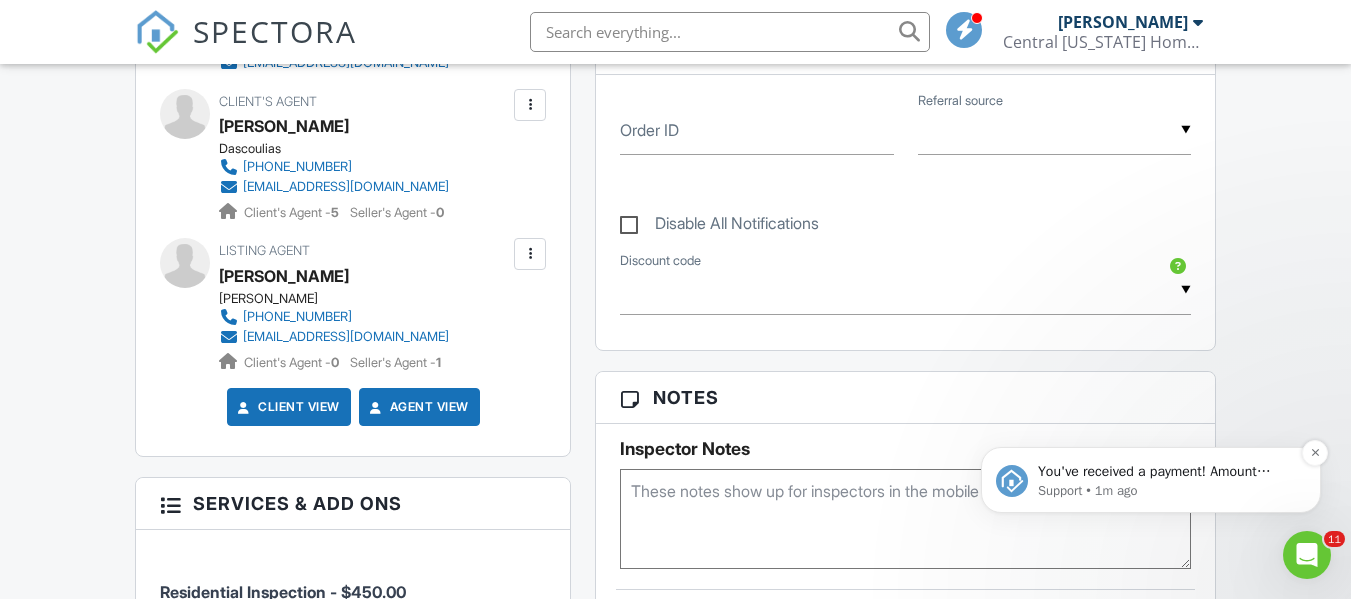 scroll, scrollTop: 0, scrollLeft: 0, axis: both 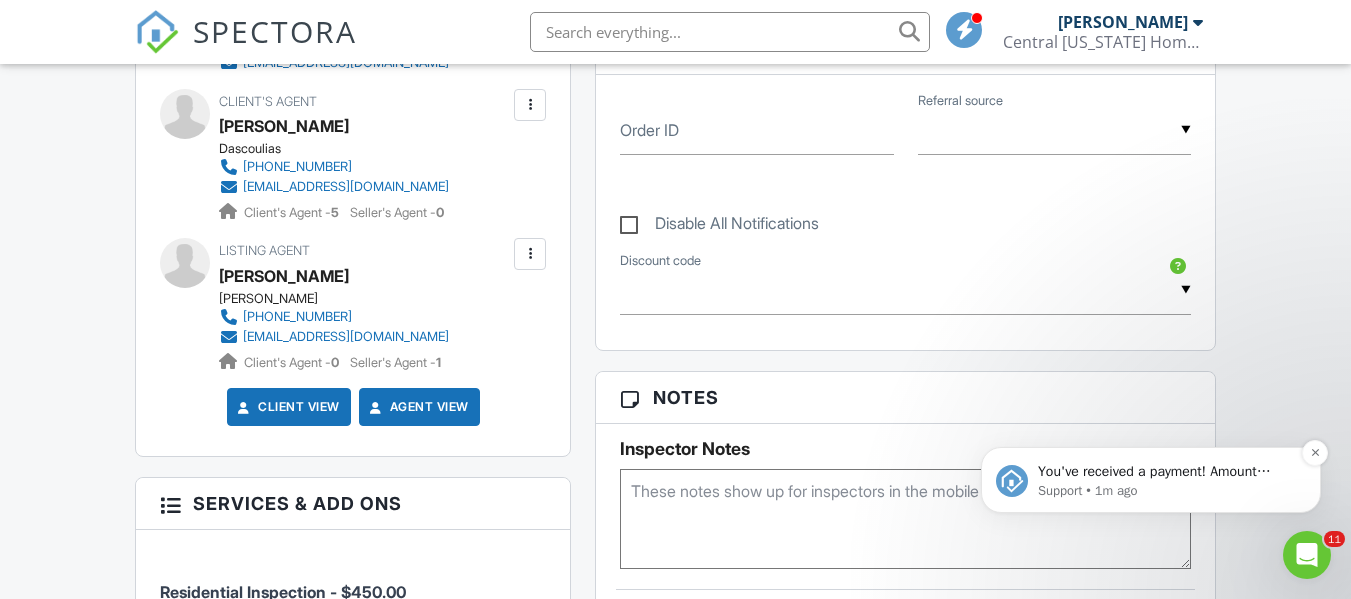 click on "You've received a payment!  Amount  $550.00  Fee  $0.00  Net  $550.00  Transaction #  pi_3RpYsAK7snlDGpRF0NfcDjmN  Inspection  809 49th St N, Great Falls, MT 59405 Payouts to your bank or debit card occur on a daily basis. Each payment usually takes two business days to process. You can view your pending payout amount here. If you have any questions reach out on our chat bubble at app.spectora.com." at bounding box center [1167, 472] 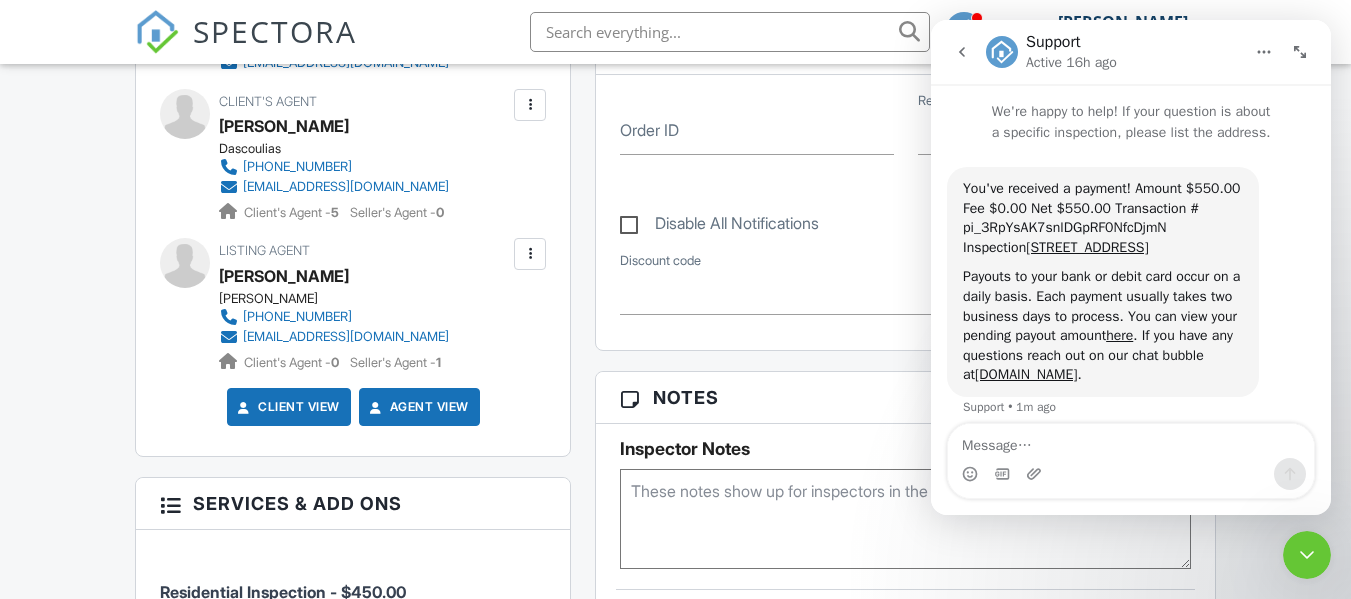 scroll, scrollTop: 15, scrollLeft: 0, axis: vertical 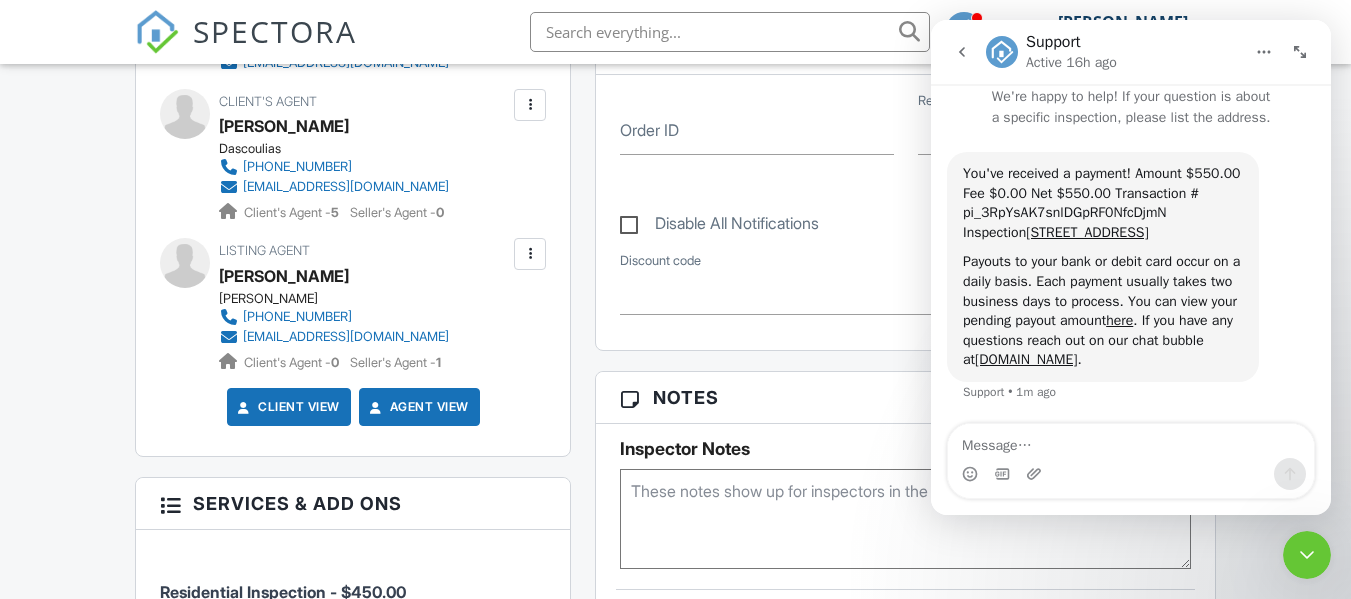click 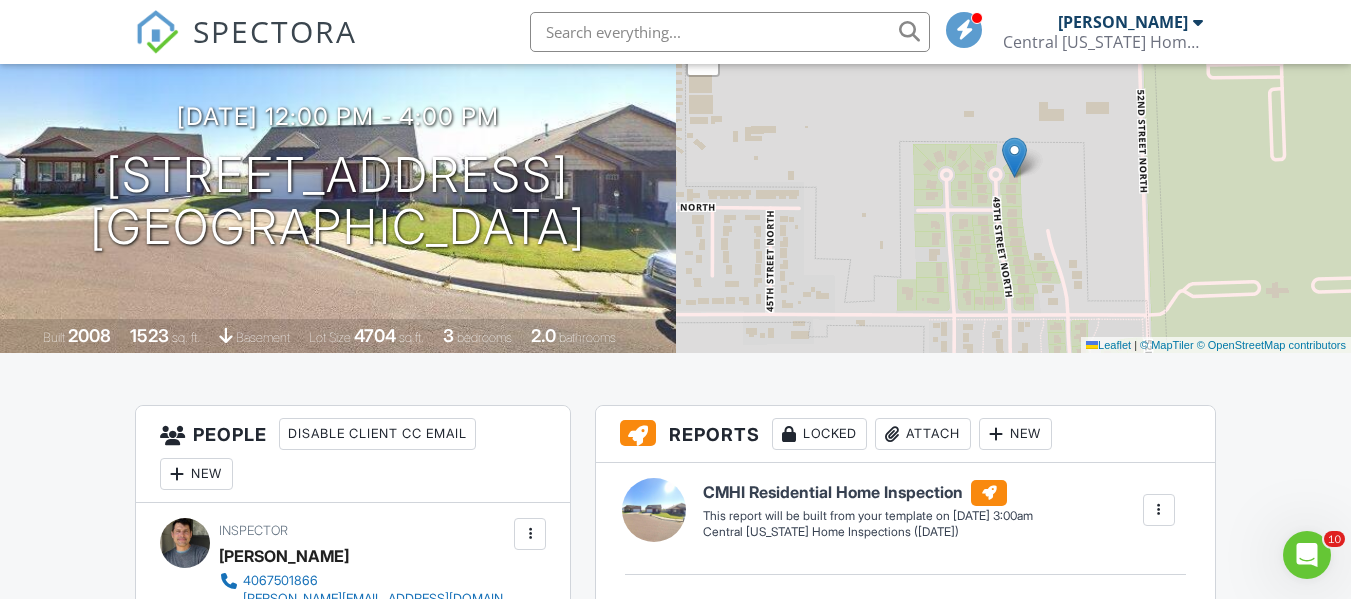 scroll, scrollTop: 0, scrollLeft: 0, axis: both 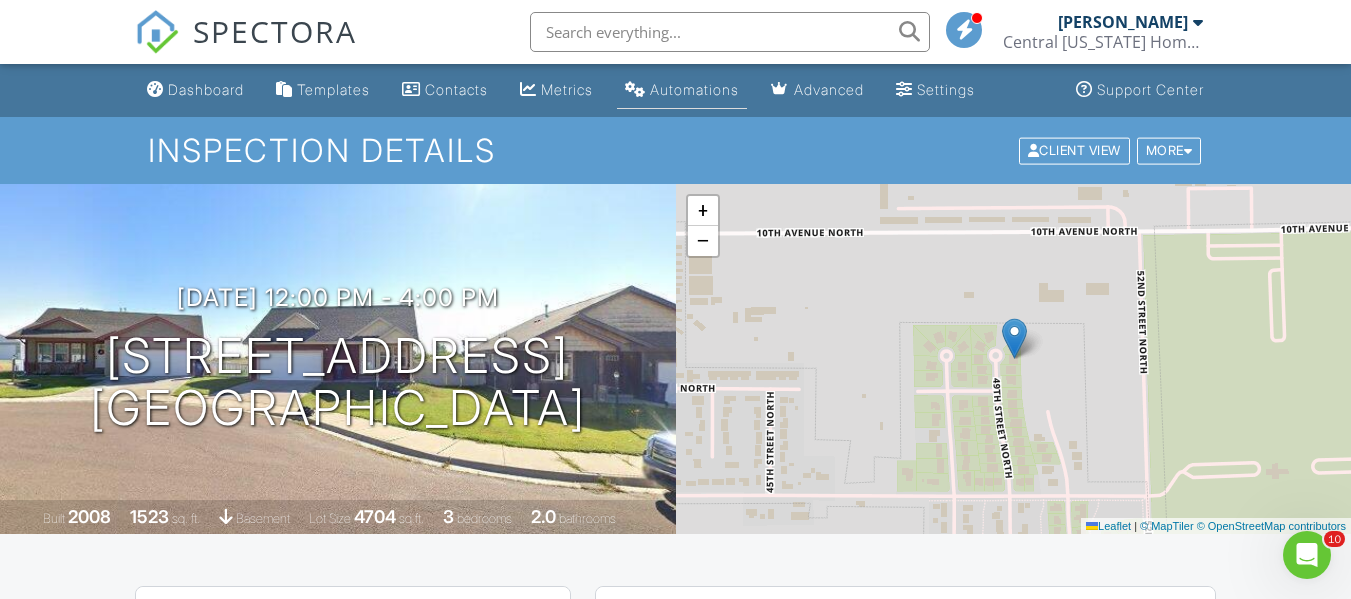click on "Automations" at bounding box center (694, 89) 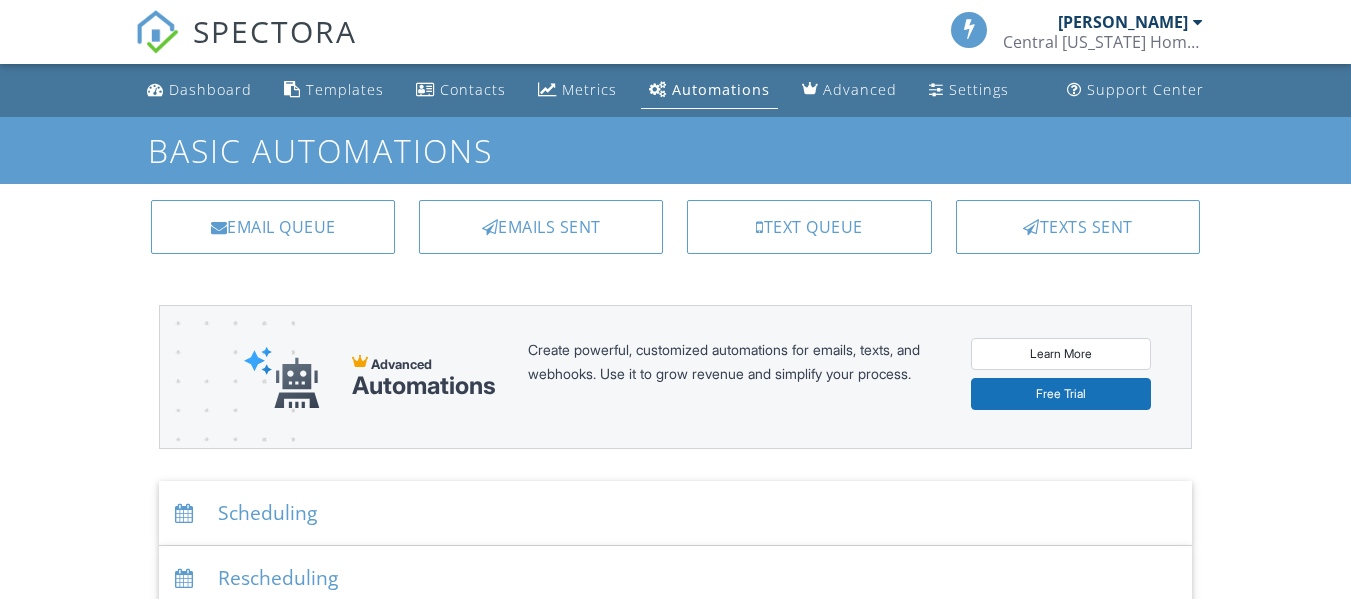 scroll, scrollTop: 0, scrollLeft: 0, axis: both 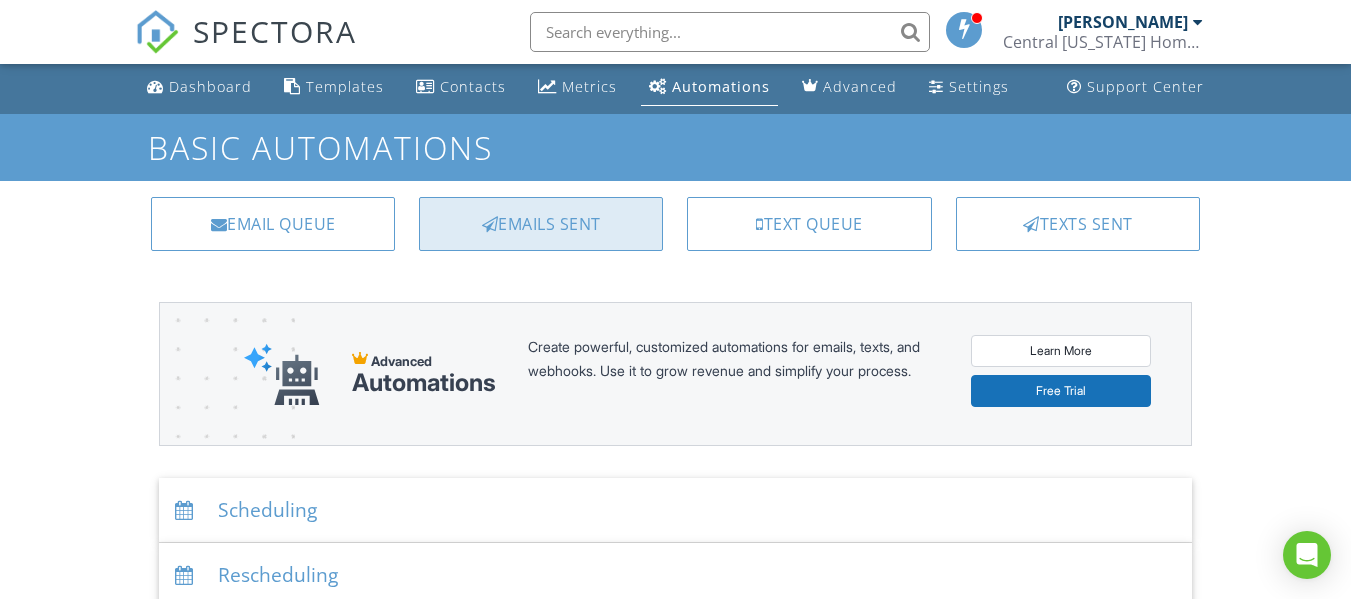 click at bounding box center (490, 224) 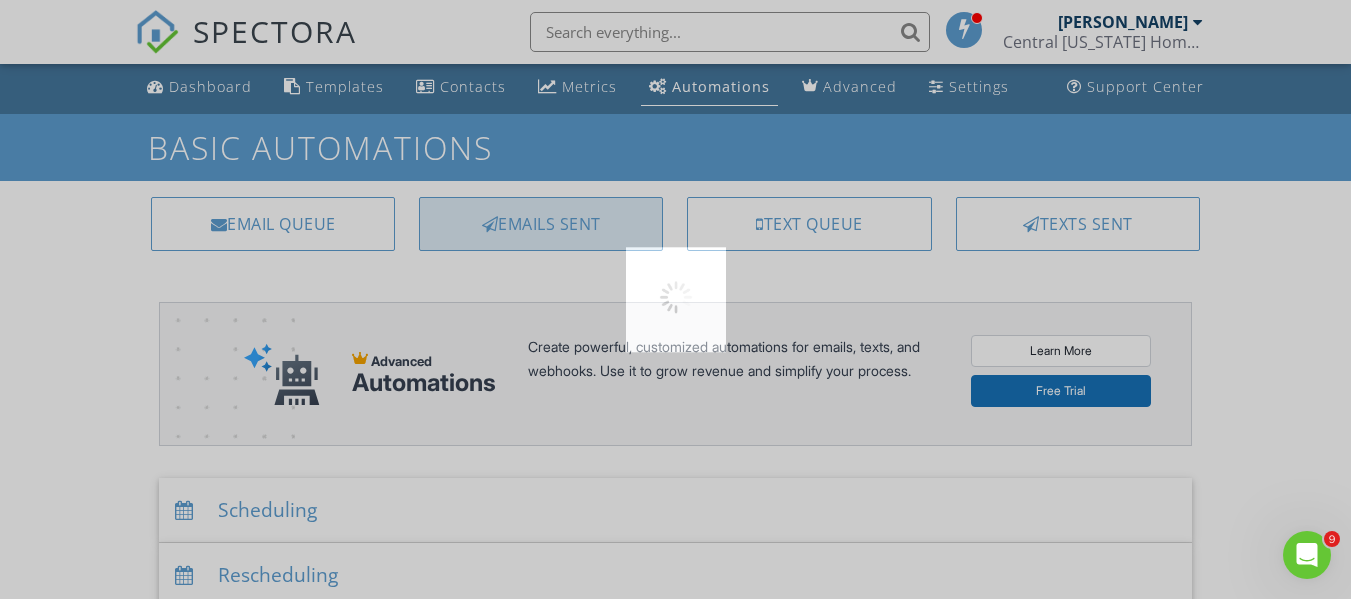 scroll, scrollTop: 0, scrollLeft: 0, axis: both 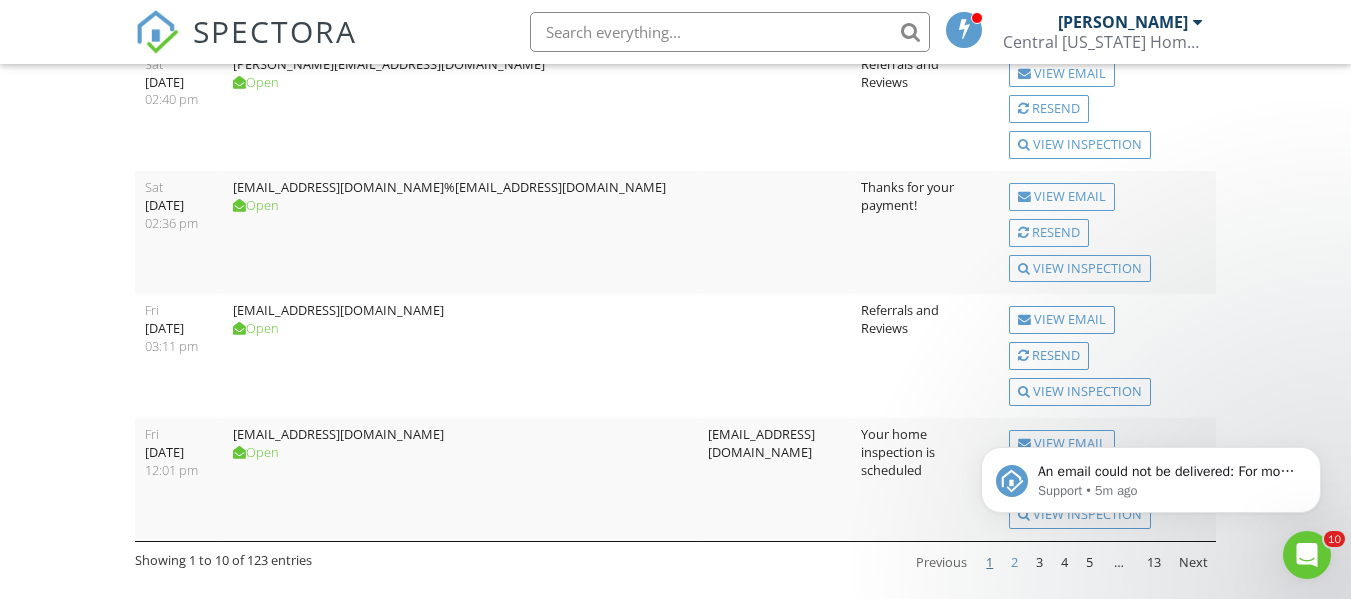 click on "2" at bounding box center [1014, 563] 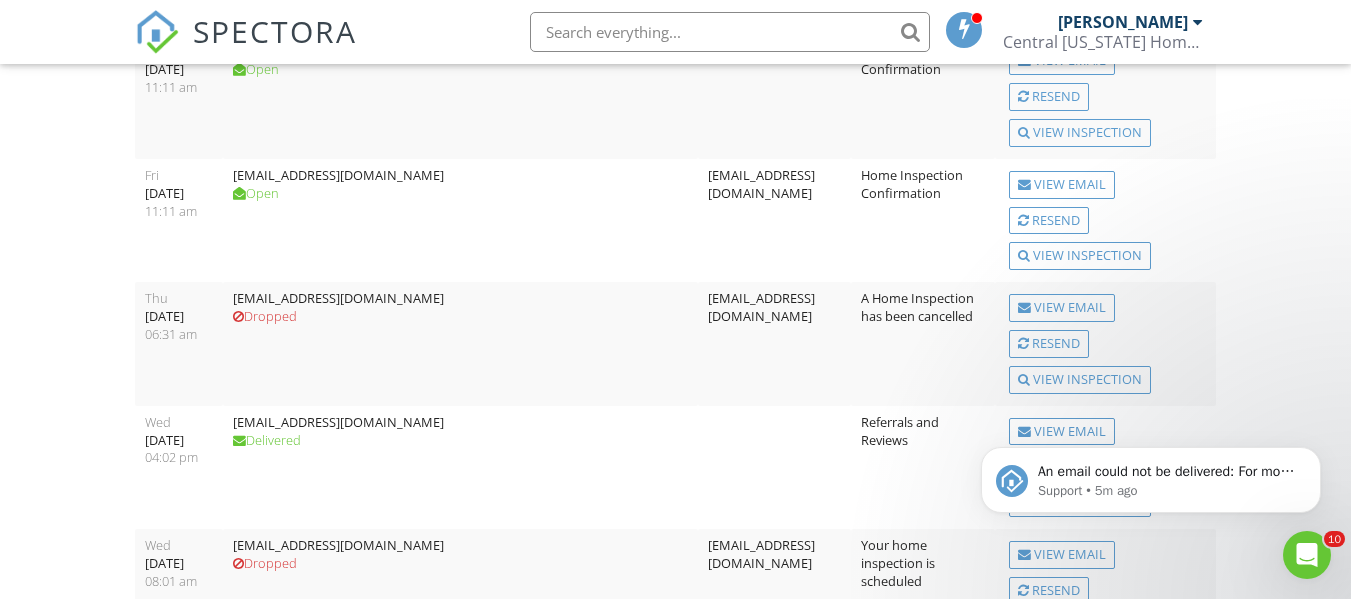 scroll, scrollTop: 0, scrollLeft: 0, axis: both 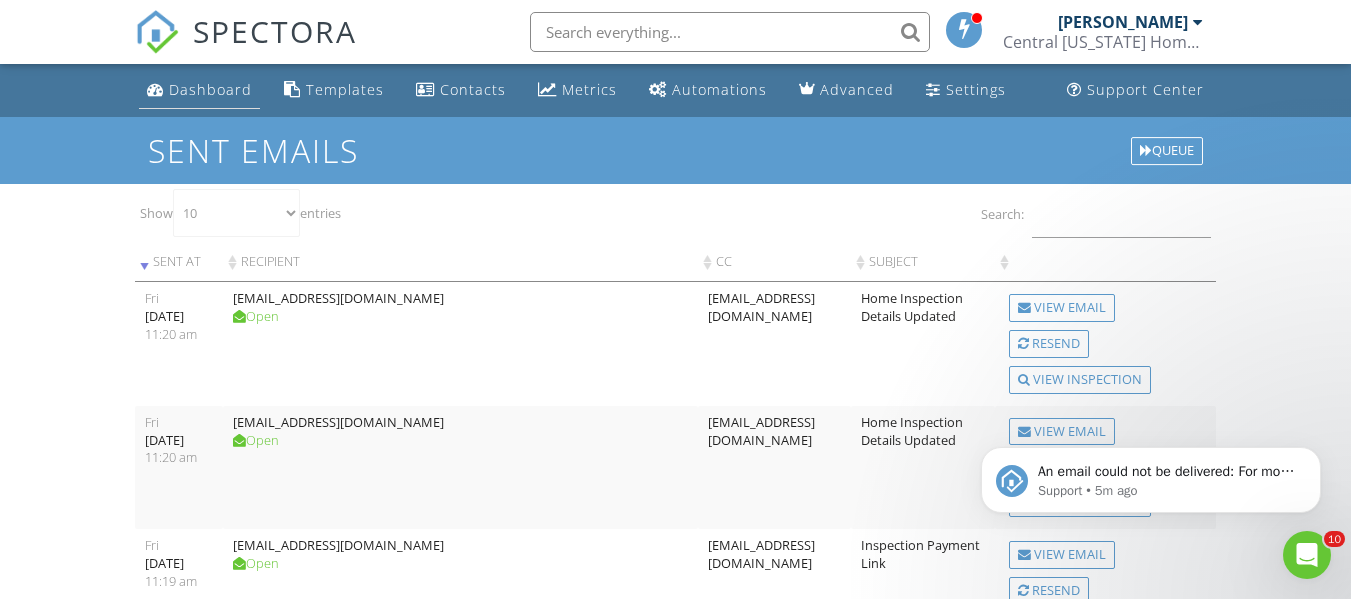 click on "Dashboard" at bounding box center (210, 89) 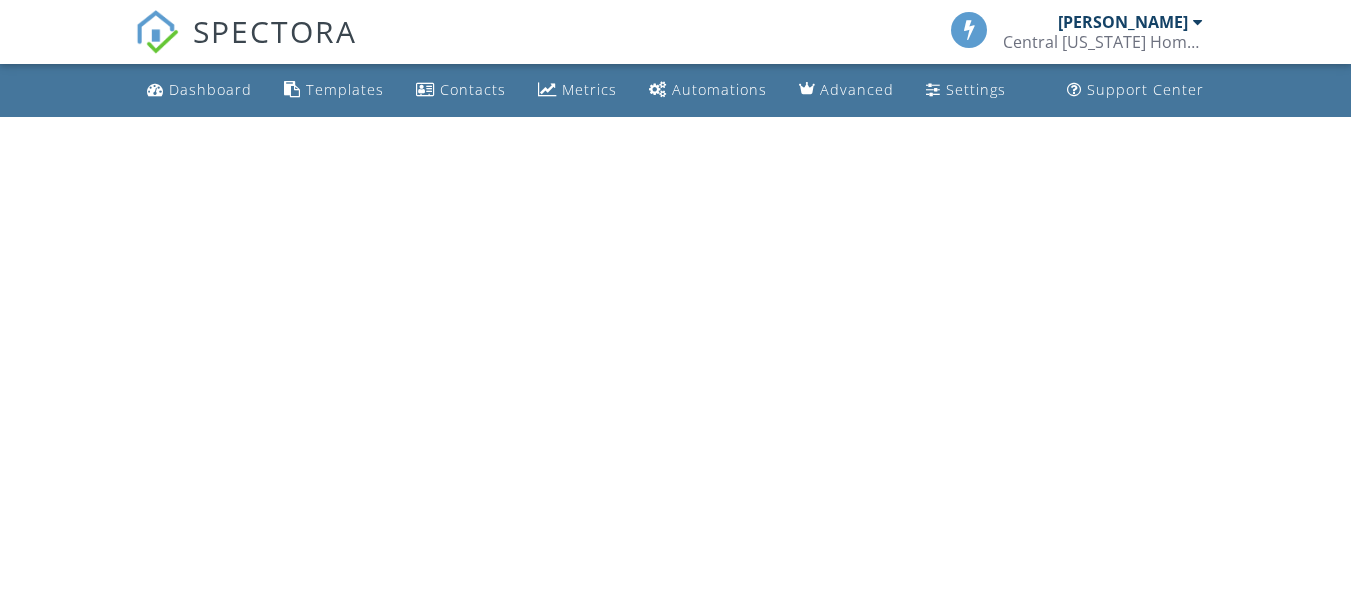 scroll, scrollTop: 0, scrollLeft: 0, axis: both 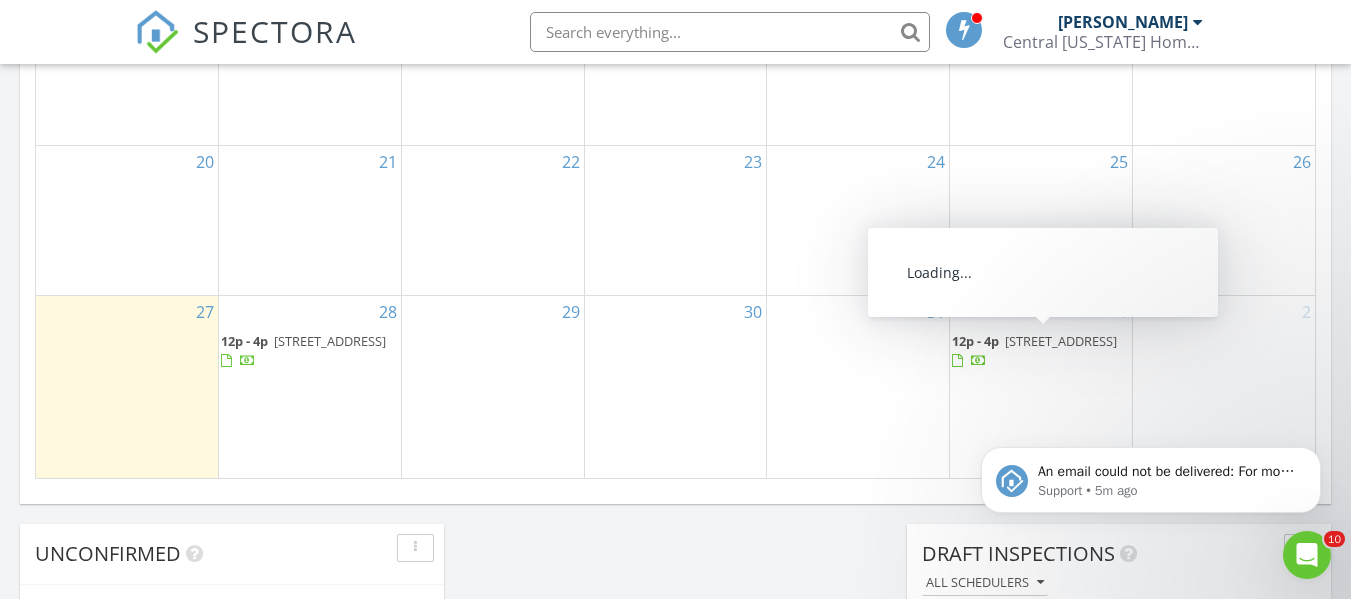 click at bounding box center (957, 361) 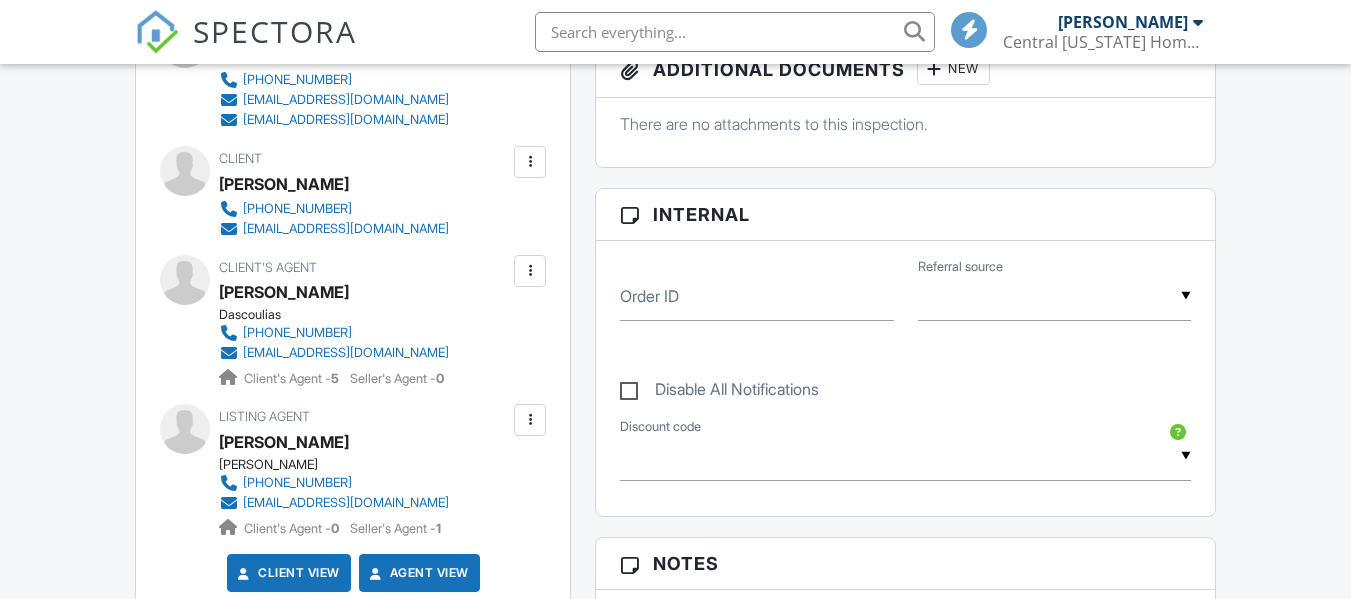 scroll, scrollTop: 937, scrollLeft: 0, axis: vertical 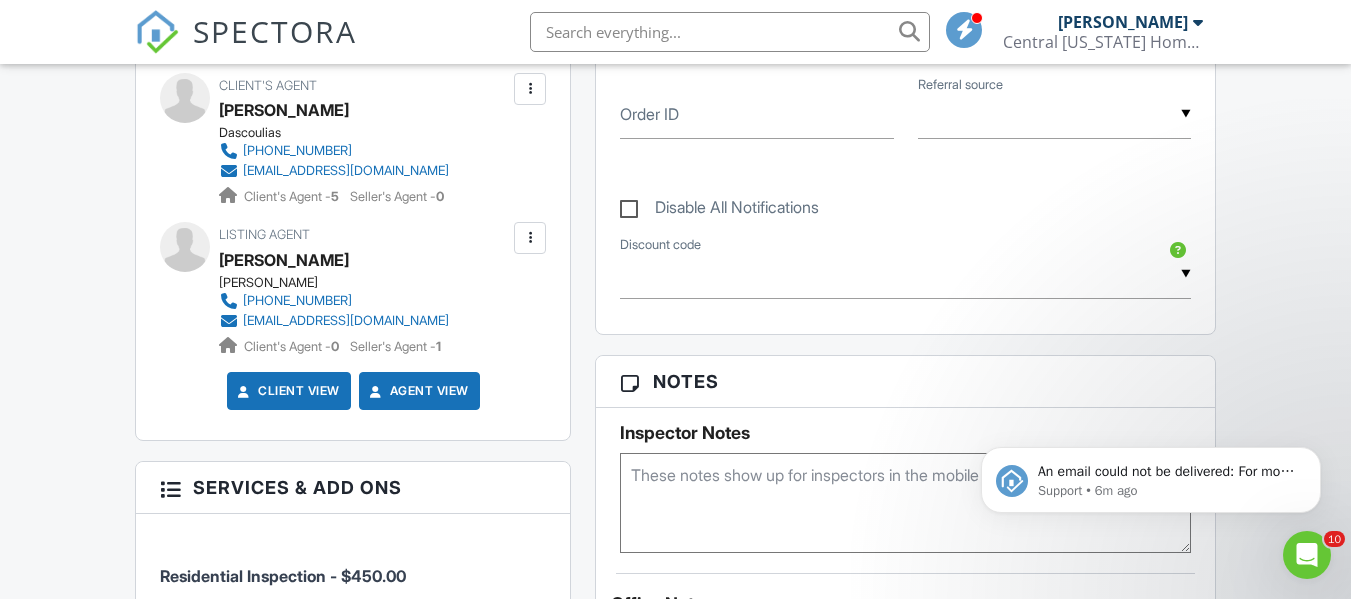 click at bounding box center (530, 238) 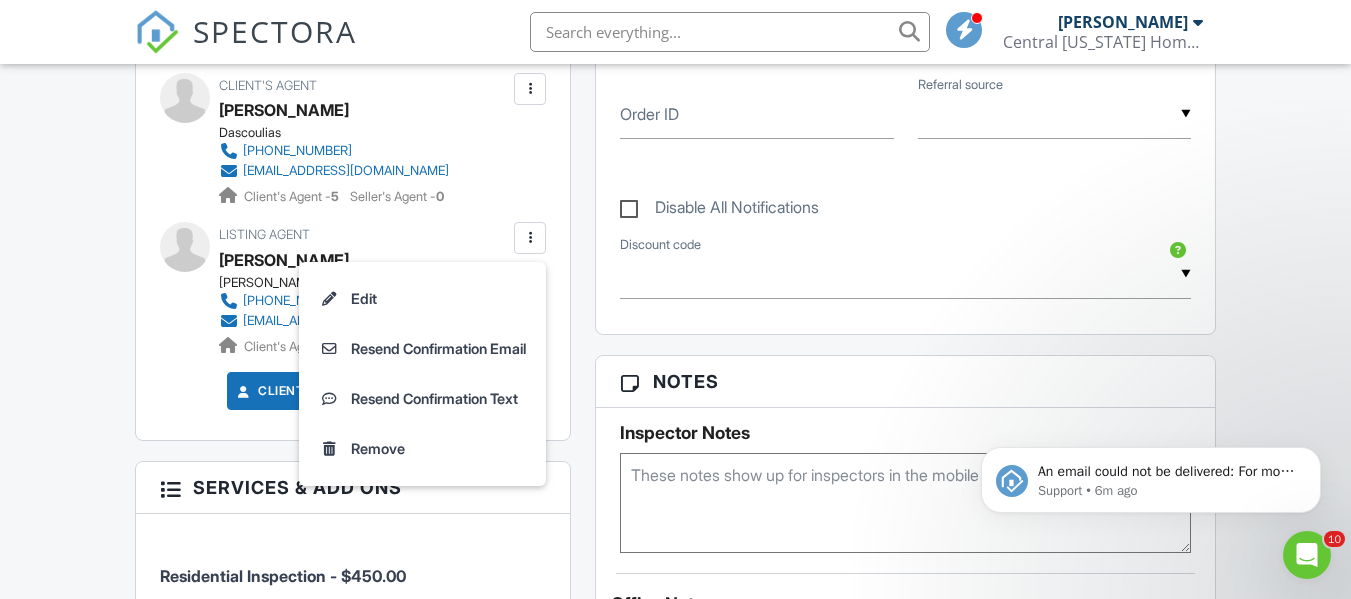 click on "Dashboard
Templates
Contacts
Metrics
Automations
Advanced
Settings
Support Center
Inspection Details
Client View
More
Property Details
Reschedule
Reorder / Copy
Share
Cancel
[GEOGRAPHIC_DATA]
Print Order
Convert to V9
View Change Log
[DATE] 12:00 pm
- 4:00 pm
[STREET_ADDRESS]
[GEOGRAPHIC_DATA], MT 59405
Built
2008
1523
sq. ft.
basement
Lot Size
4704
sq.ft.
3
bedrooms
2.0
bathrooms
+ − Leaflet  |  © MapTiler   © OpenStreetMap contributors
All emails and texts are disabled for this inspection!
Turn on emails and texts
Turn on and Requeue Notifications
Reports
Unlocked
Attach
New
CMHI Residential Home Inspection" at bounding box center [675, 807] 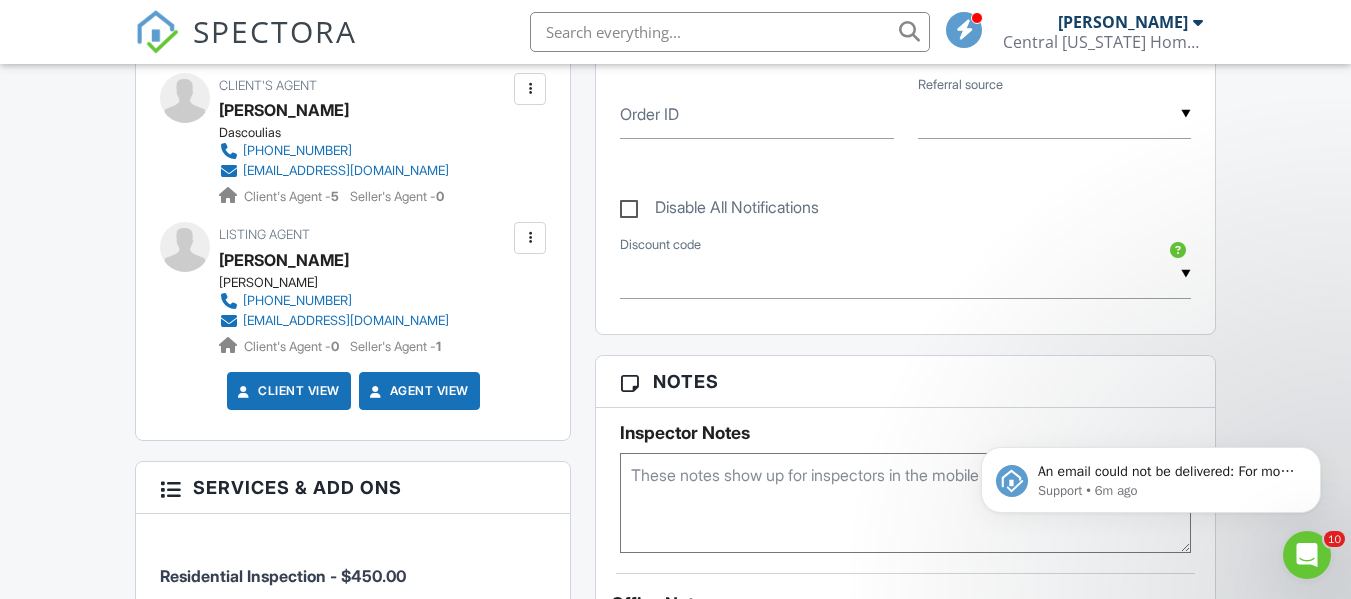 click at bounding box center [530, 238] 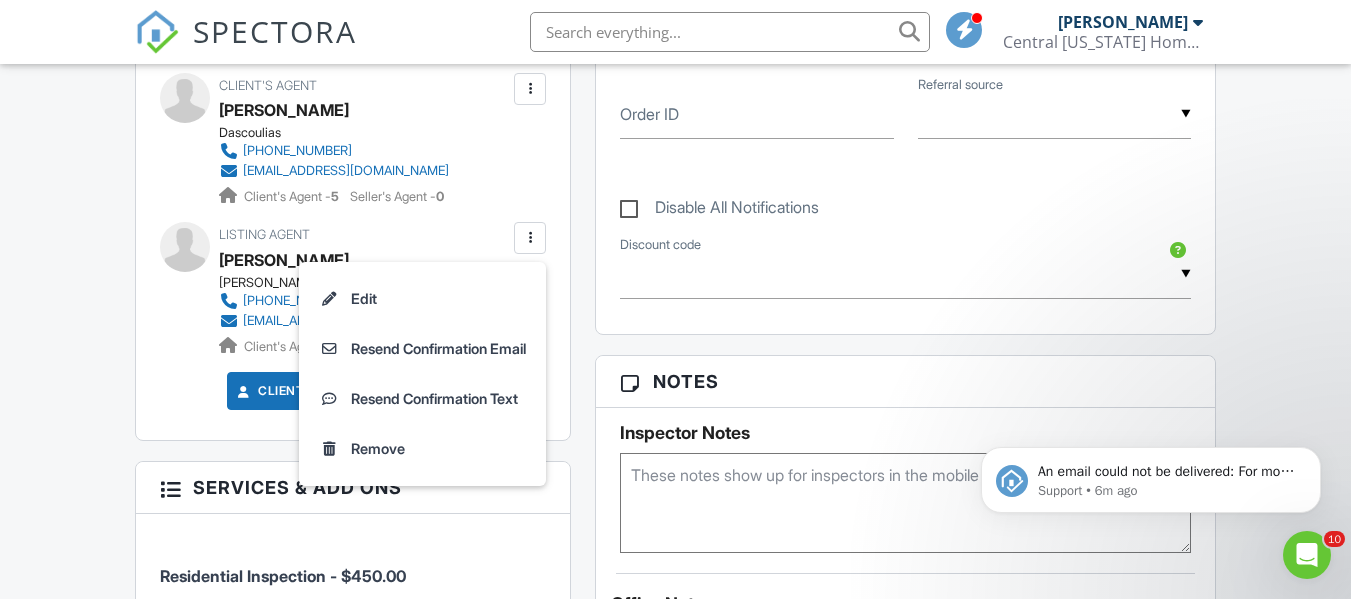click on "Dashboard
Templates
Contacts
Metrics
Automations
Advanced
Settings
Support Center
Inspection Details
Client View
More
Property Details
Reschedule
Reorder / Copy
Share
Cancel
[GEOGRAPHIC_DATA]
Print Order
Convert to V9
View Change Log
[DATE] 12:00 pm
- 4:00 pm
[STREET_ADDRESS]
[GEOGRAPHIC_DATA], MT 59405
Built
2008
1523
sq. ft.
basement
Lot Size
4704
sq.ft.
3
bedrooms
2.0
bathrooms
+ − Leaflet  |  © MapTiler   © OpenStreetMap contributors
All emails and texts are disabled for this inspection!
Turn on emails and texts
Turn on and Requeue Notifications
Reports
Unlocked
Attach
New
CMHI Residential Home Inspection" at bounding box center [675, 807] 